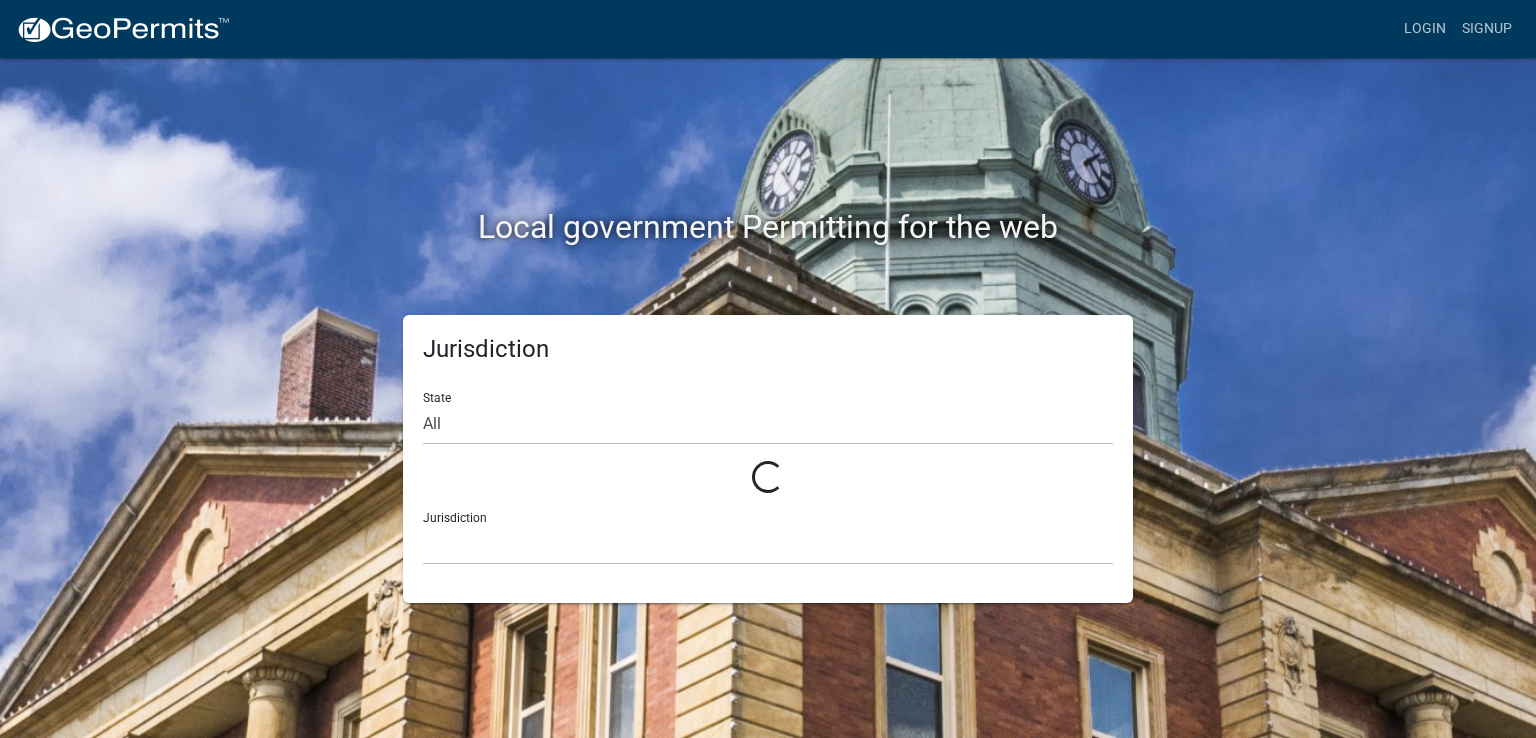 scroll, scrollTop: 0, scrollLeft: 0, axis: both 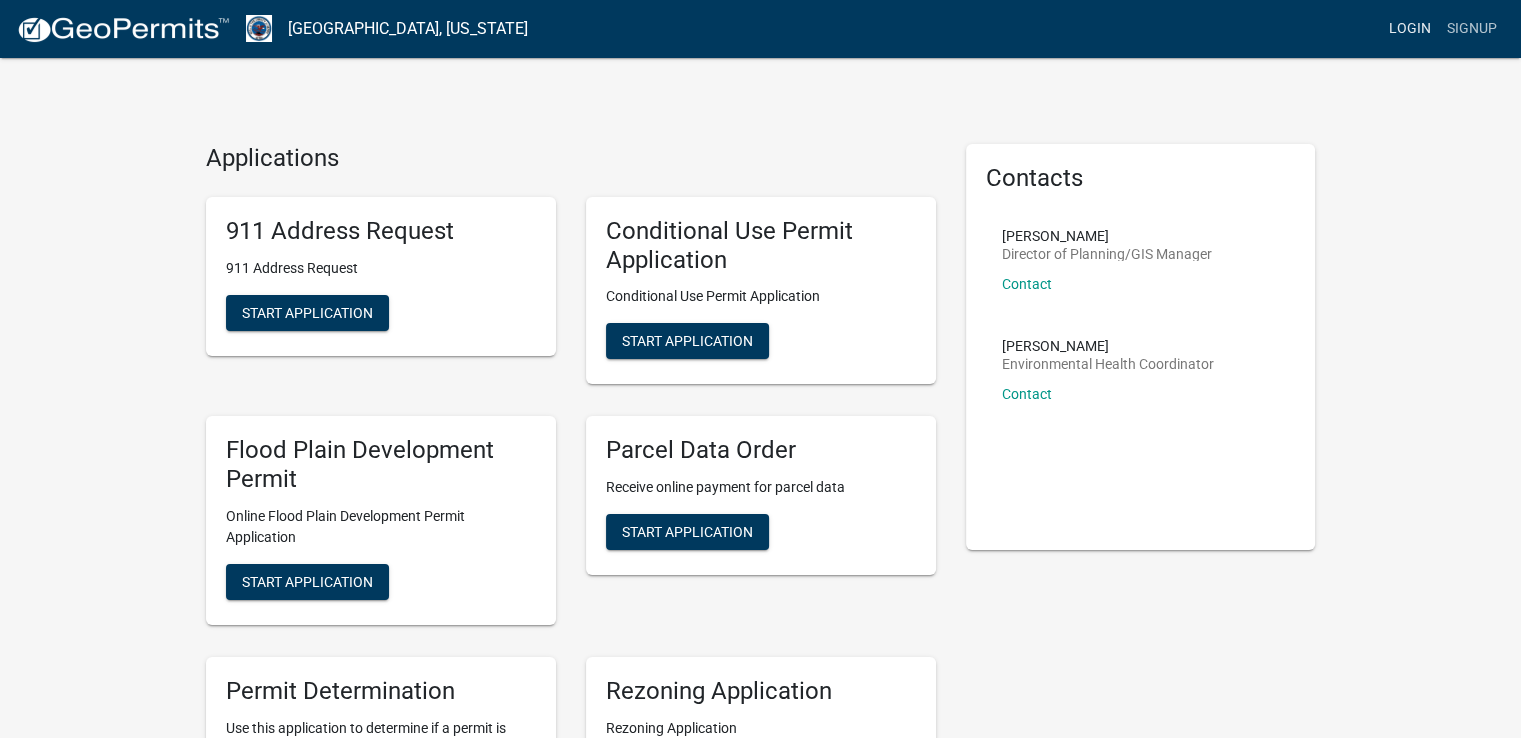 click on "Login" at bounding box center (1410, 29) 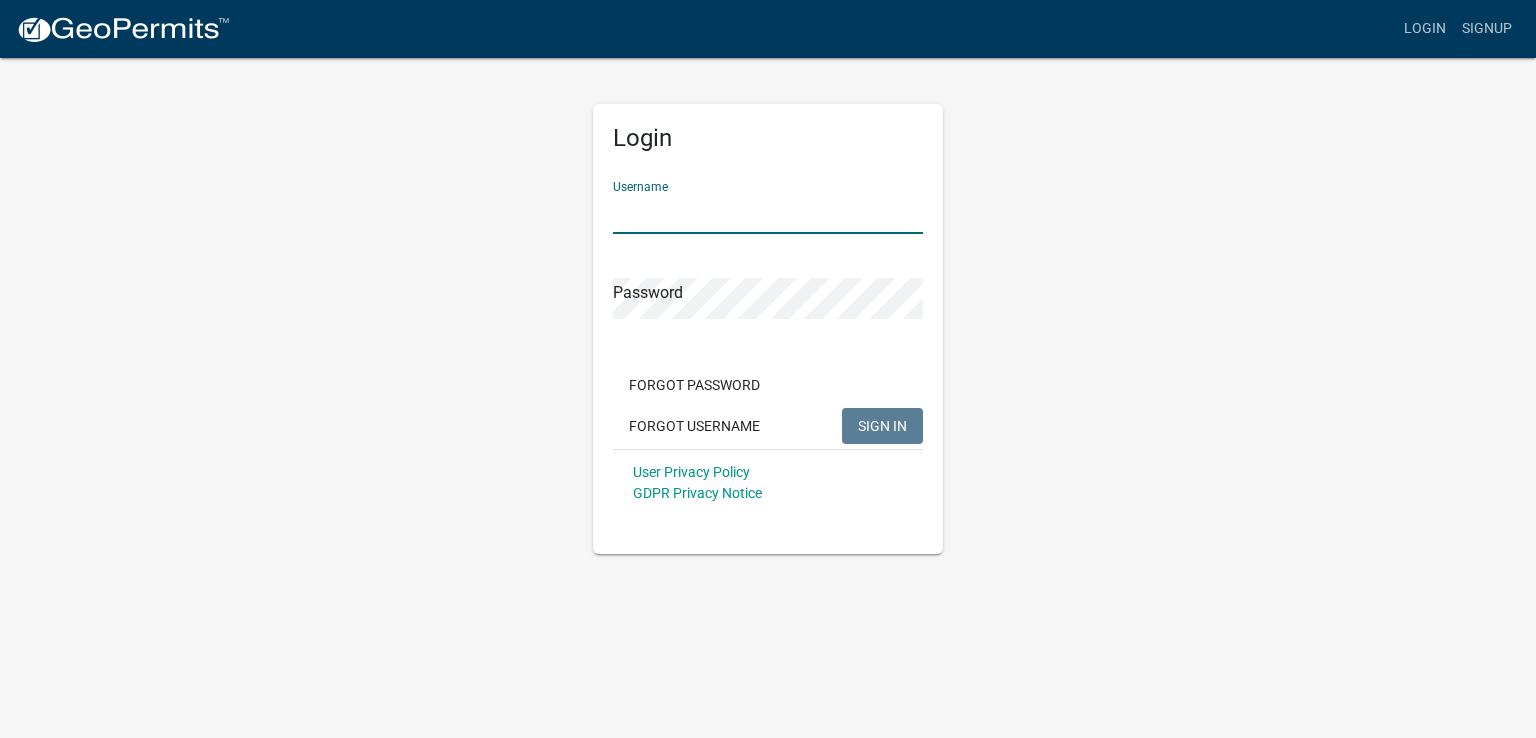 click on "Username" at bounding box center (768, 213) 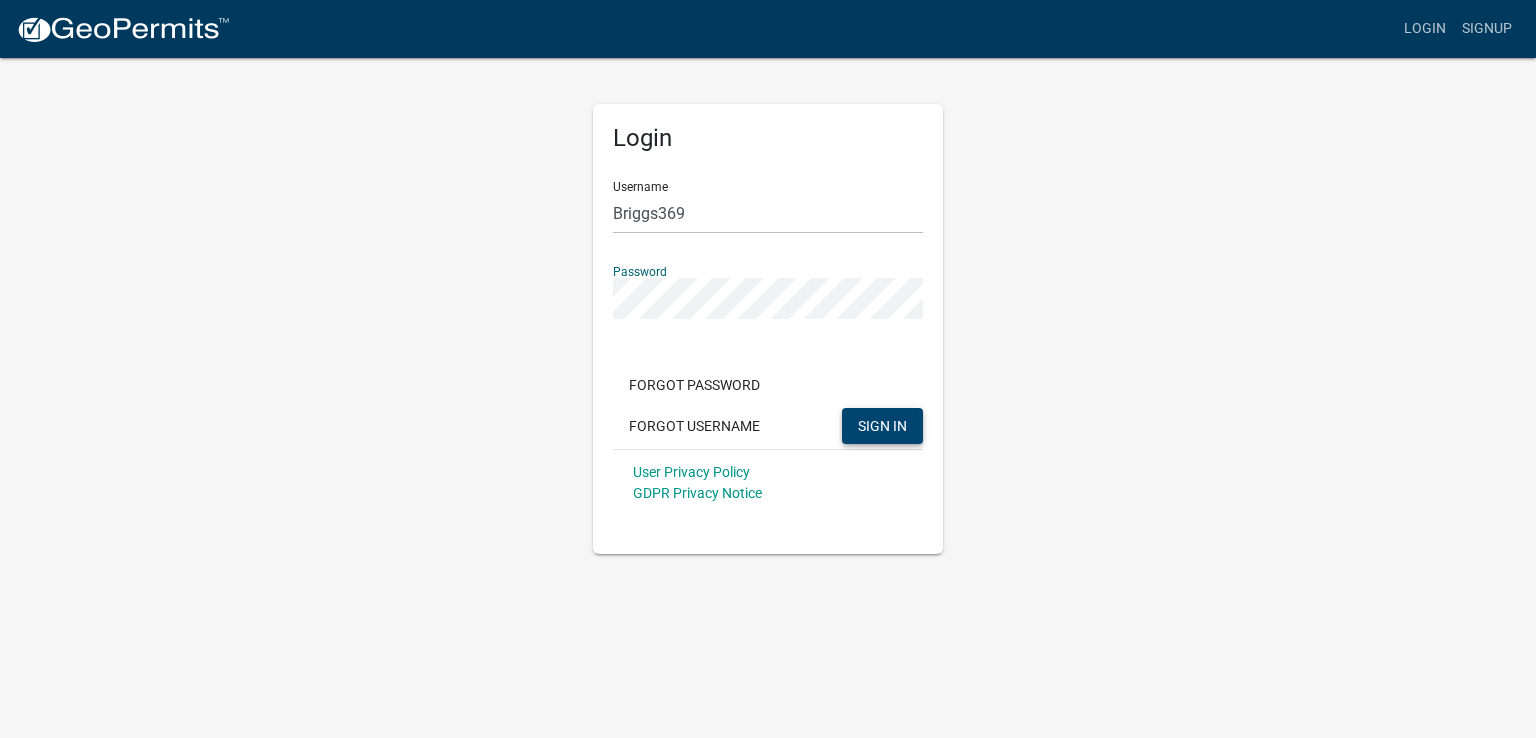 click on "SIGN IN" 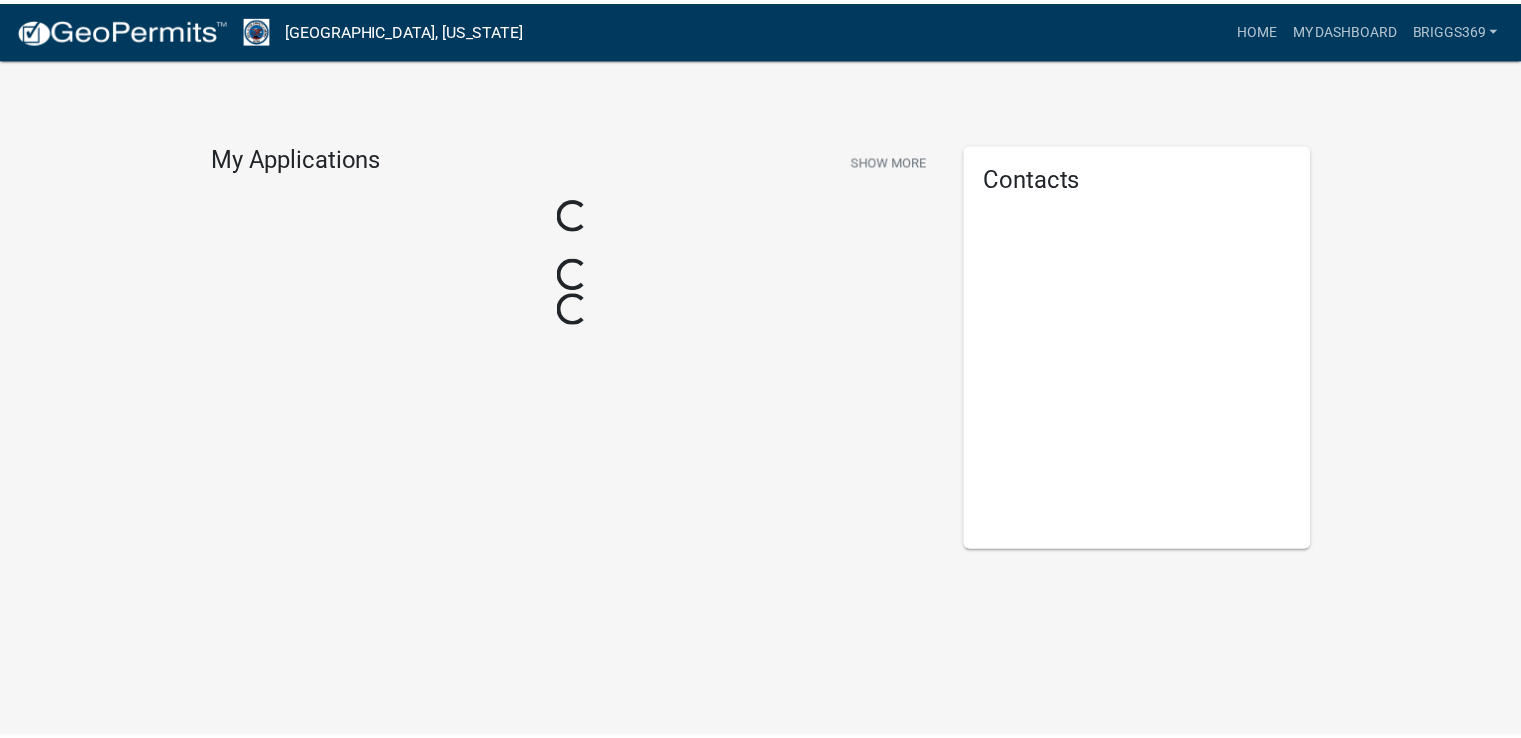 scroll, scrollTop: 0, scrollLeft: 0, axis: both 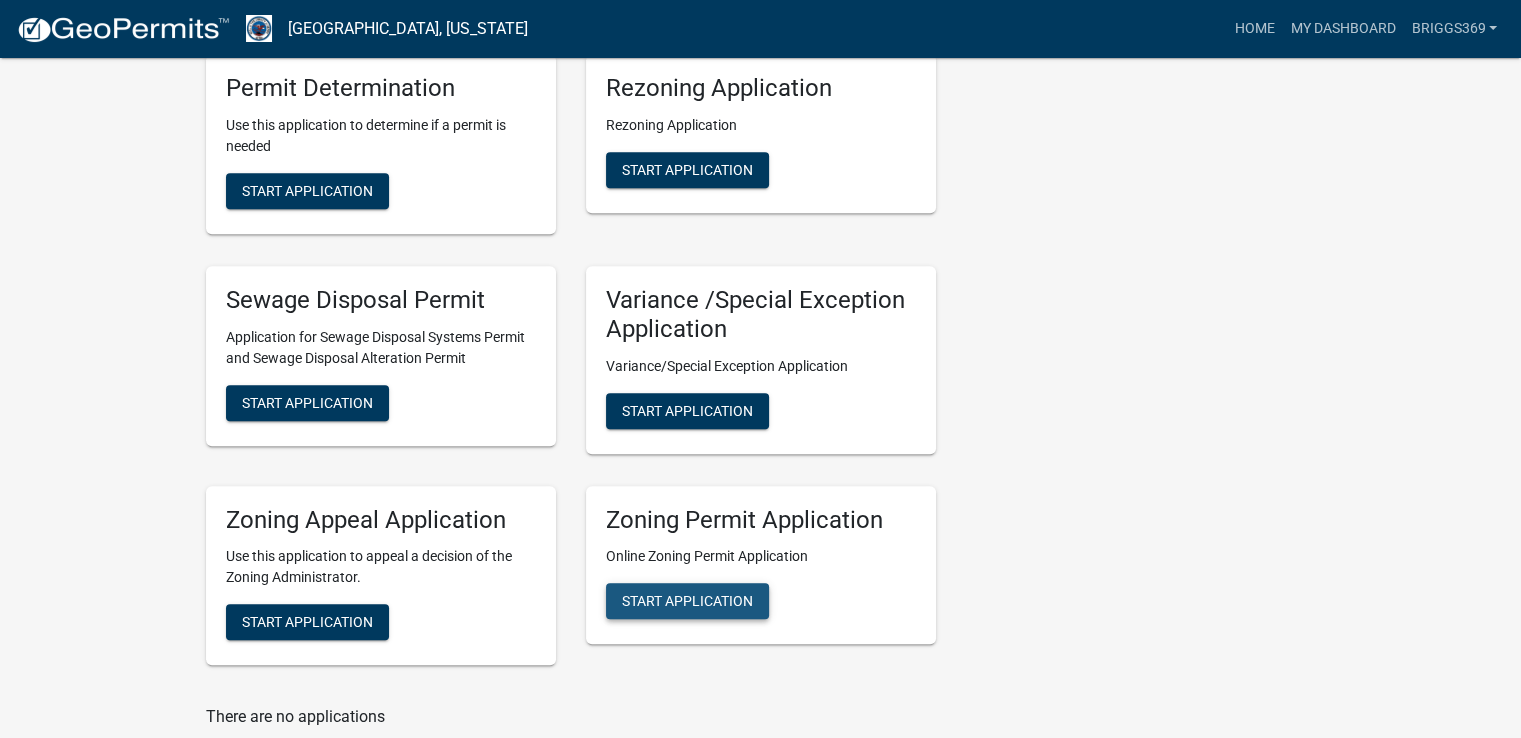 click on "Start Application" 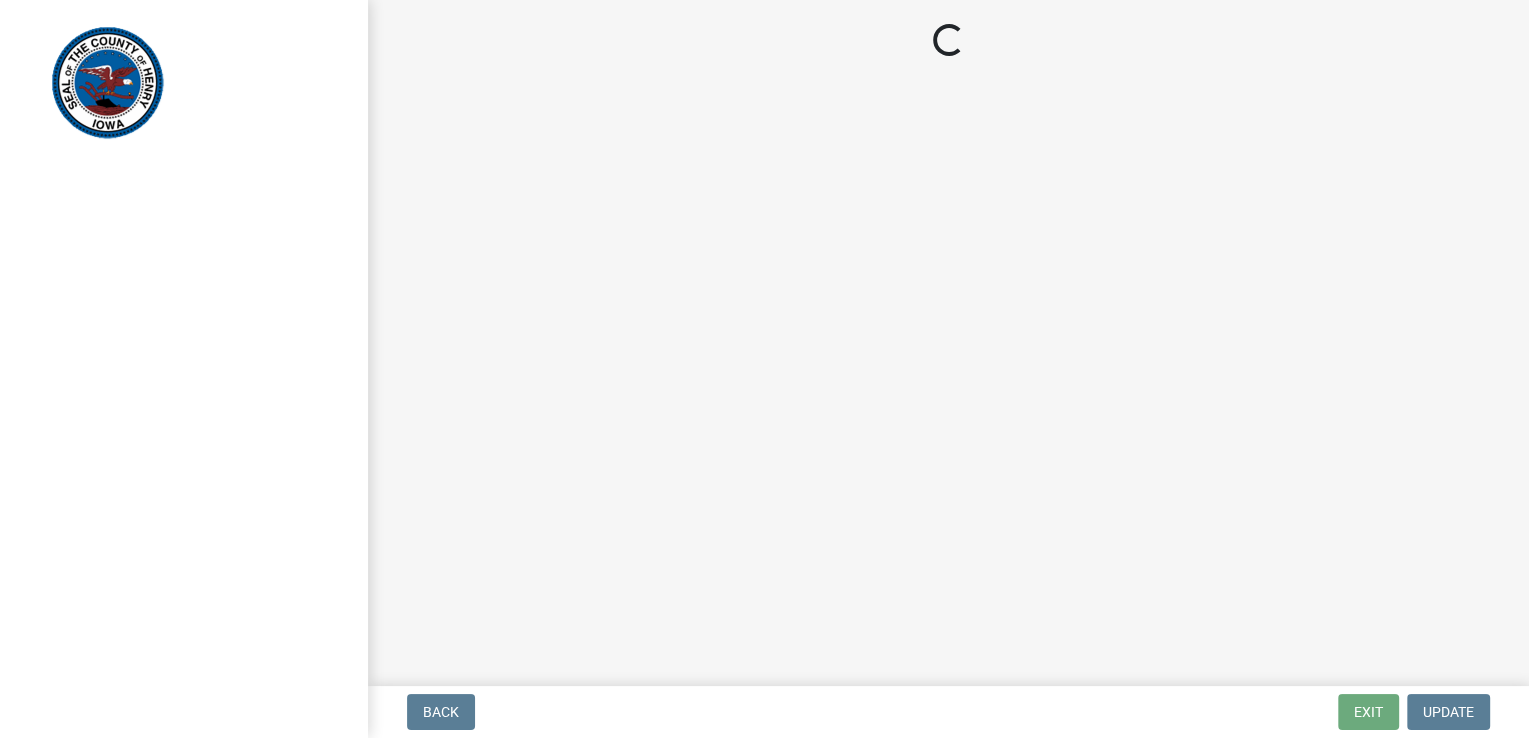 scroll, scrollTop: 0, scrollLeft: 0, axis: both 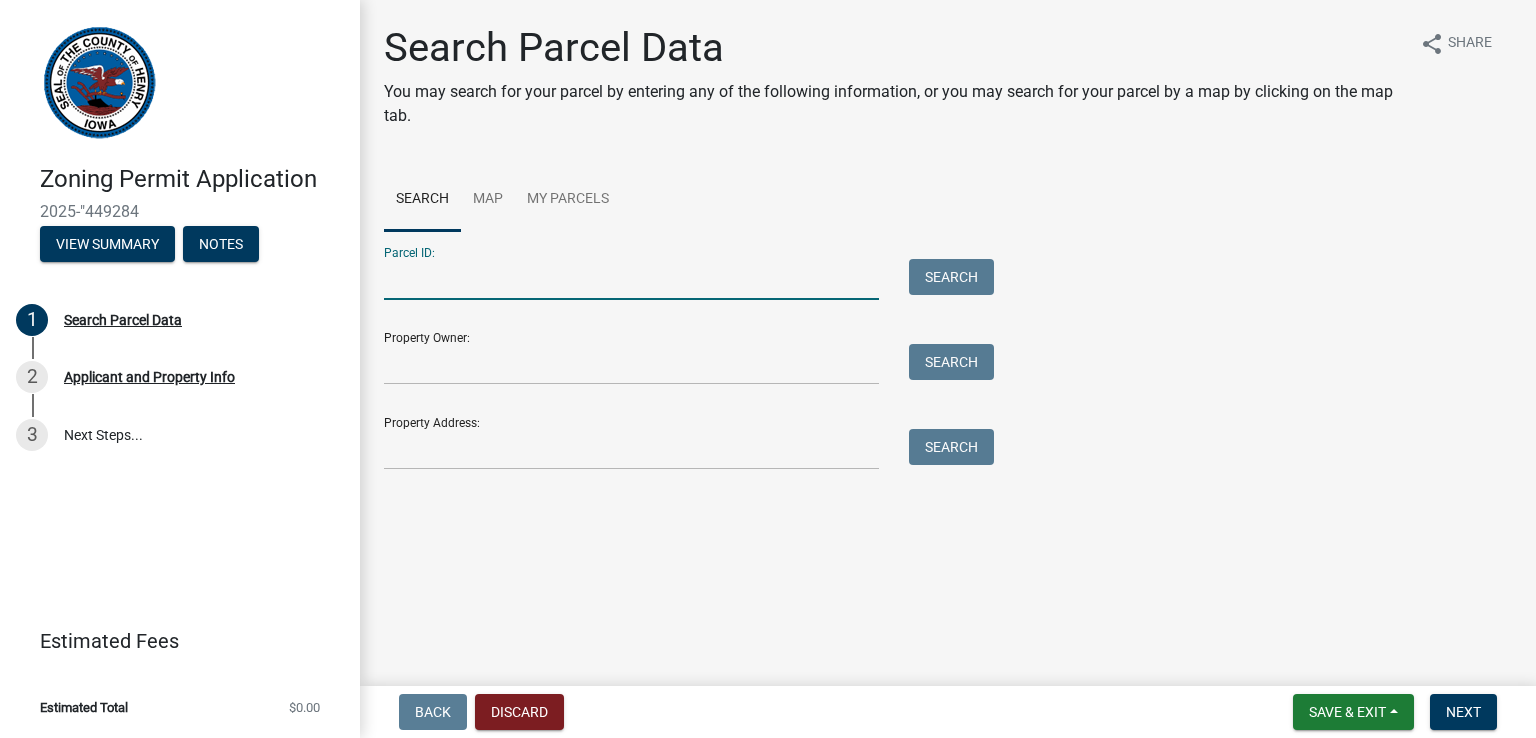click on "Parcel ID:" at bounding box center [631, 279] 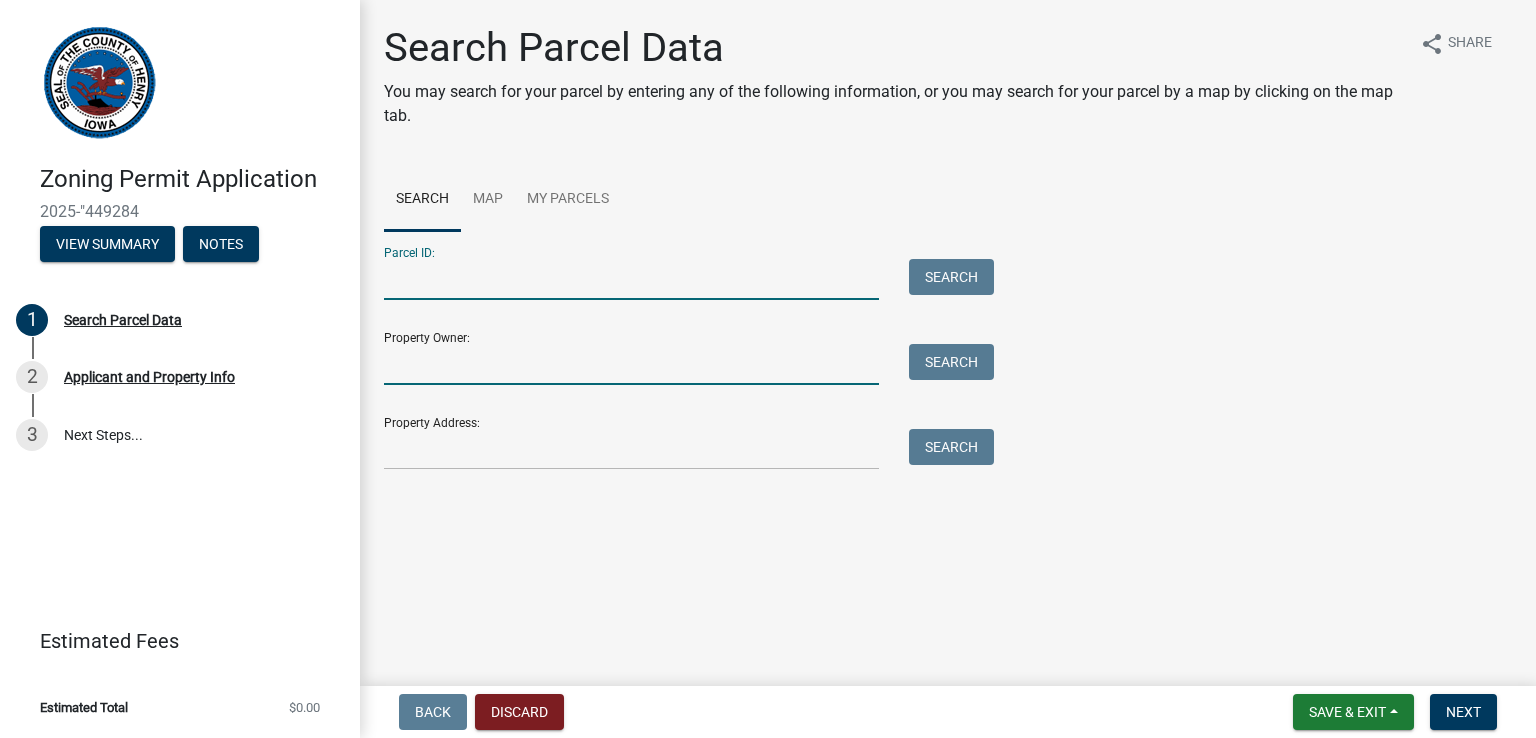click on "Property Owner:" at bounding box center (631, 364) 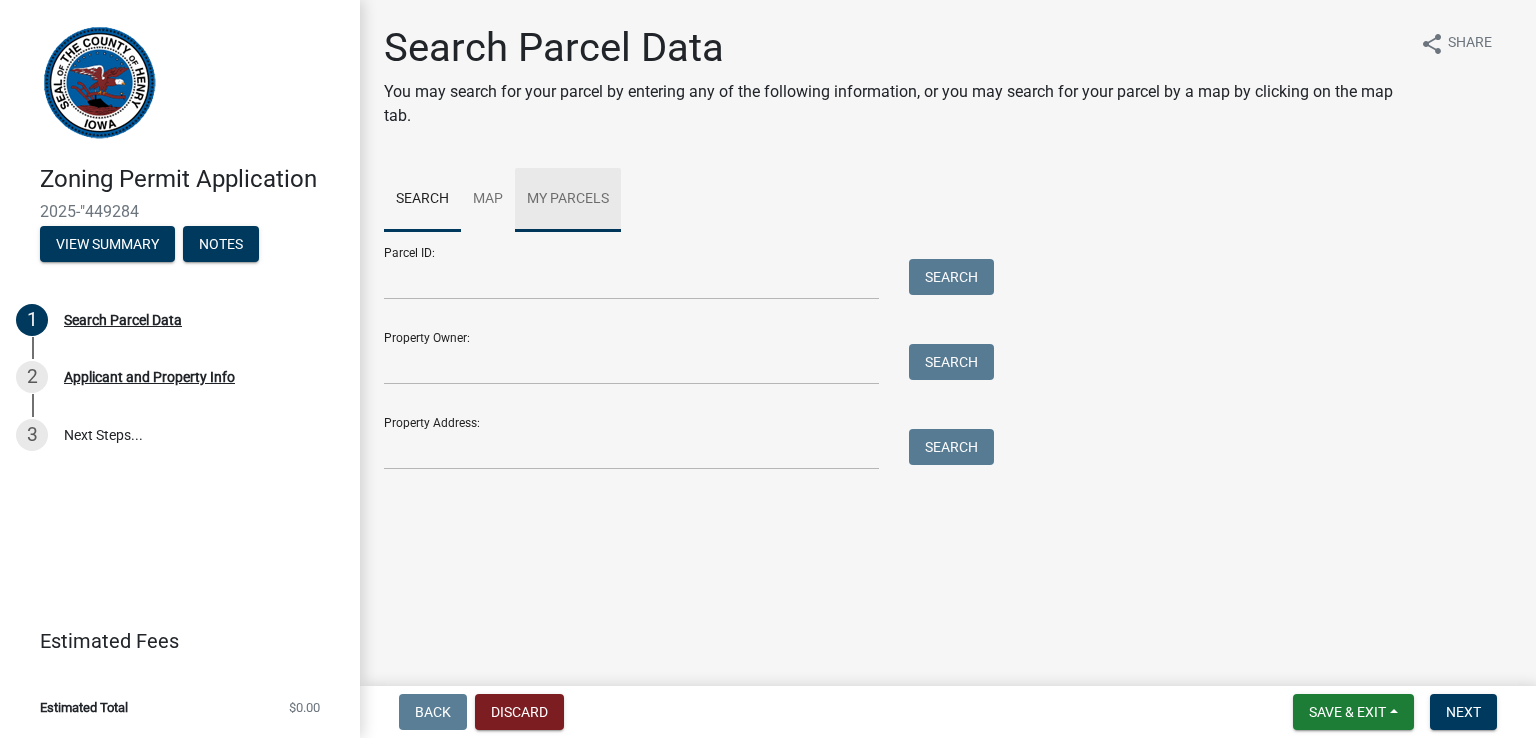 click on "My Parcels" at bounding box center (568, 200) 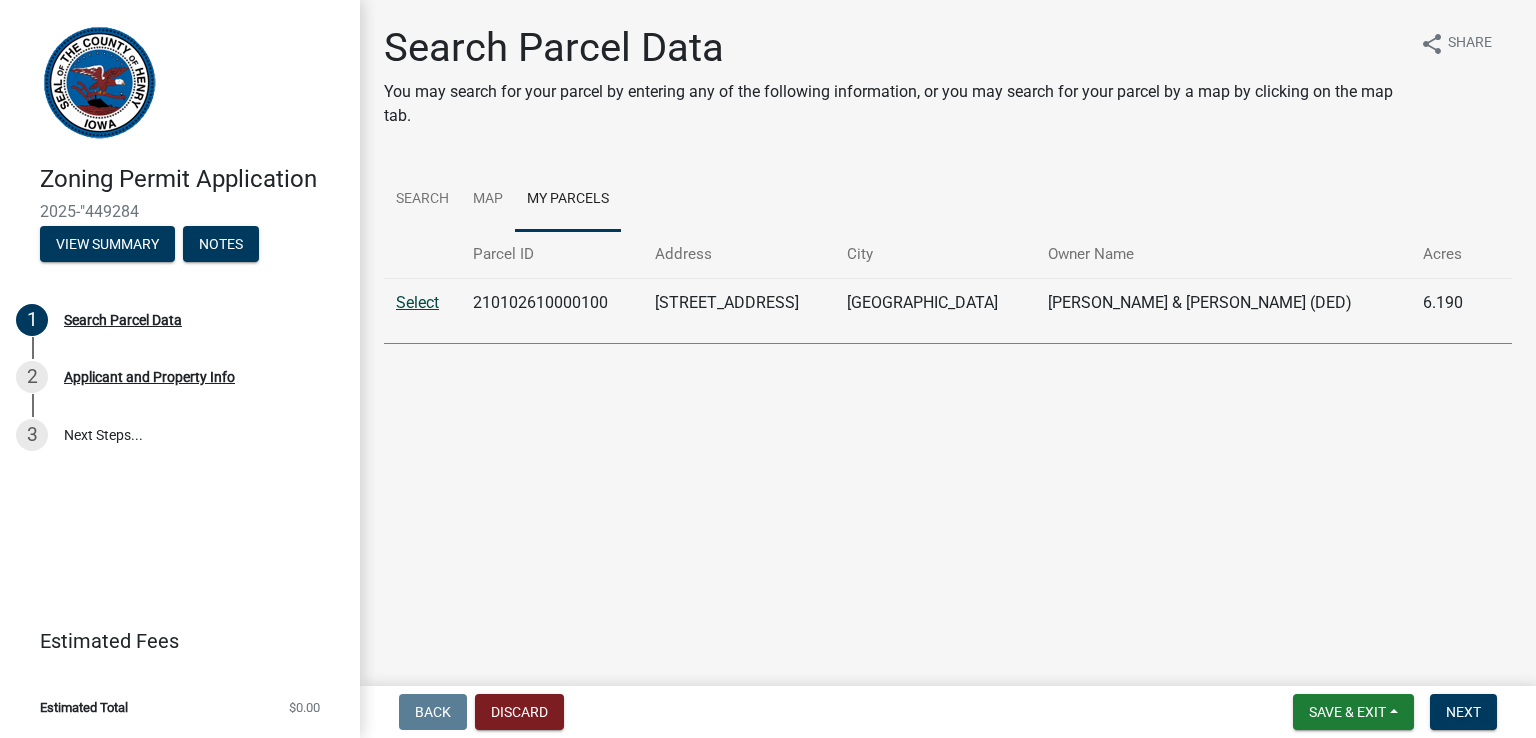 click on "Select" at bounding box center (417, 302) 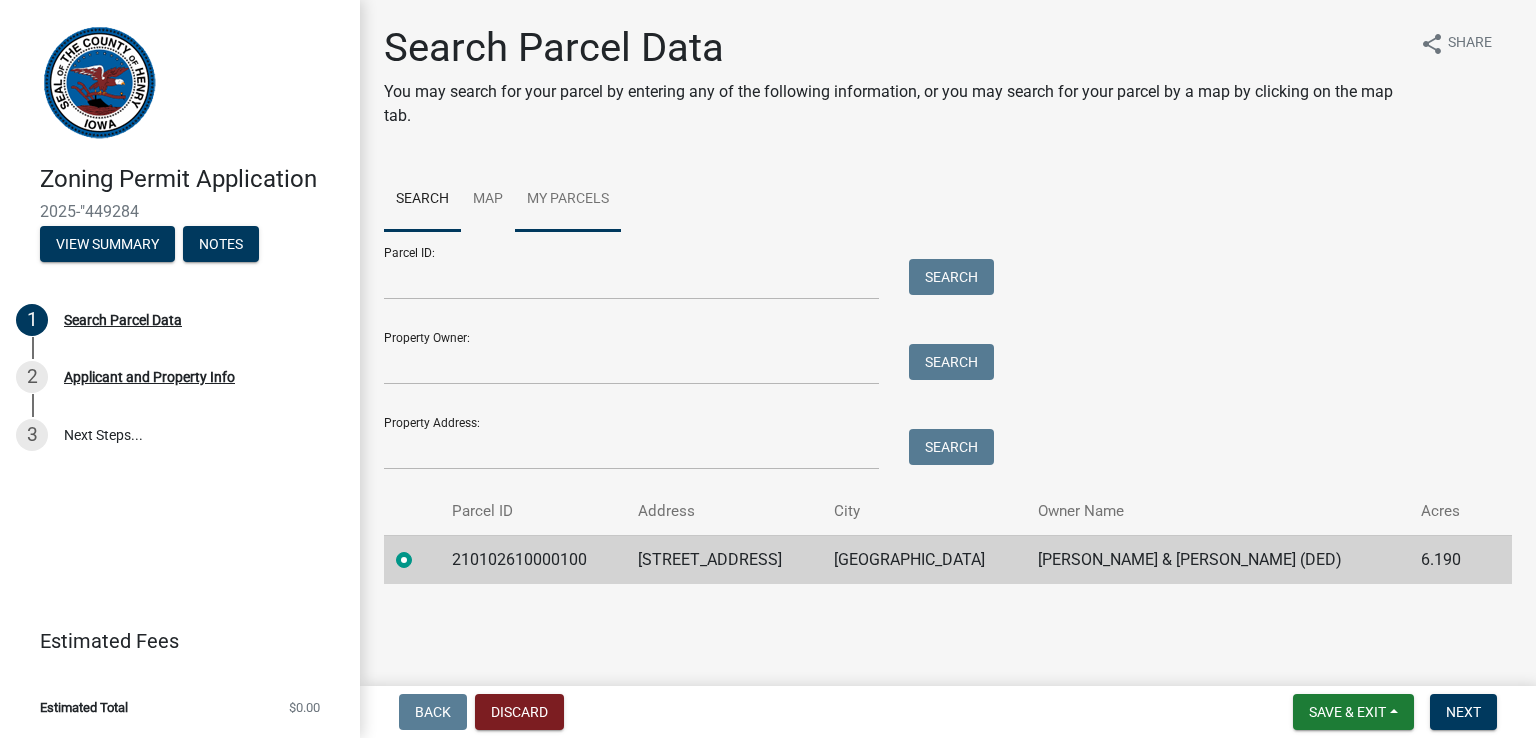 click on "My Parcels" at bounding box center [568, 200] 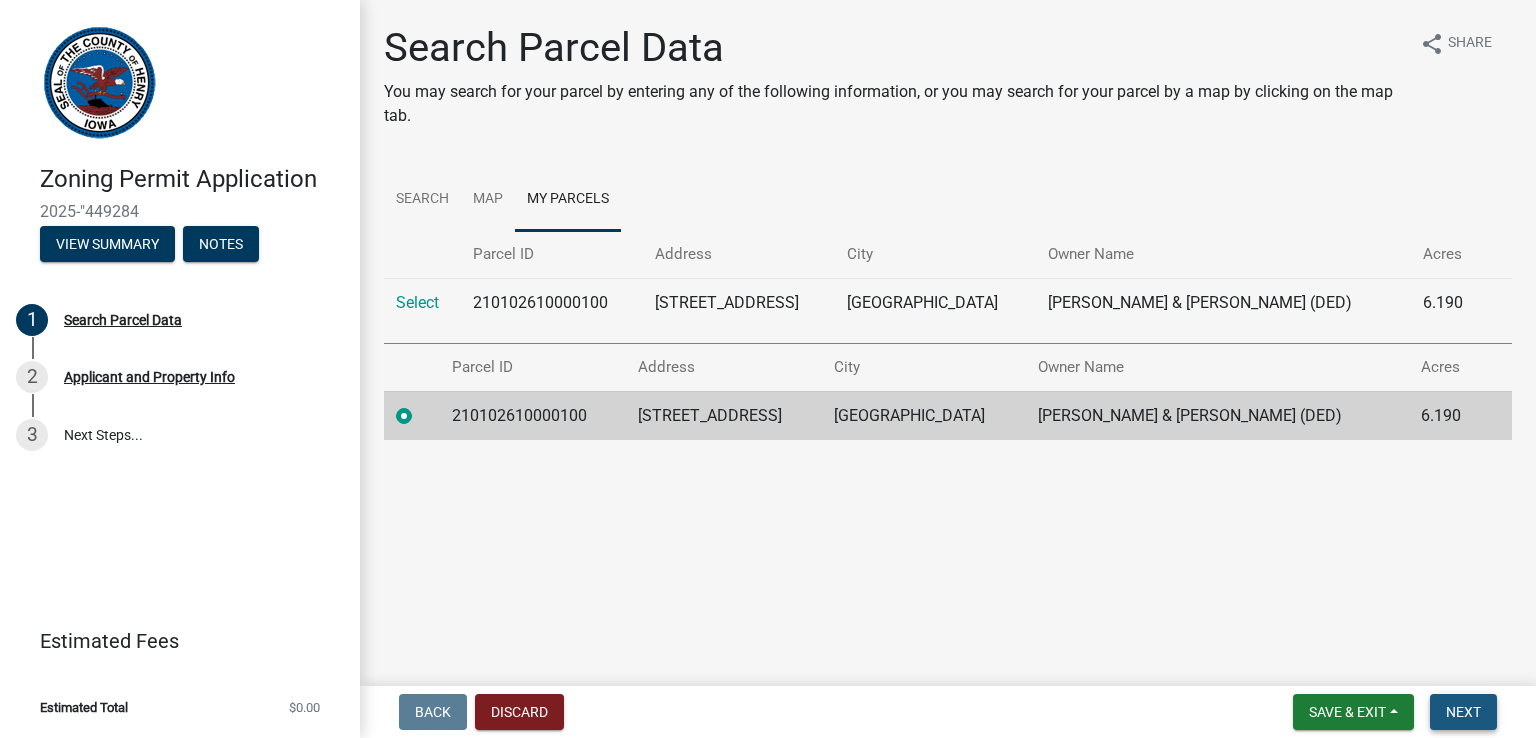 click on "Next" at bounding box center [1463, 712] 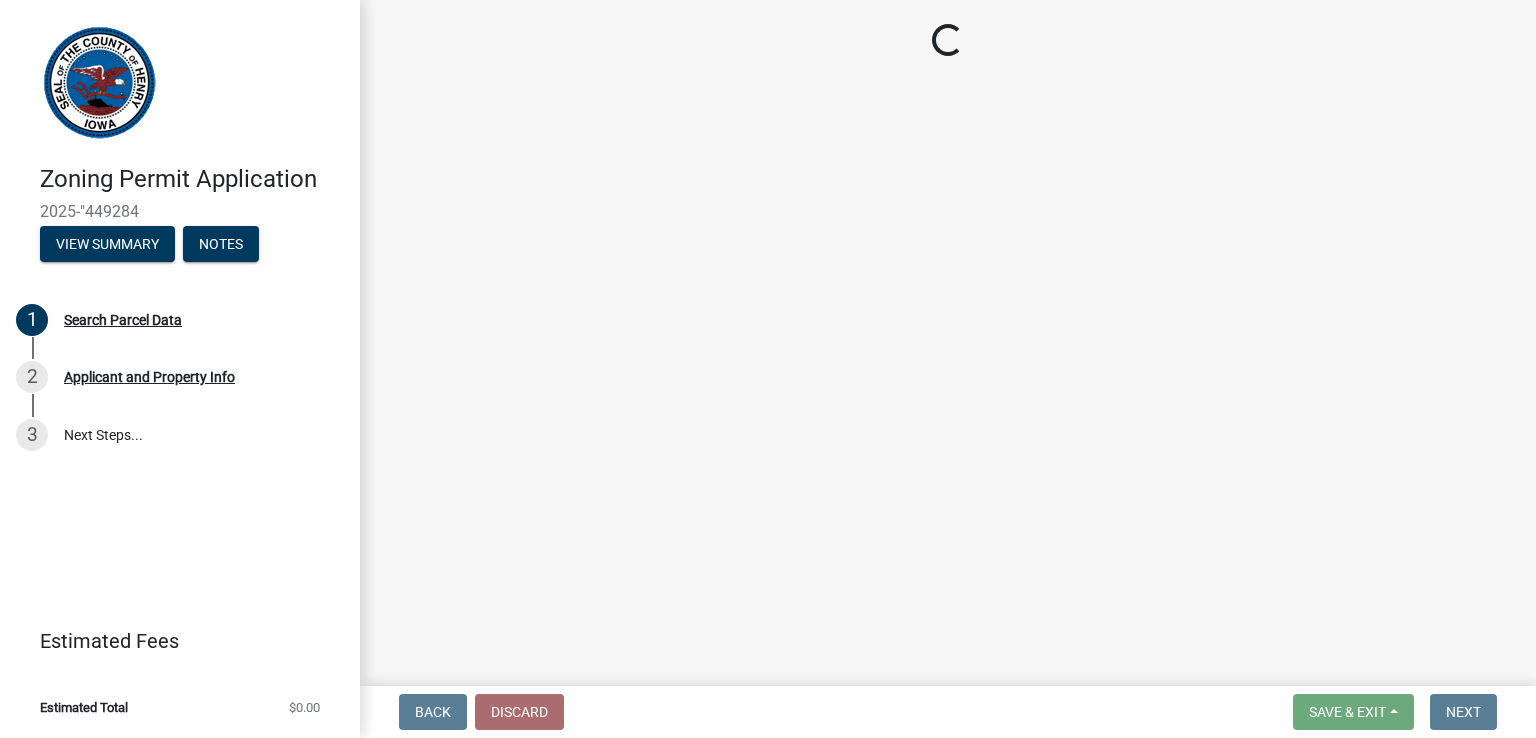 select on "d40d9331-8346-41c3-a73a-e1fd91570dc5" 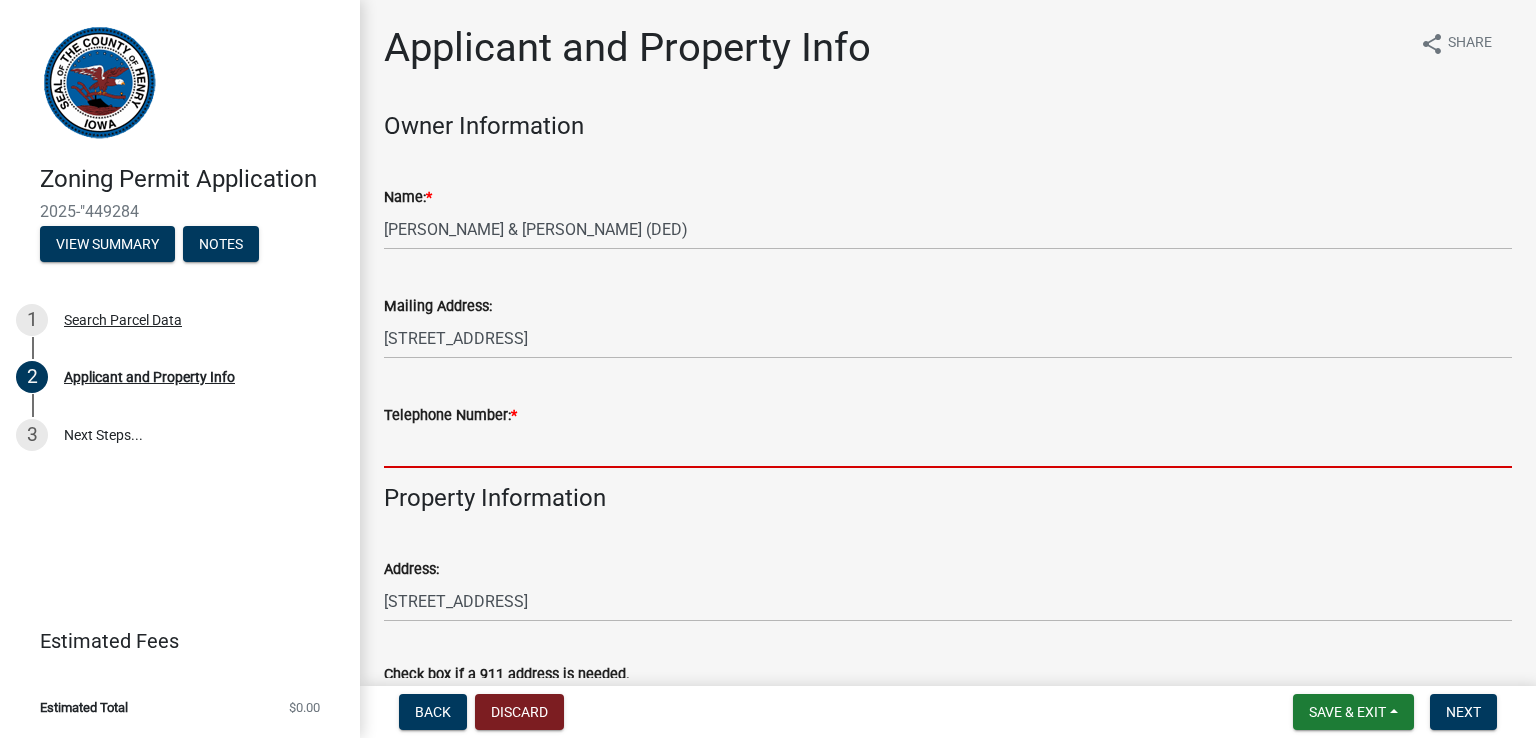 click on "Telephone Number:  *" at bounding box center [948, 447] 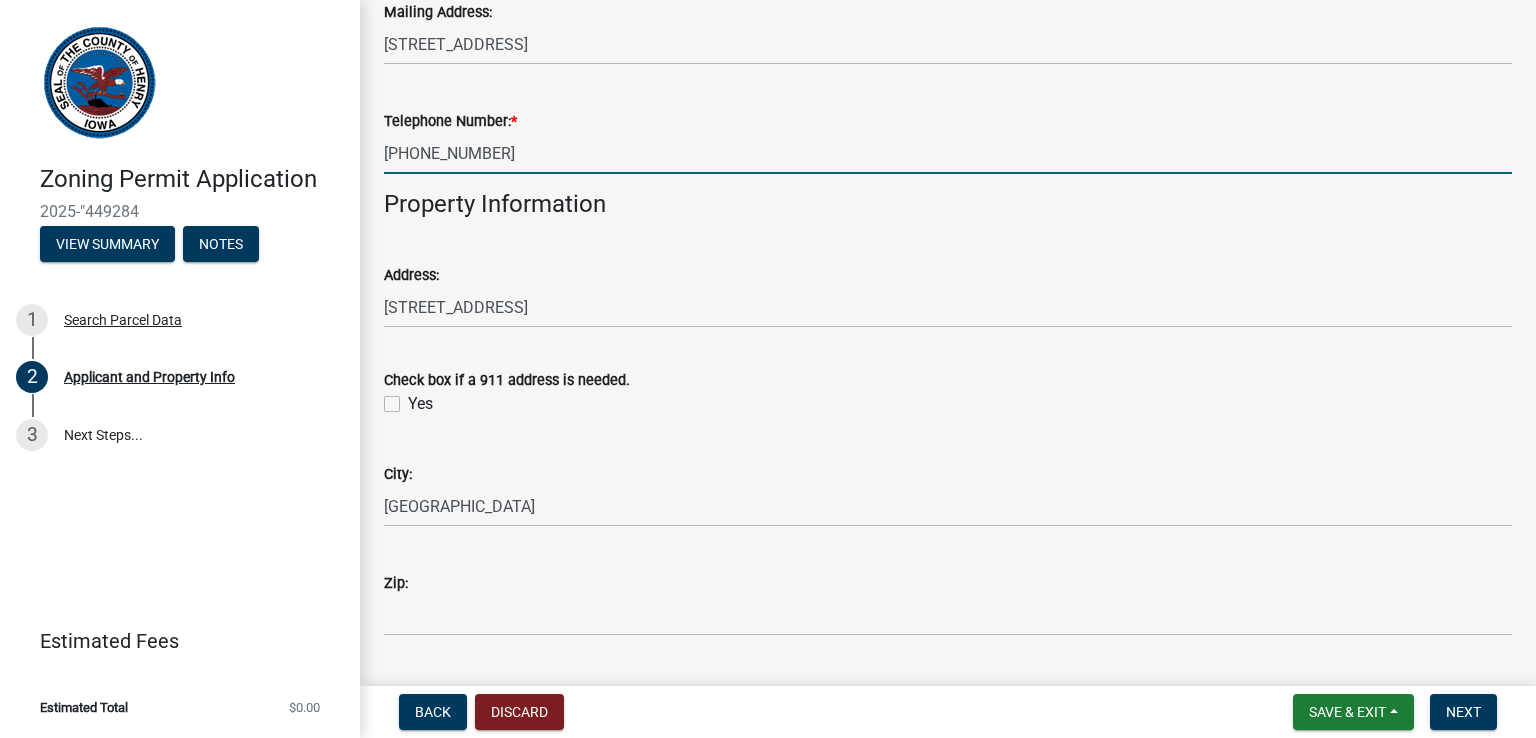 scroll, scrollTop: 487, scrollLeft: 0, axis: vertical 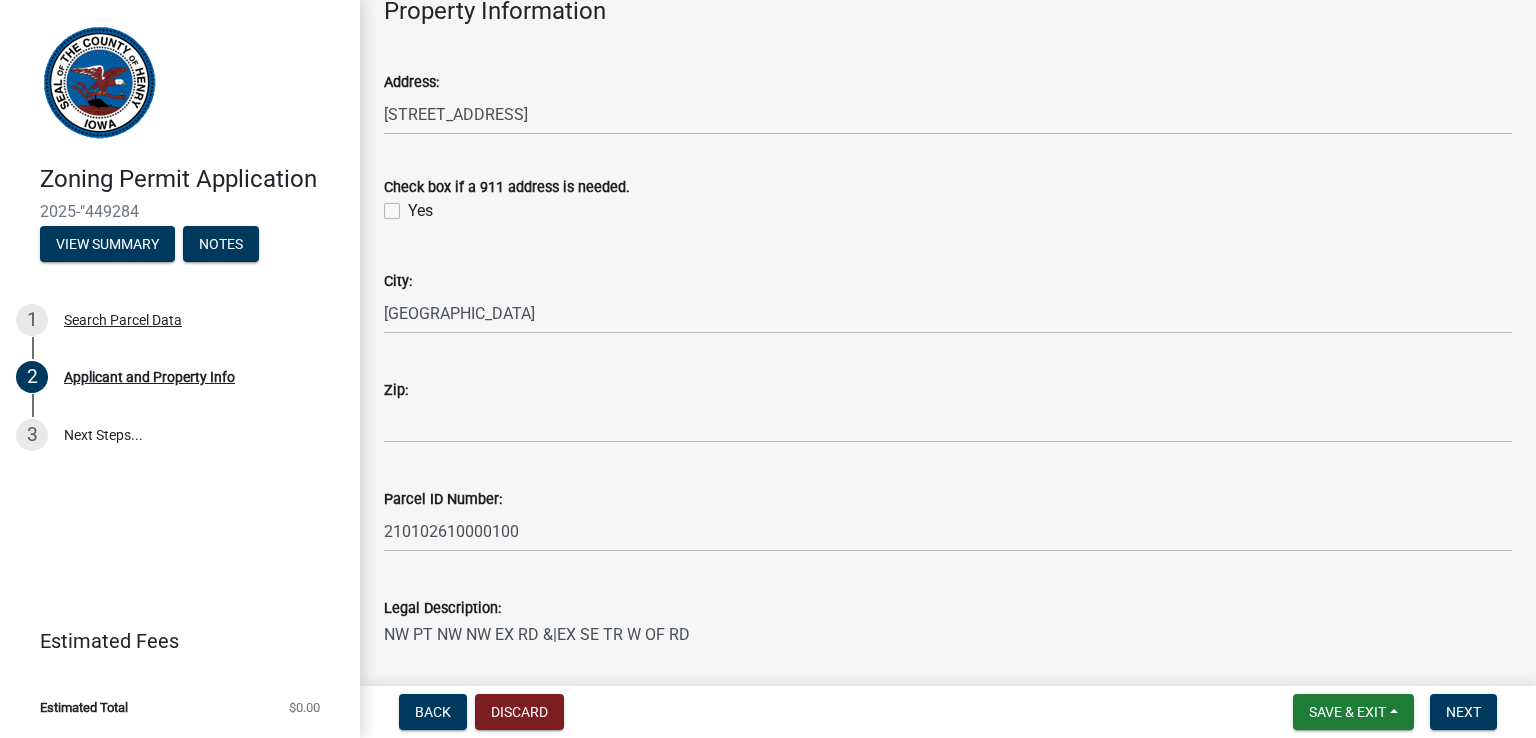 type on "[PHONE_NUMBER]" 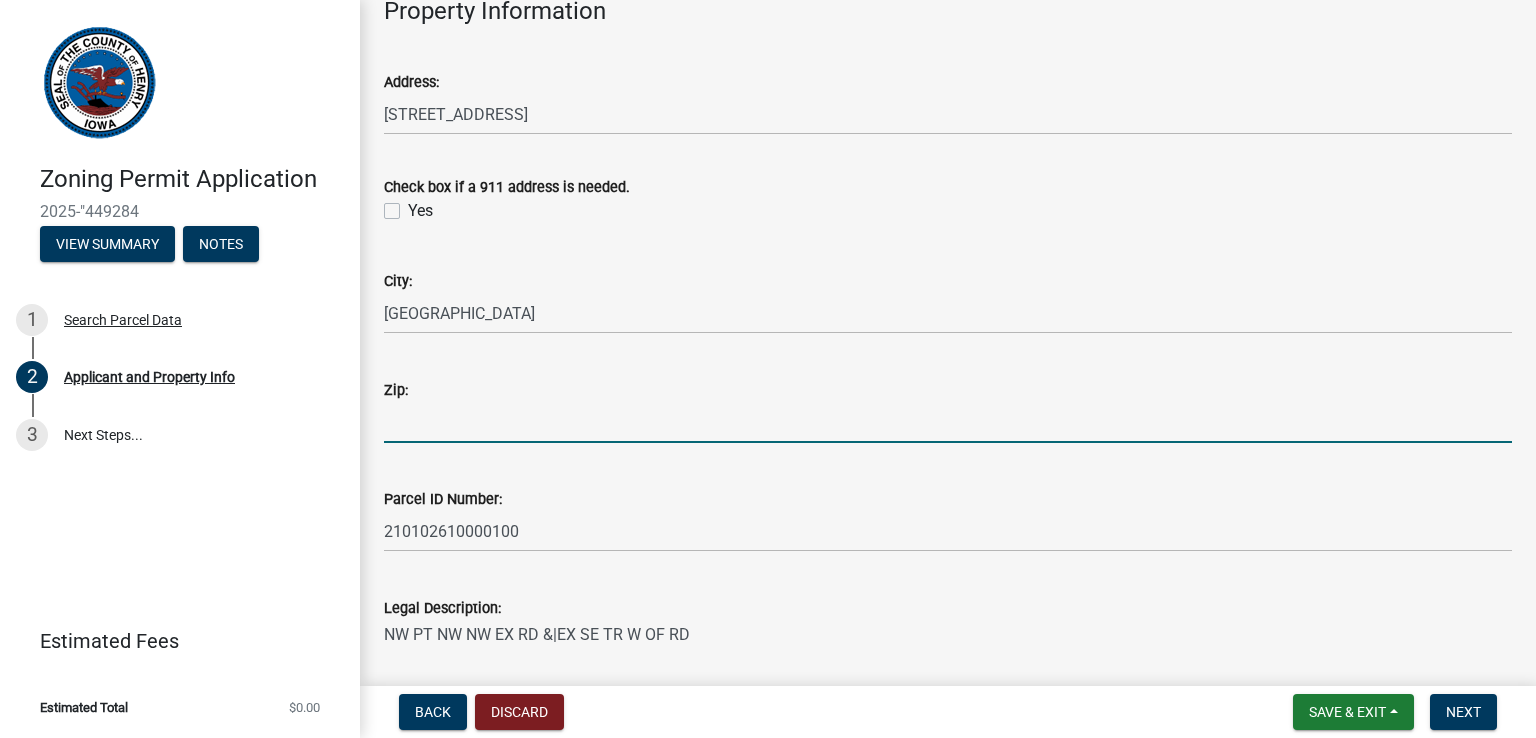 click on "Zip:" at bounding box center [948, 422] 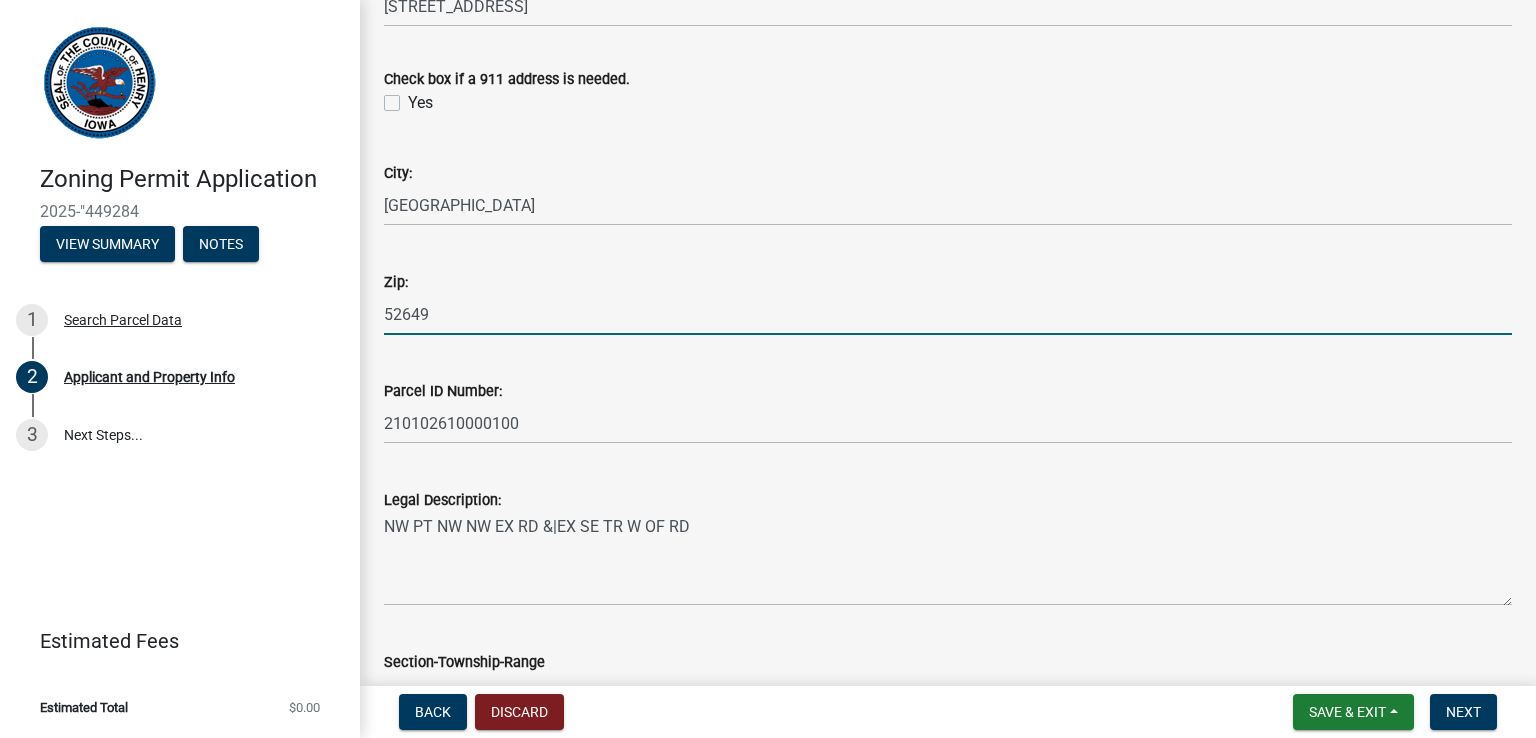 scroll, scrollTop: 604, scrollLeft: 0, axis: vertical 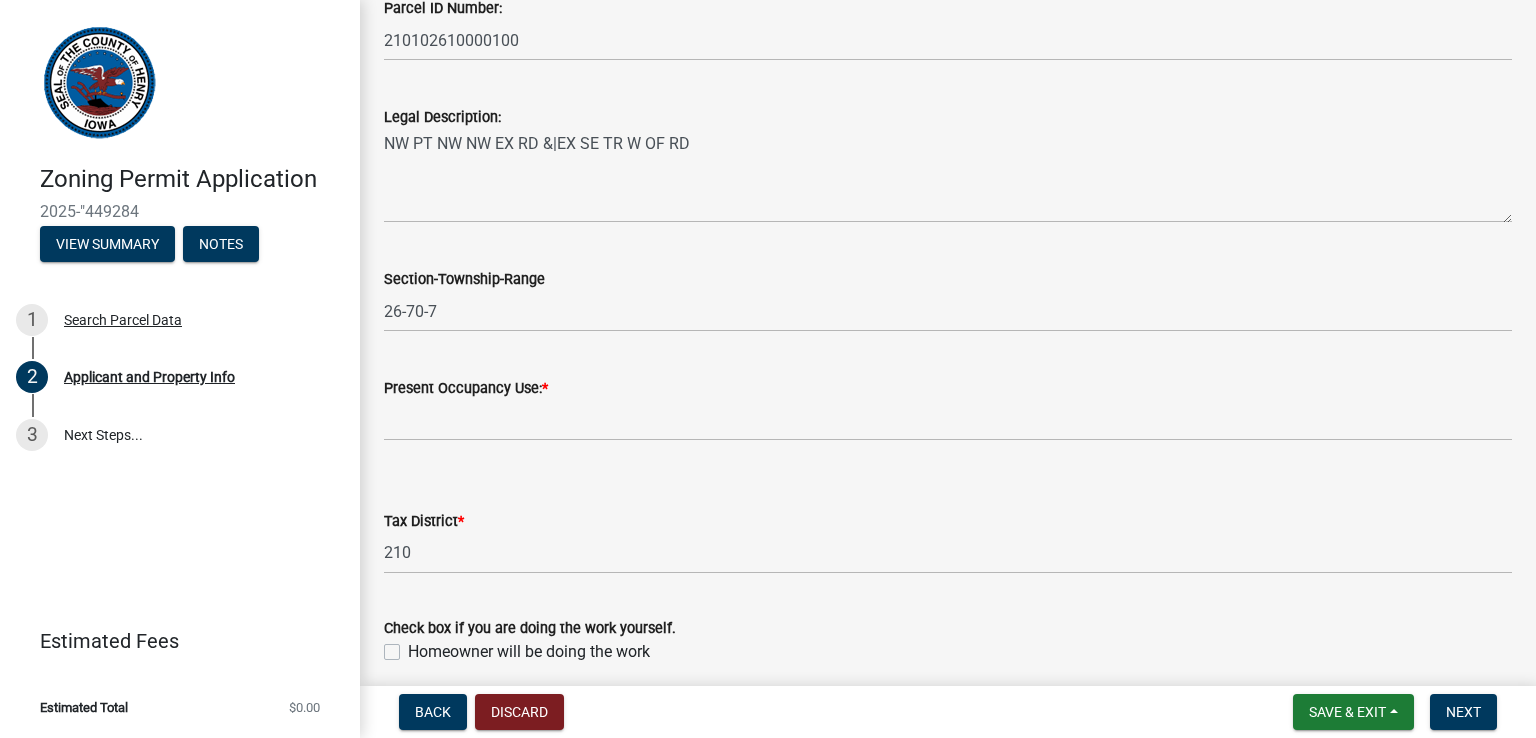 type on "52649" 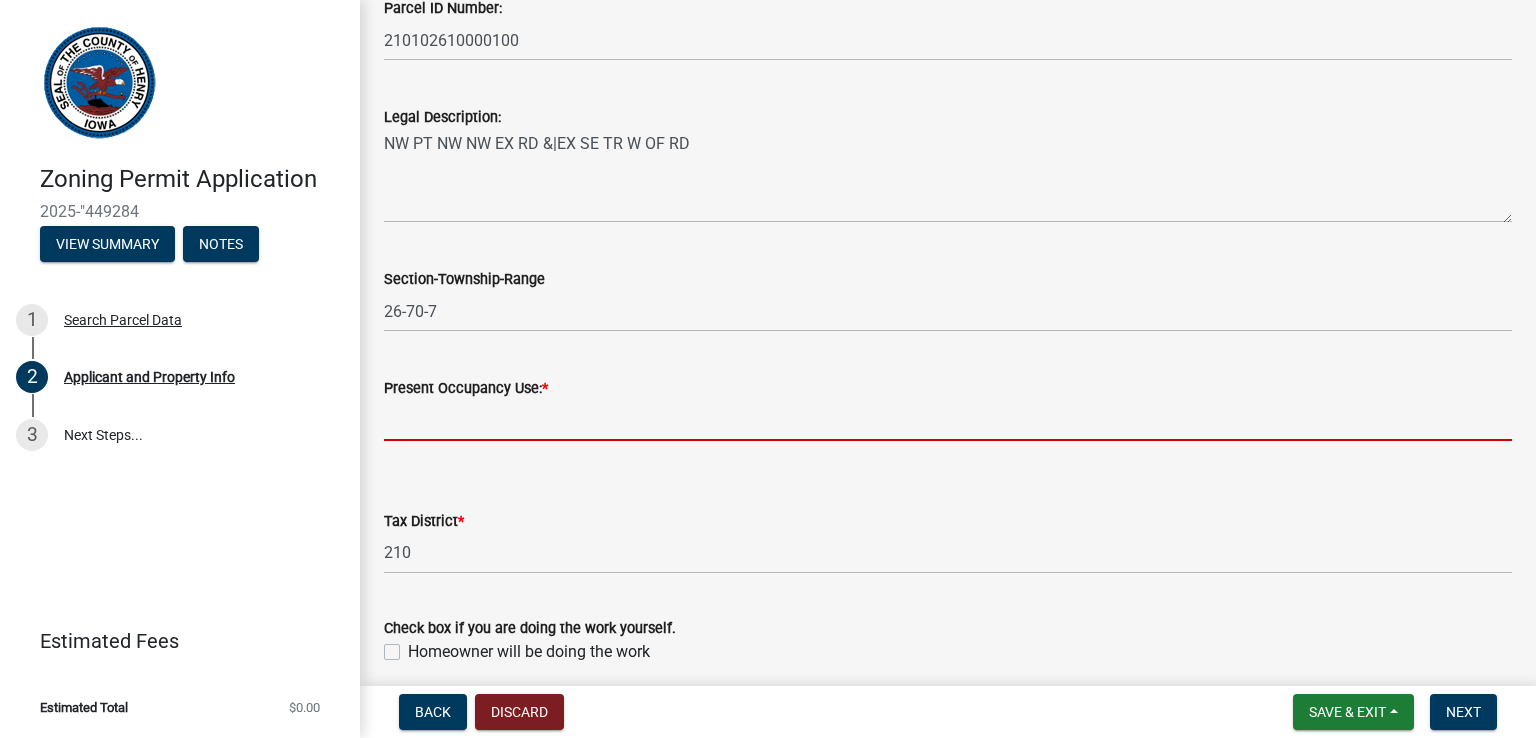 click on "Present Occupancy Use:  *" at bounding box center (948, 420) 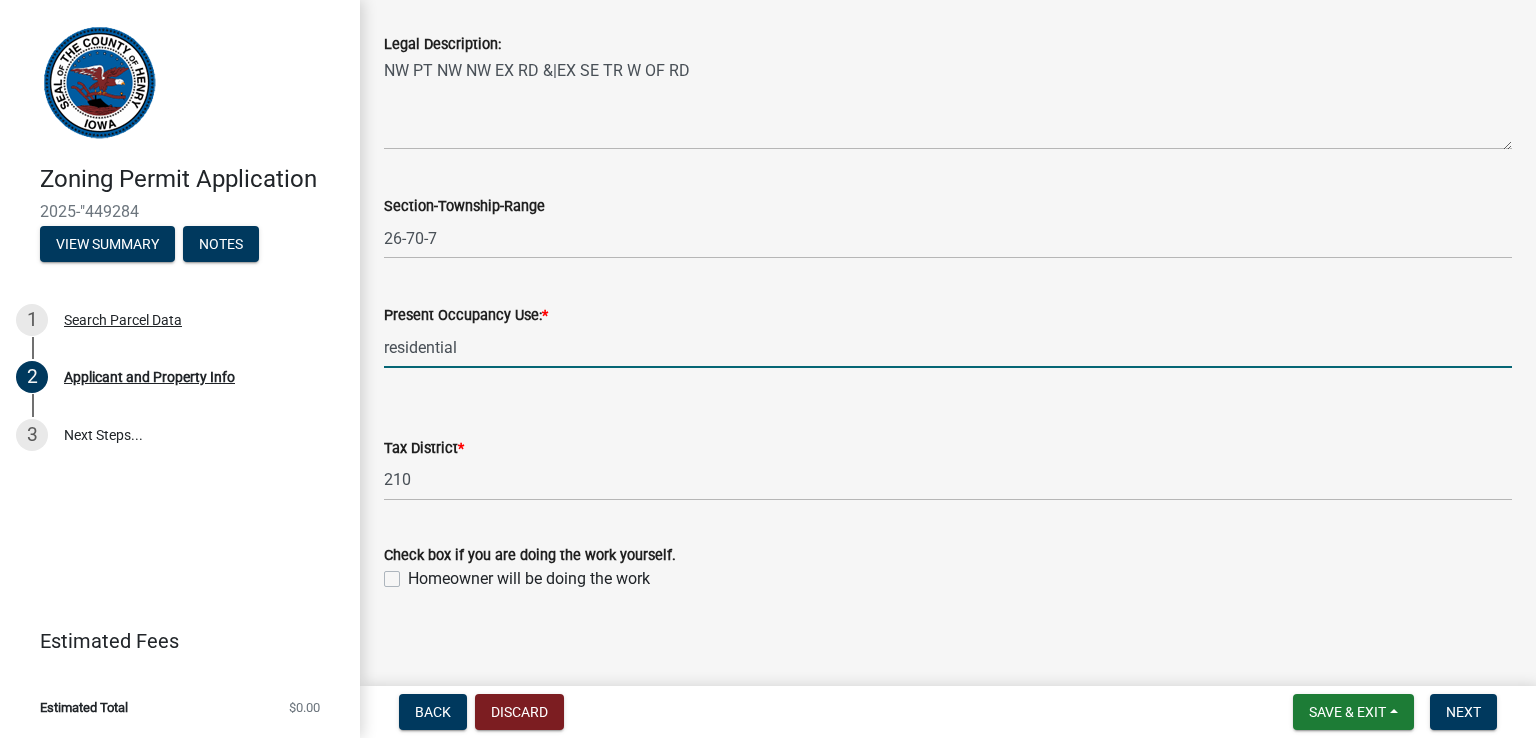 scroll, scrollTop: 1060, scrollLeft: 0, axis: vertical 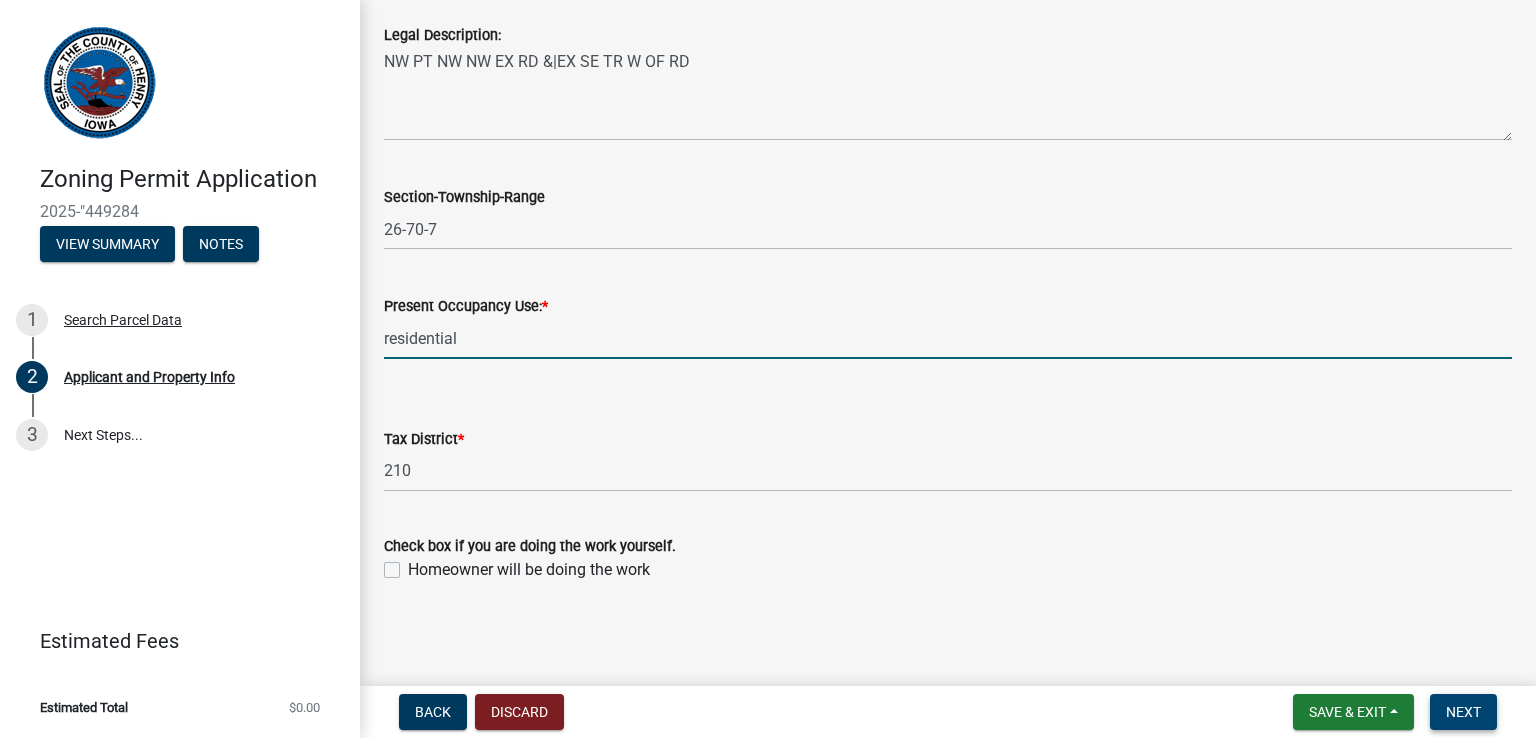 type on "residential" 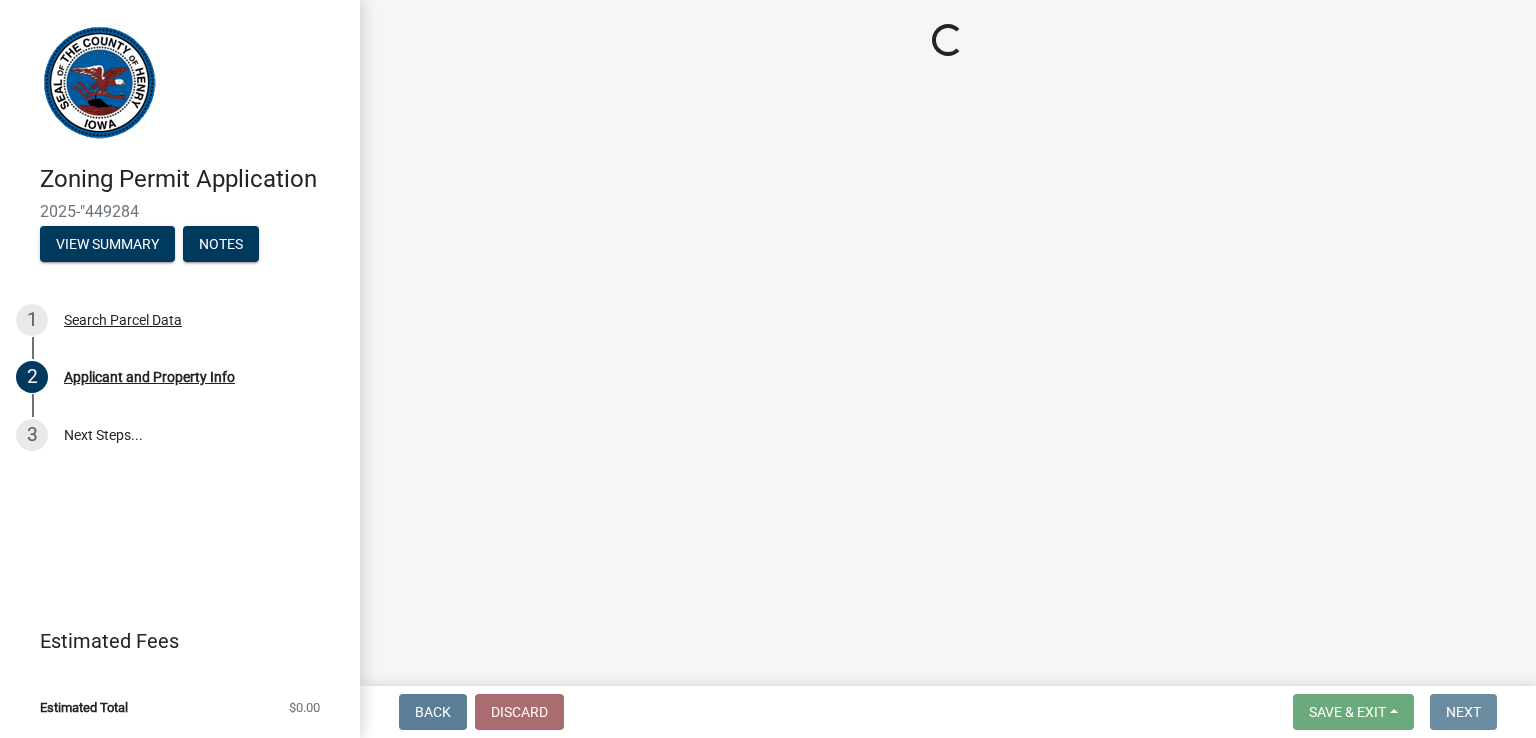 scroll, scrollTop: 0, scrollLeft: 0, axis: both 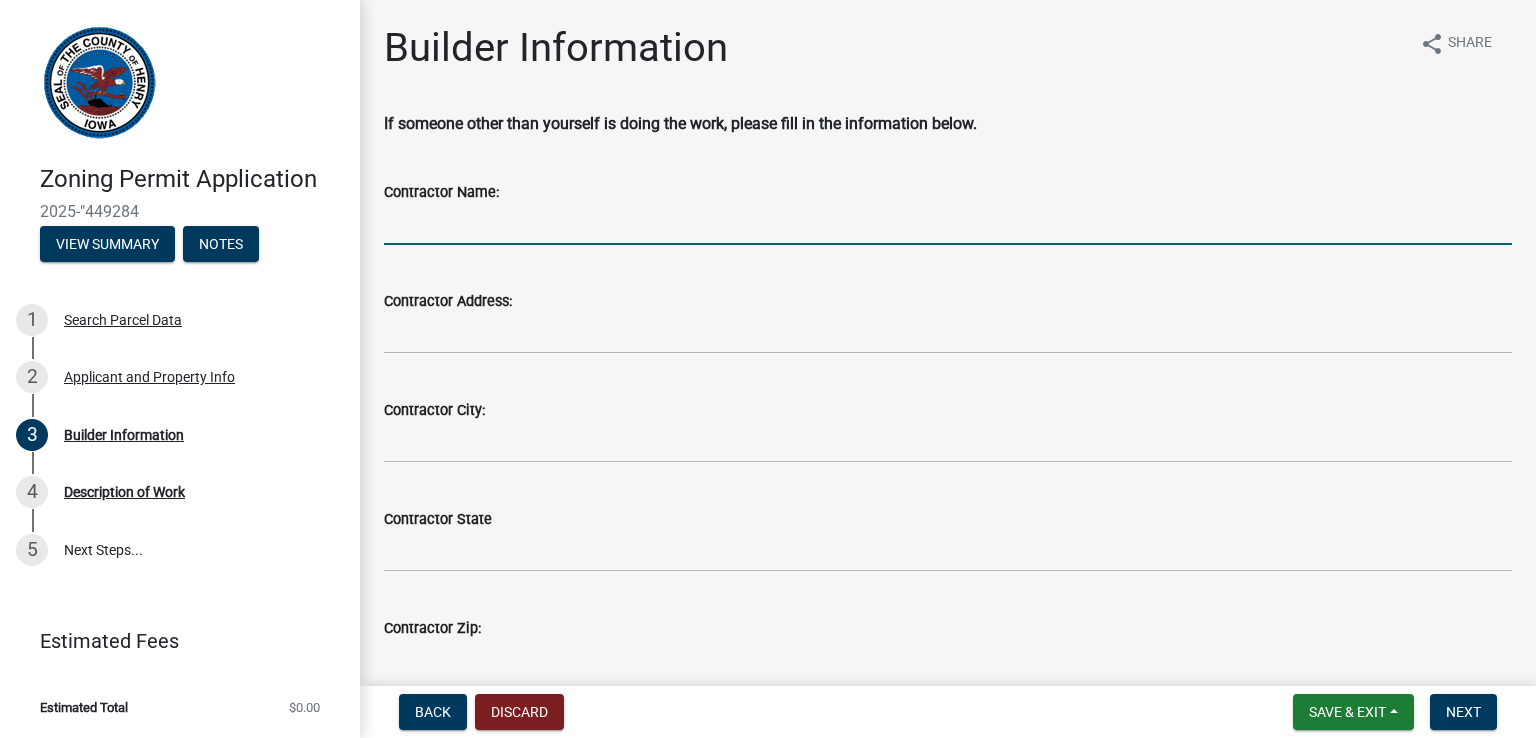 click on "Contractor Name:" at bounding box center [948, 224] 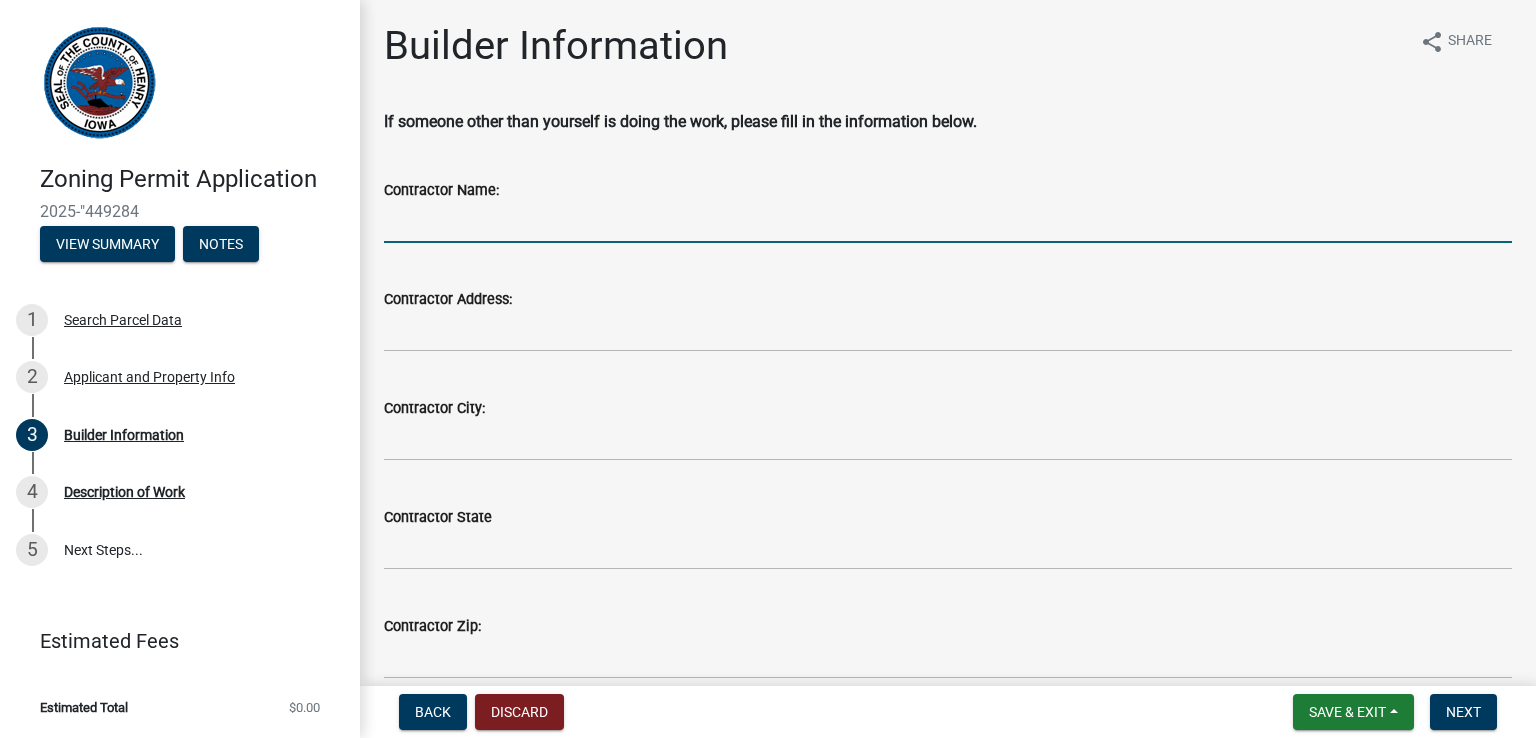 scroll, scrollTop: 0, scrollLeft: 0, axis: both 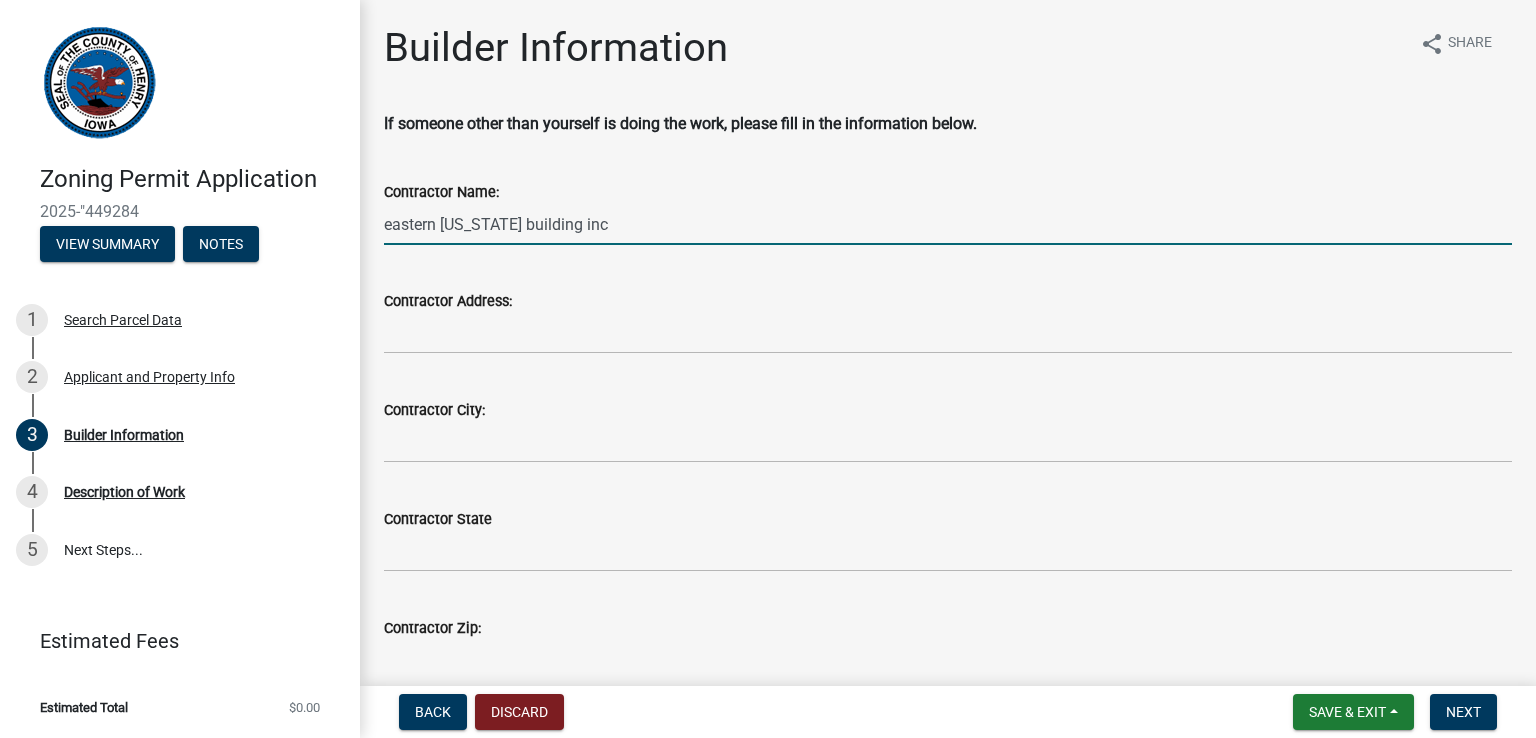 drag, startPoint x: 544, startPoint y: 223, endPoint x: 641, endPoint y: 209, distance: 98.005104 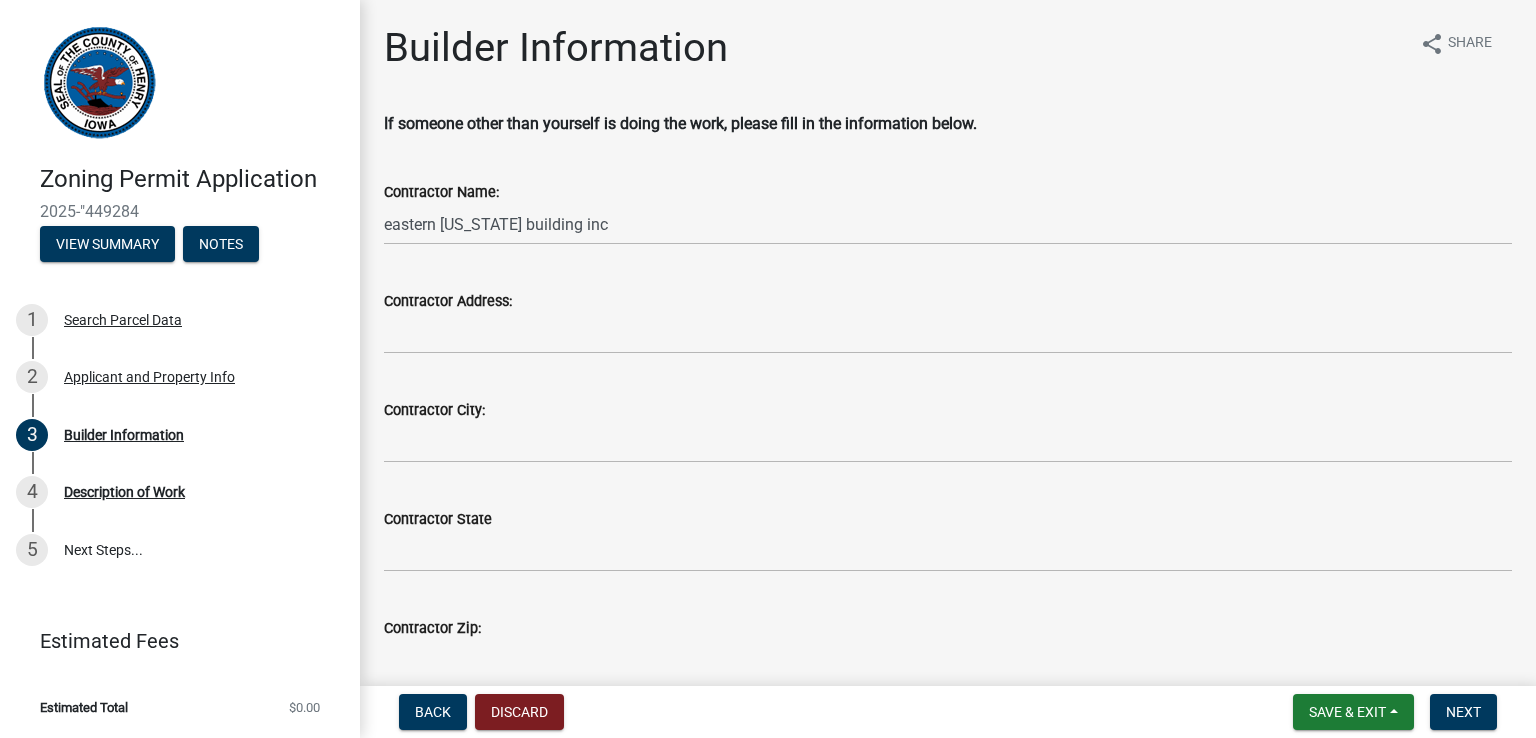 click on "Contractor Address:" 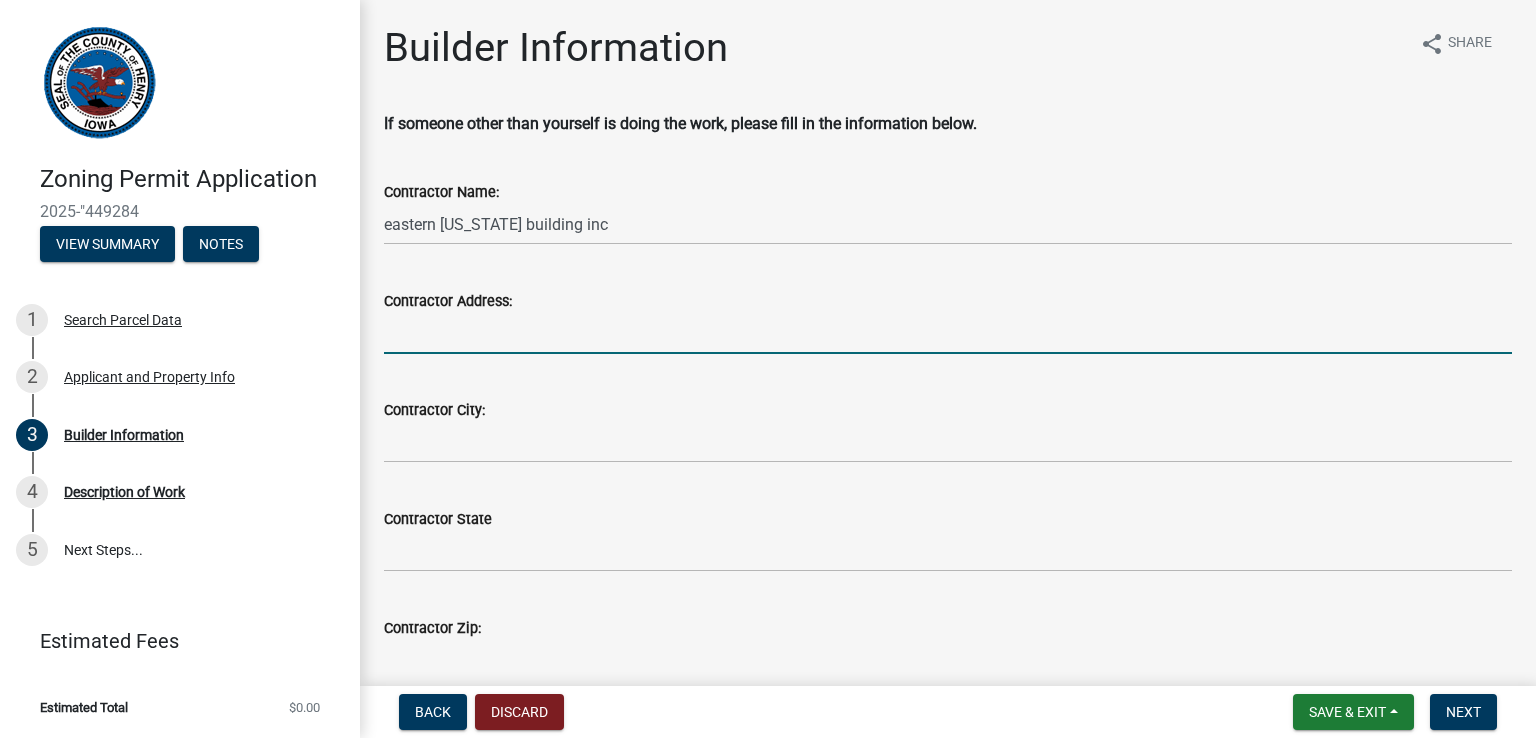 click on "Contractor Address:" at bounding box center (948, 333) 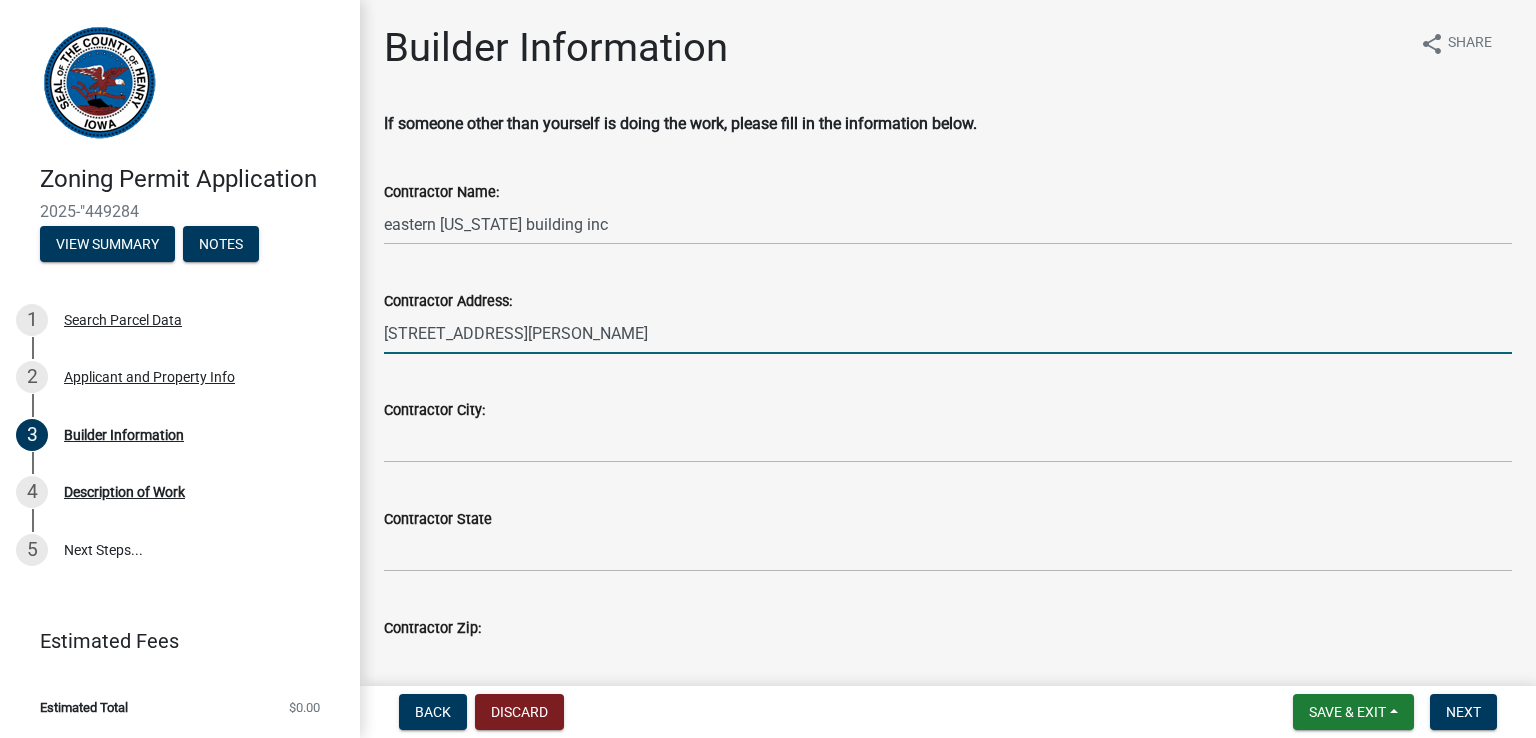 type on "[STREET_ADDRESS][PERSON_NAME]" 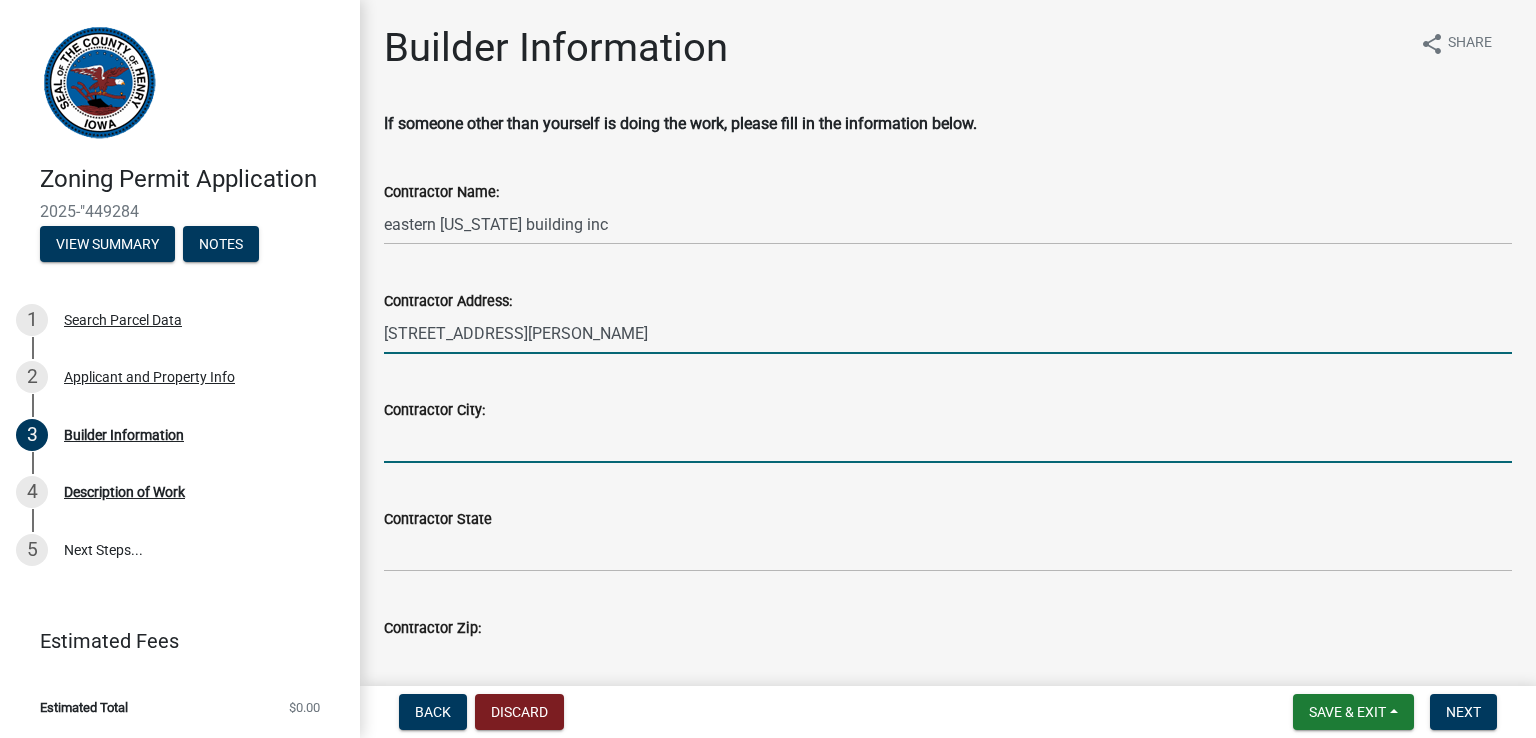 click on "Contractor City:" at bounding box center (948, 442) 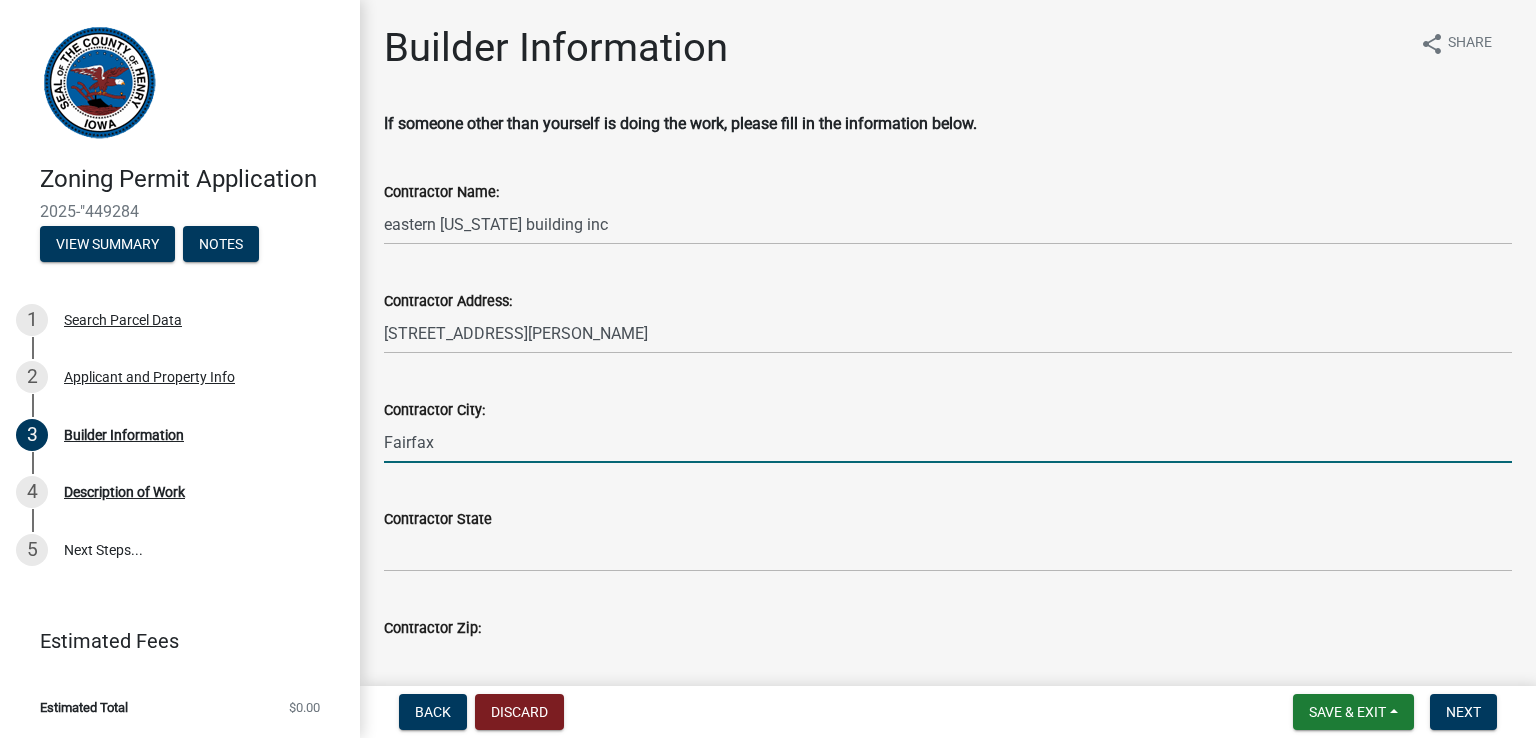 type on "Fairfax" 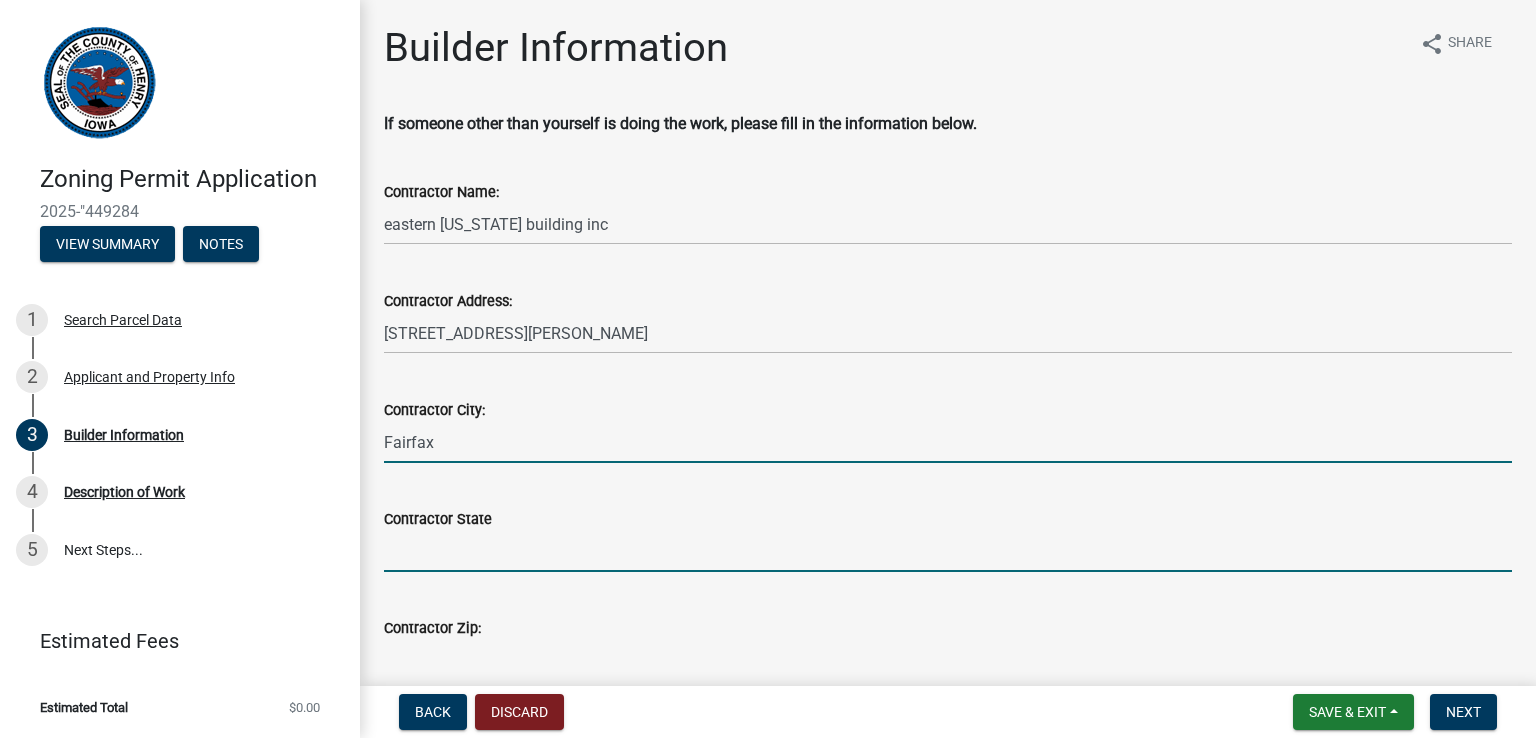 click on "Contractor State" at bounding box center [948, 551] 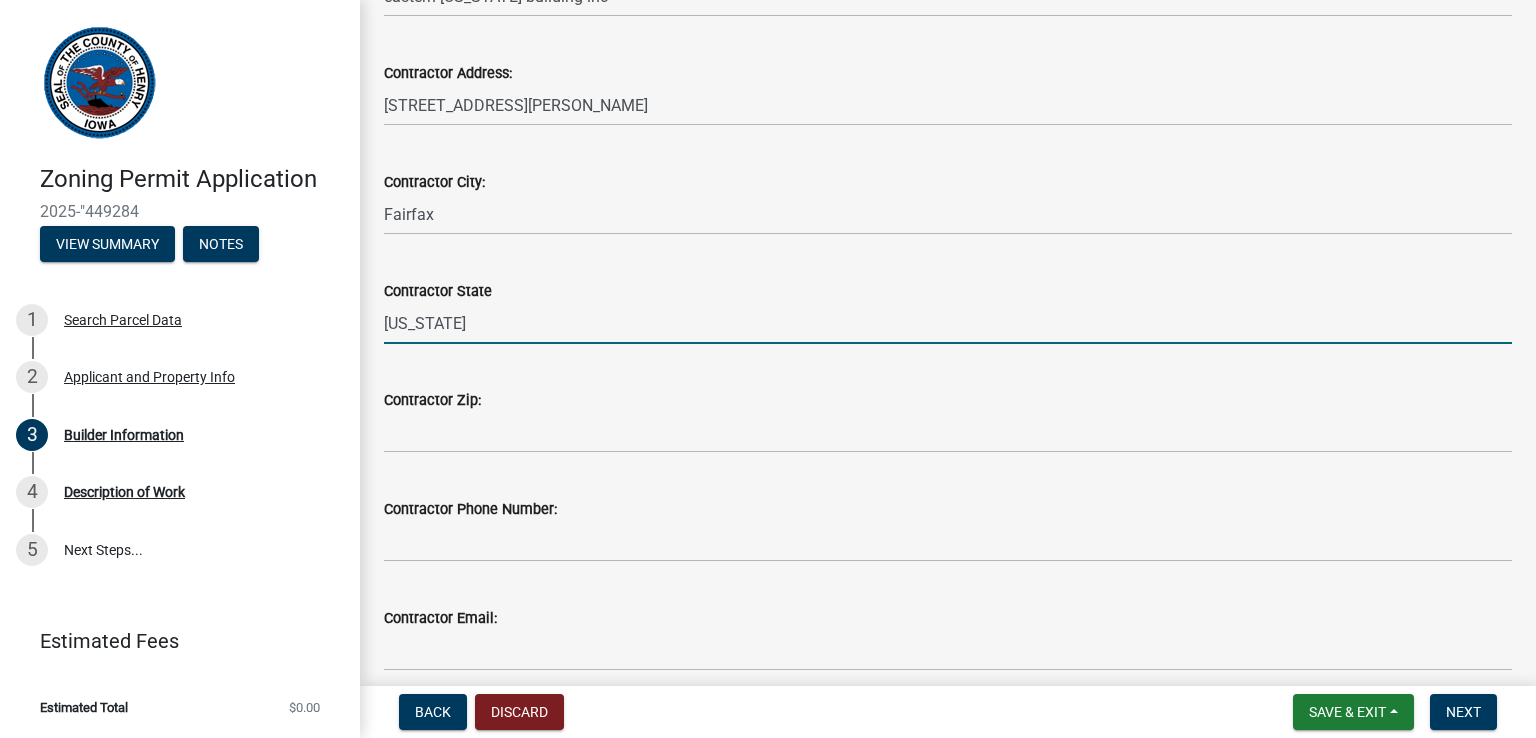 scroll, scrollTop: 240, scrollLeft: 0, axis: vertical 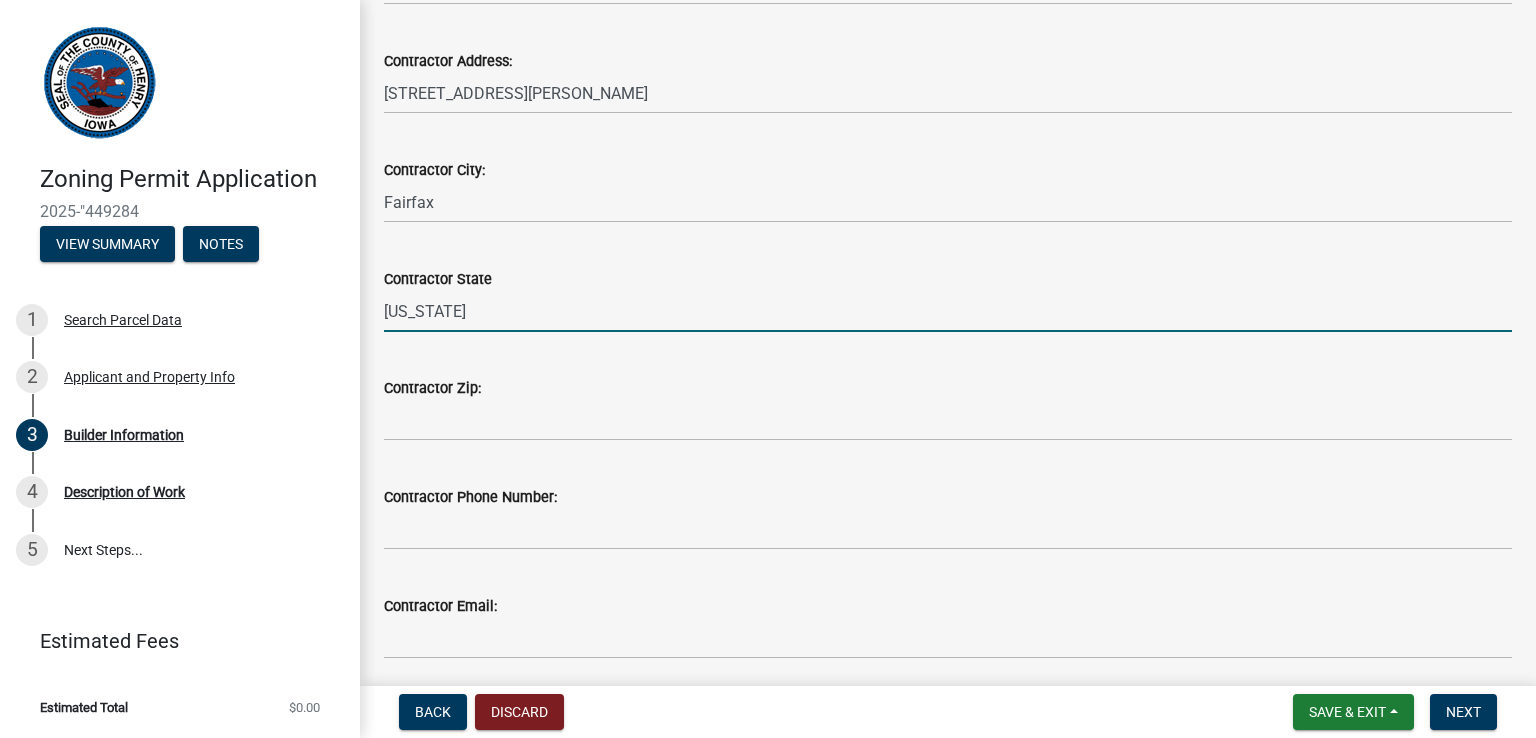 type on "[US_STATE]" 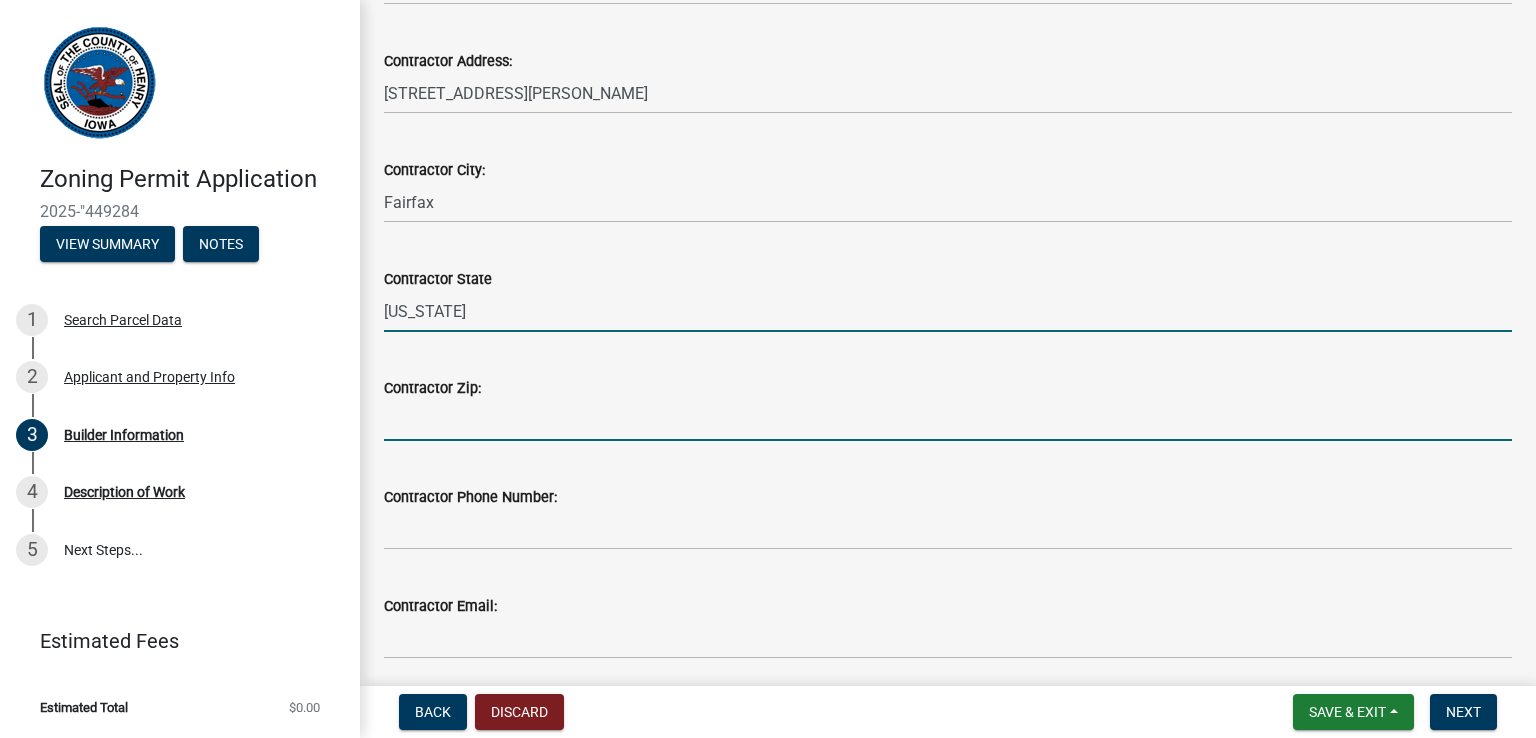 click on "Contractor Zip:" at bounding box center (948, 420) 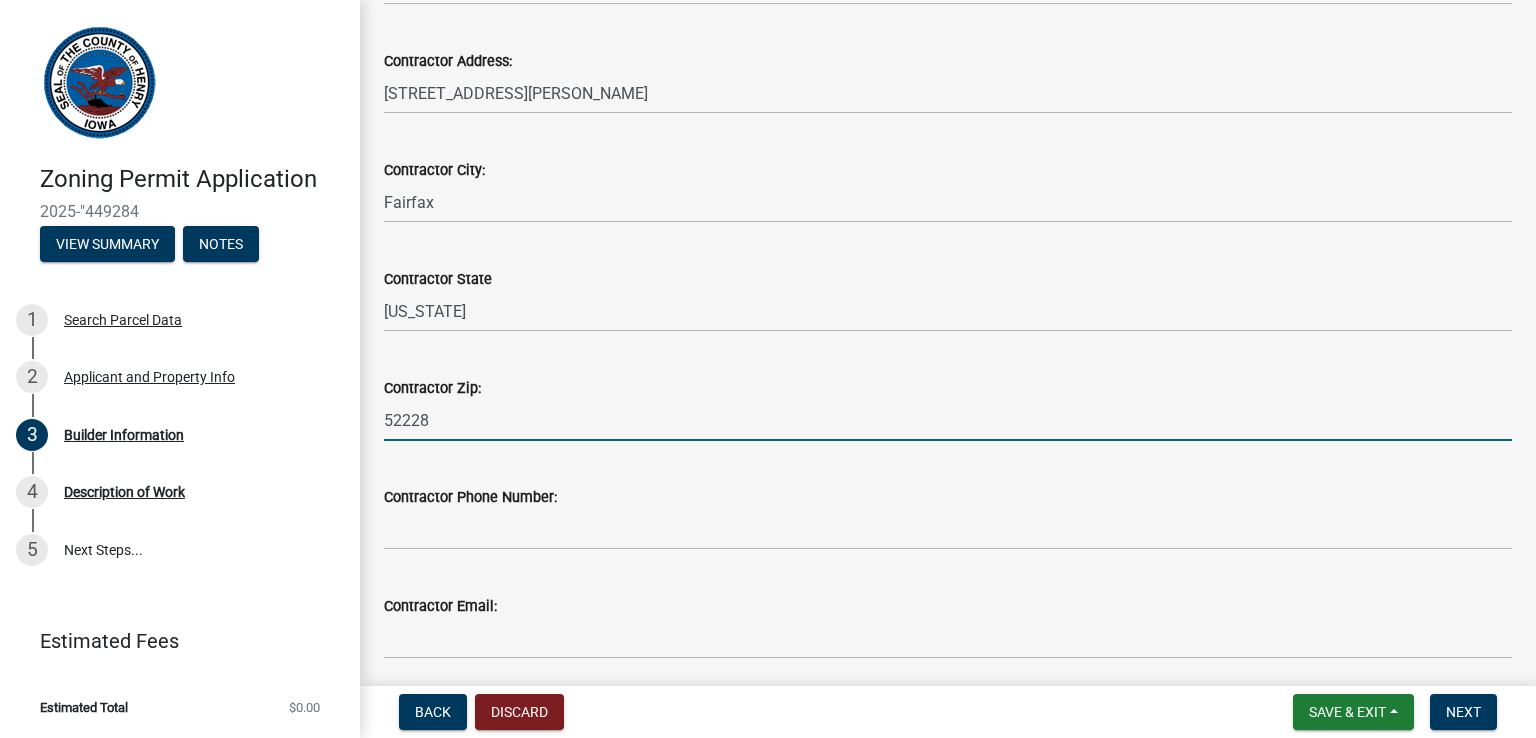 type on "52228" 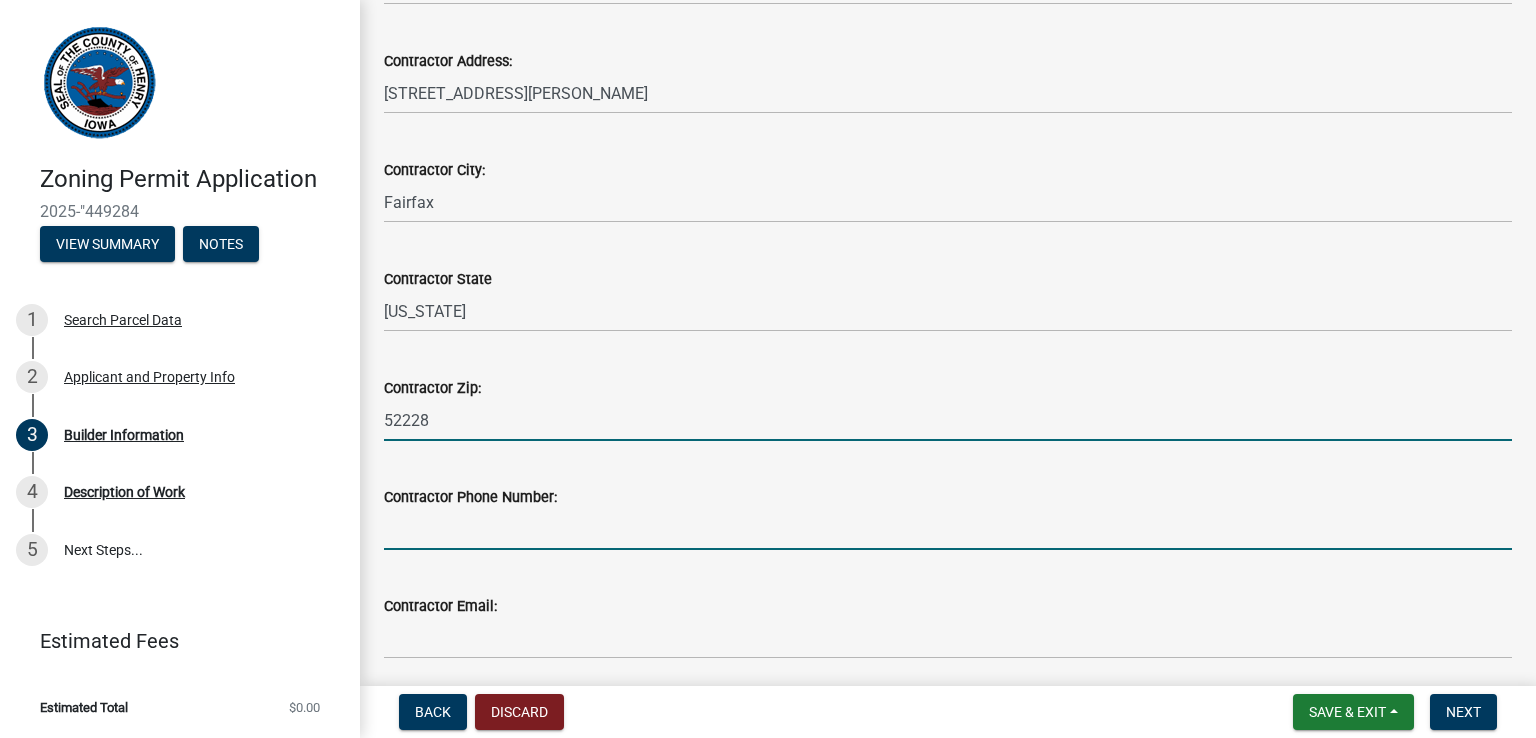 click on "Contractor Phone Number:" at bounding box center [948, 529] 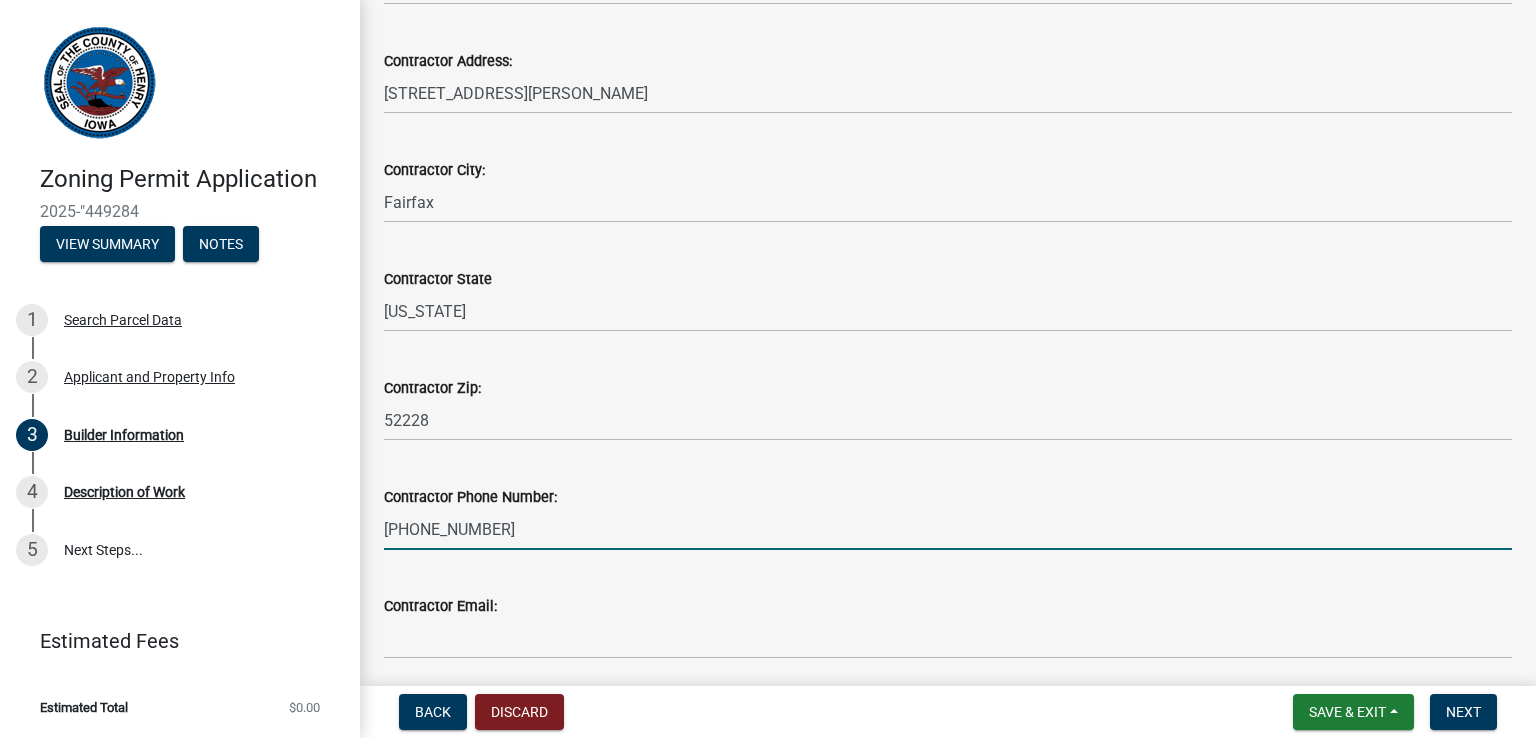 type on "[PHONE_NUMBER]" 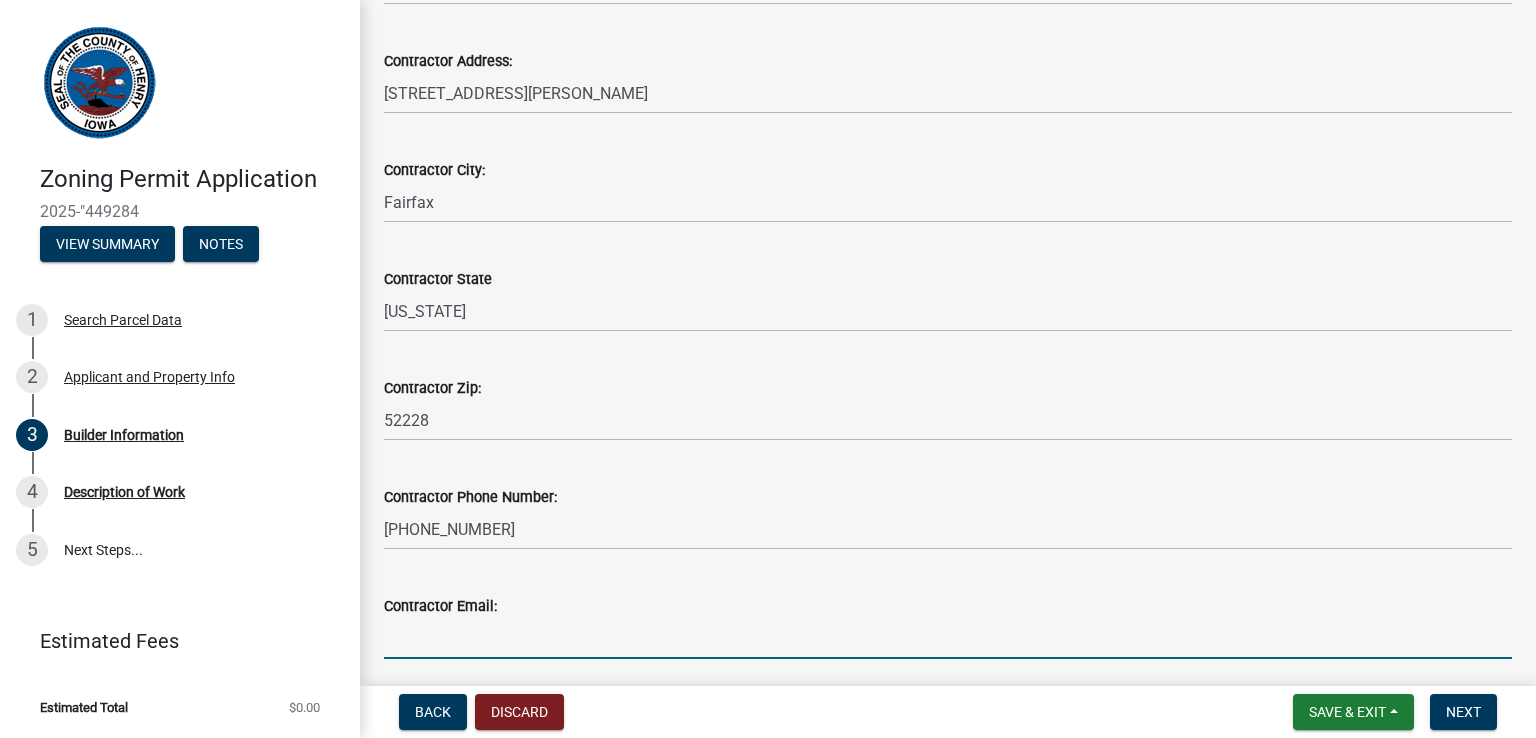 click on "Contractor Email:" at bounding box center (948, 638) 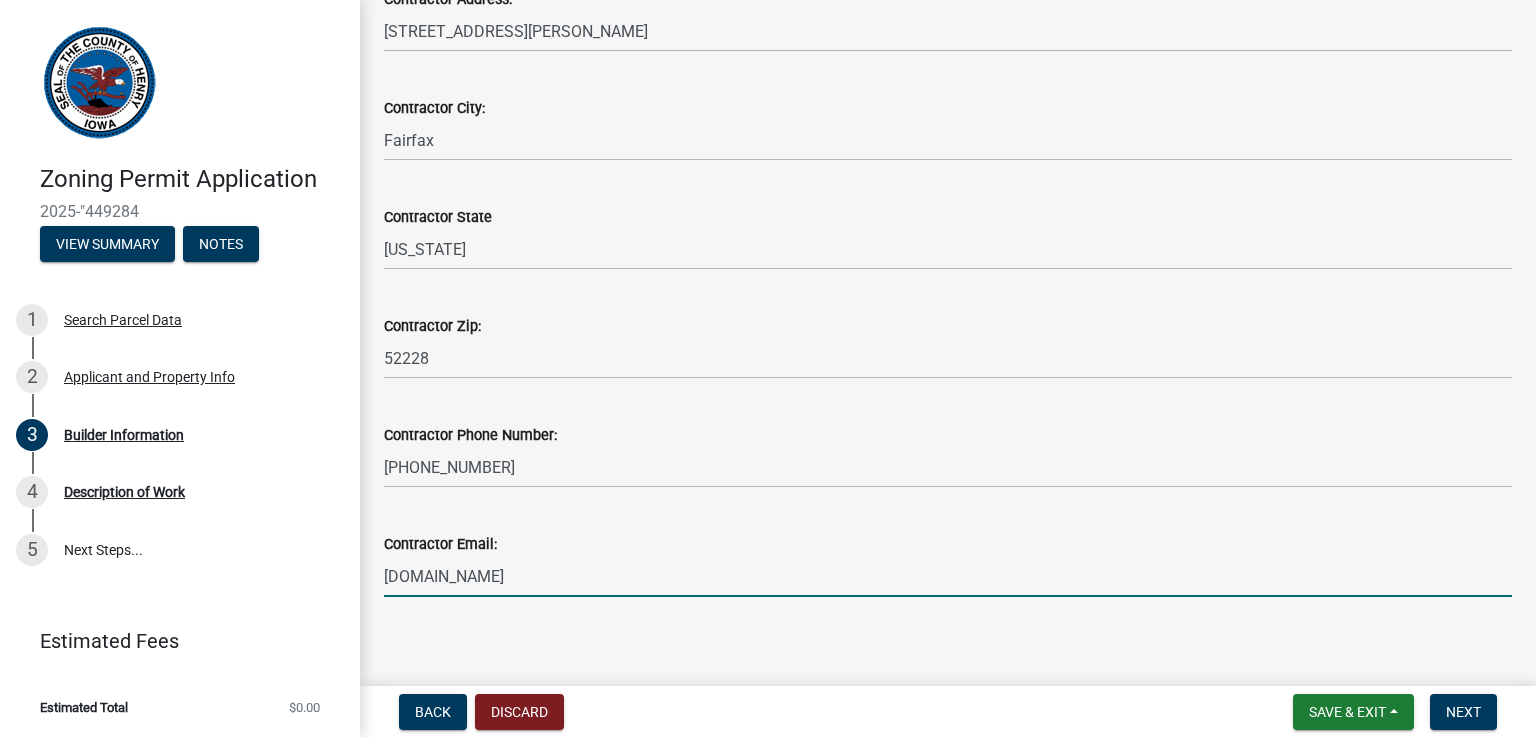 scroll, scrollTop: 315, scrollLeft: 0, axis: vertical 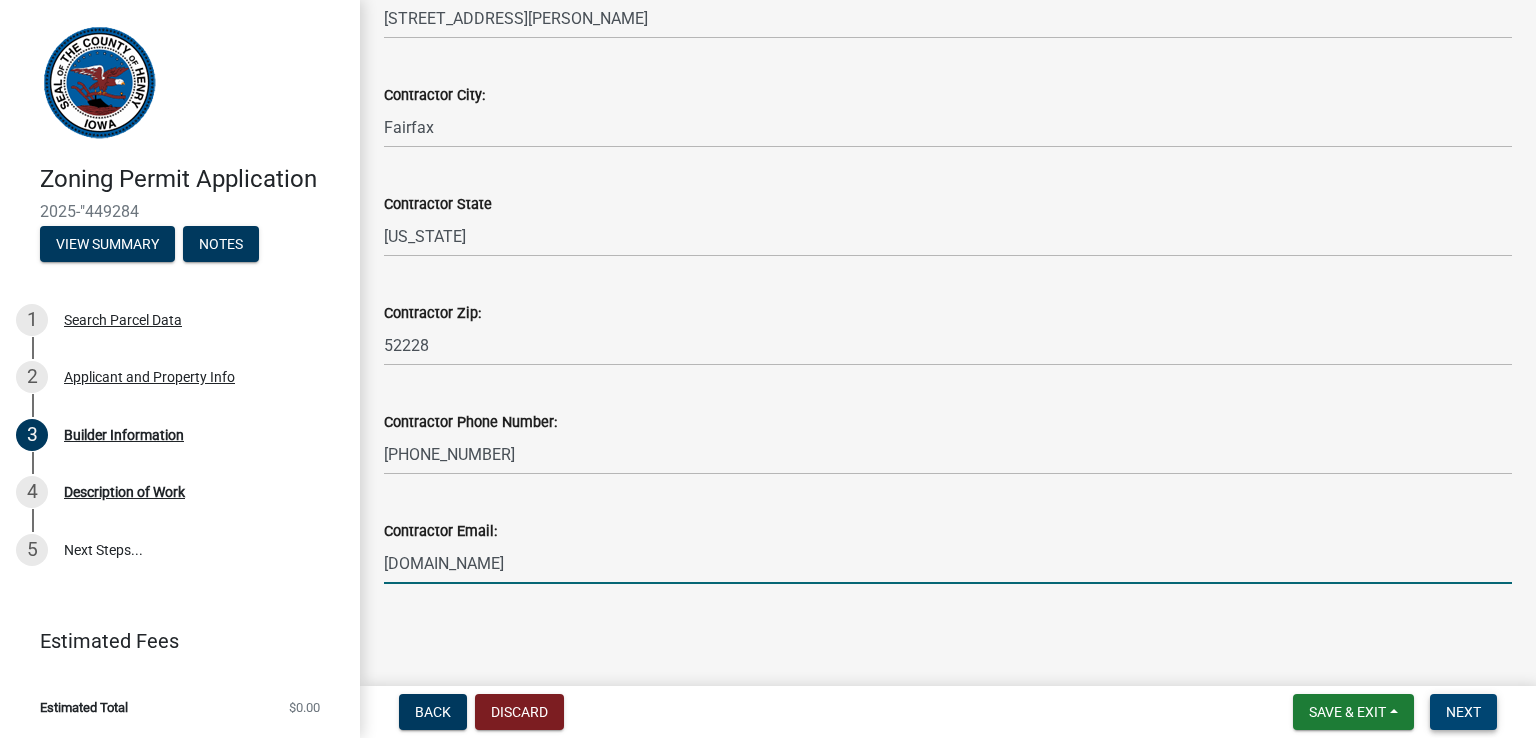 type on "[DOMAIN_NAME]" 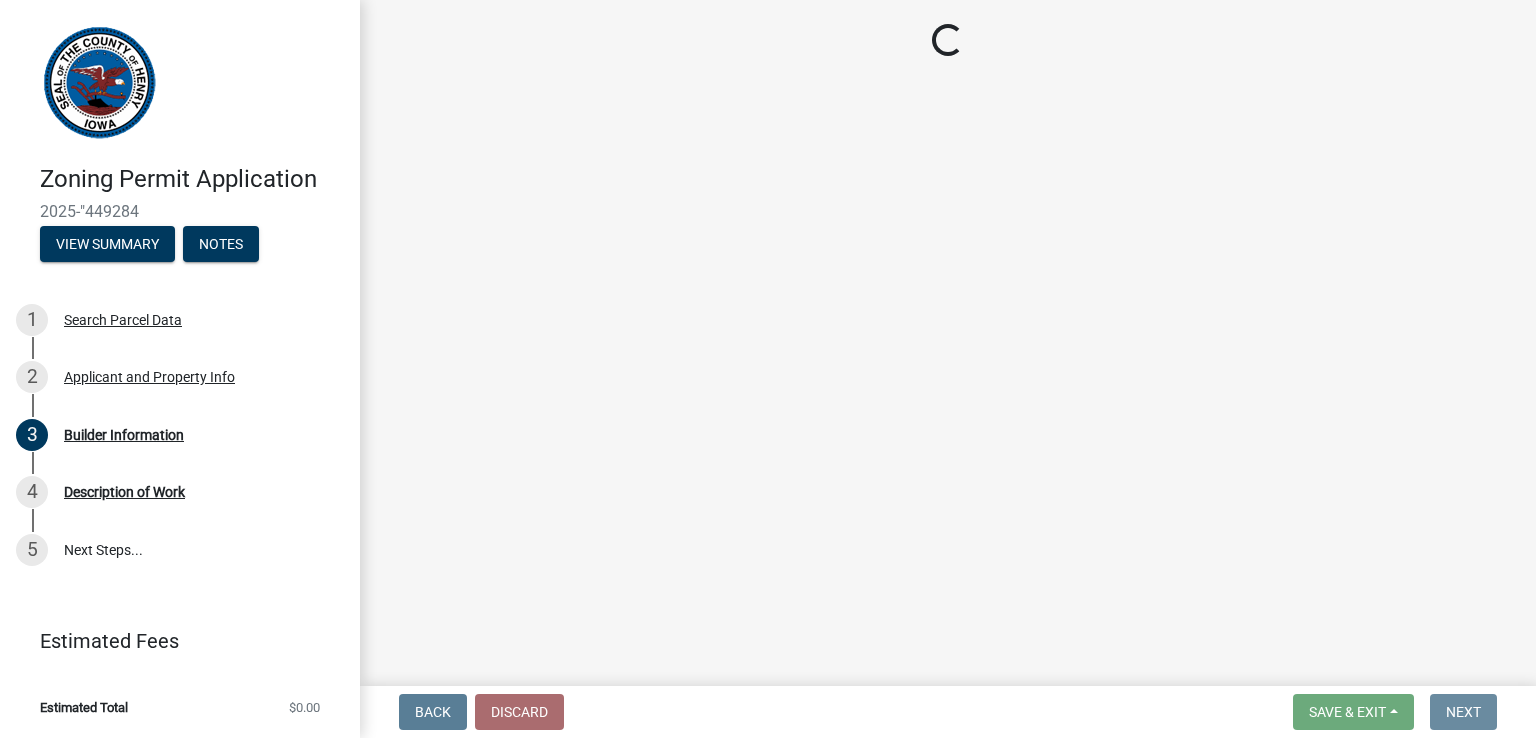 scroll, scrollTop: 0, scrollLeft: 0, axis: both 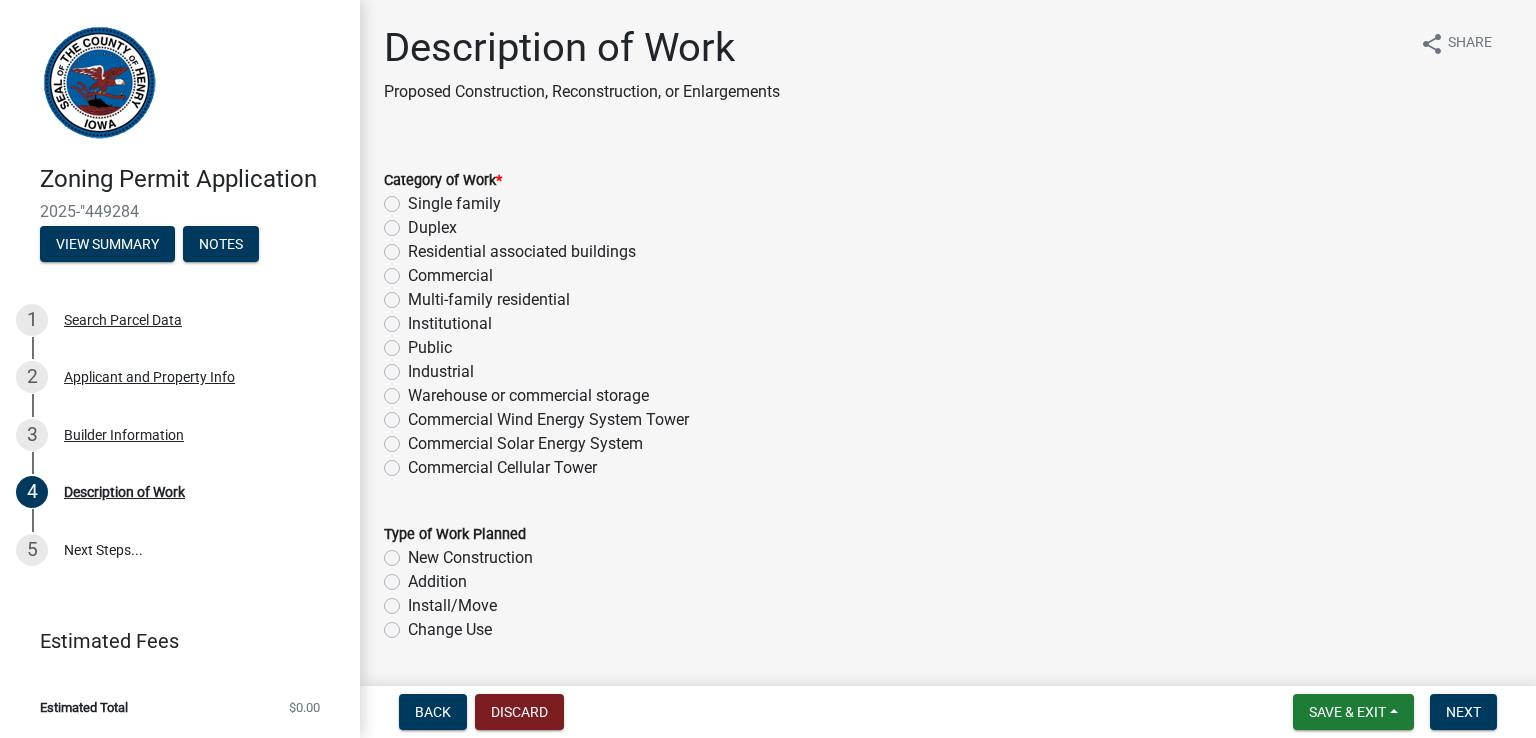 click on "New Construction" 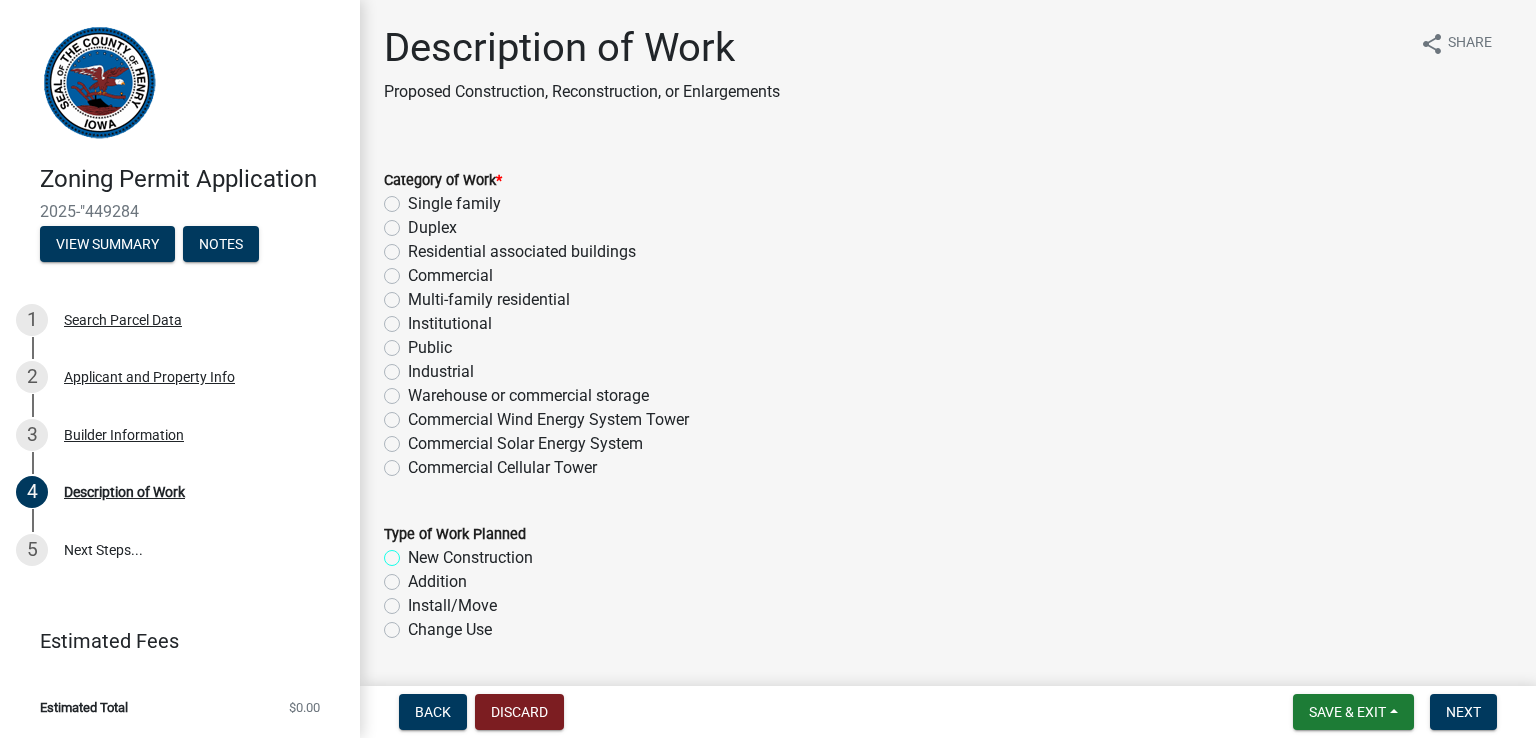 click on "New Construction" at bounding box center [414, 552] 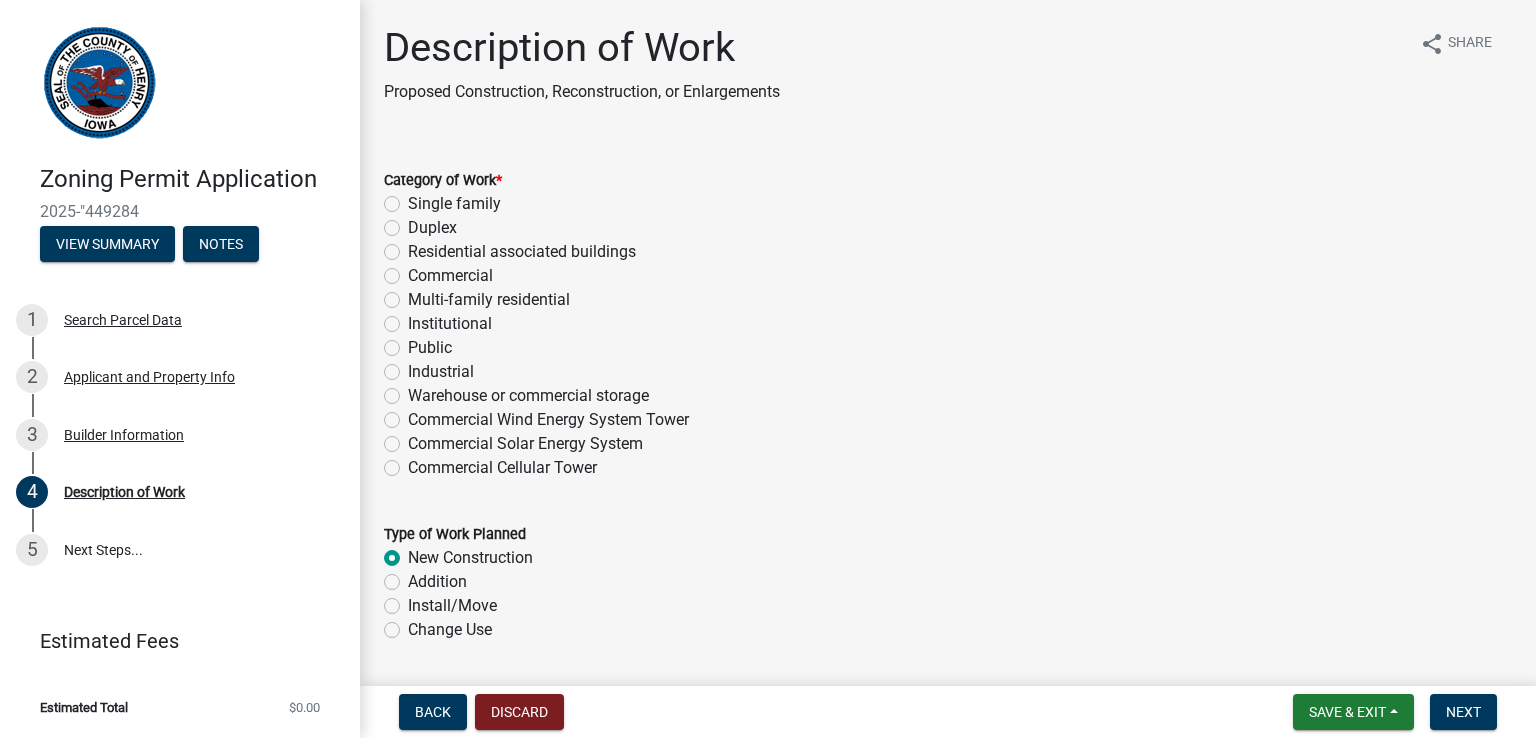 radio on "true" 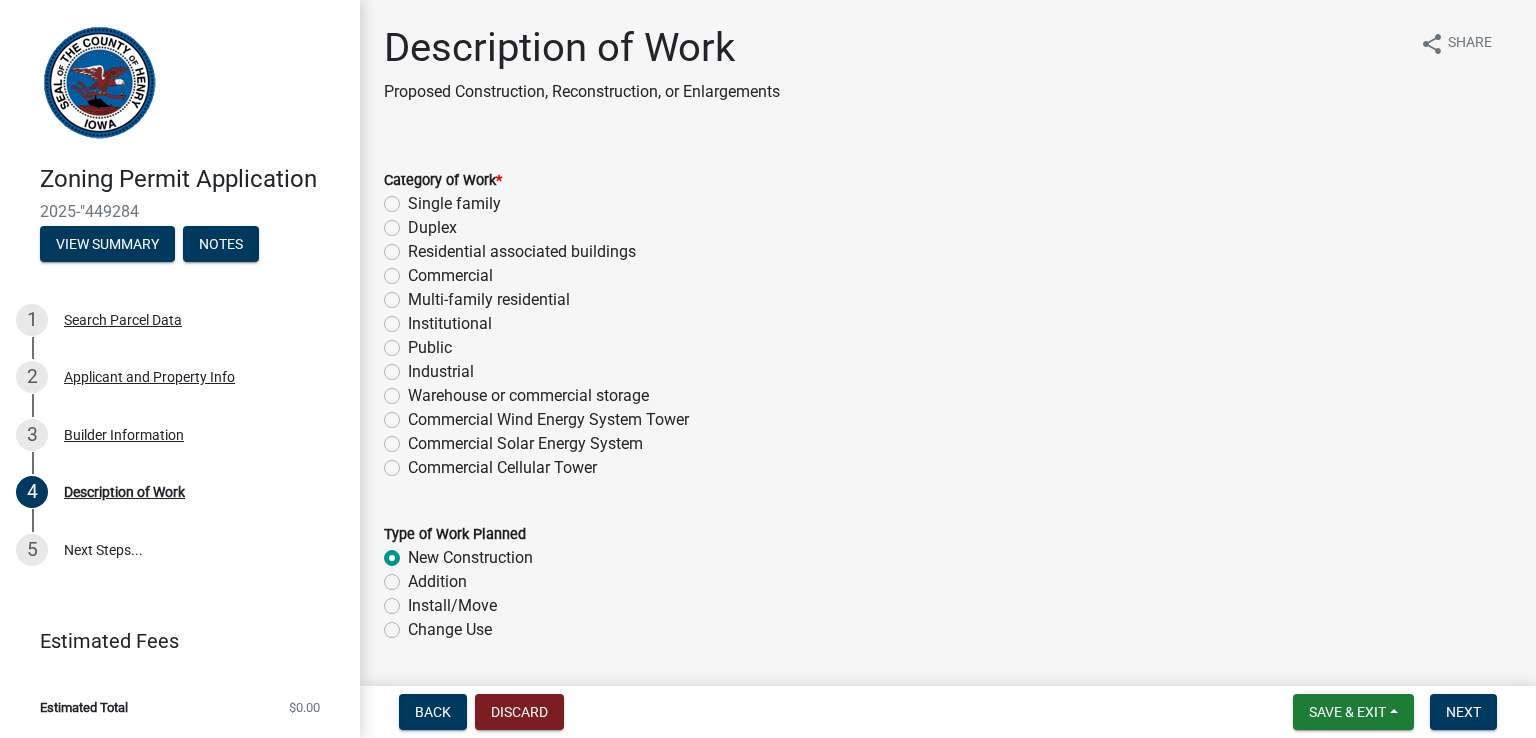 click on "Residential associated buildings" 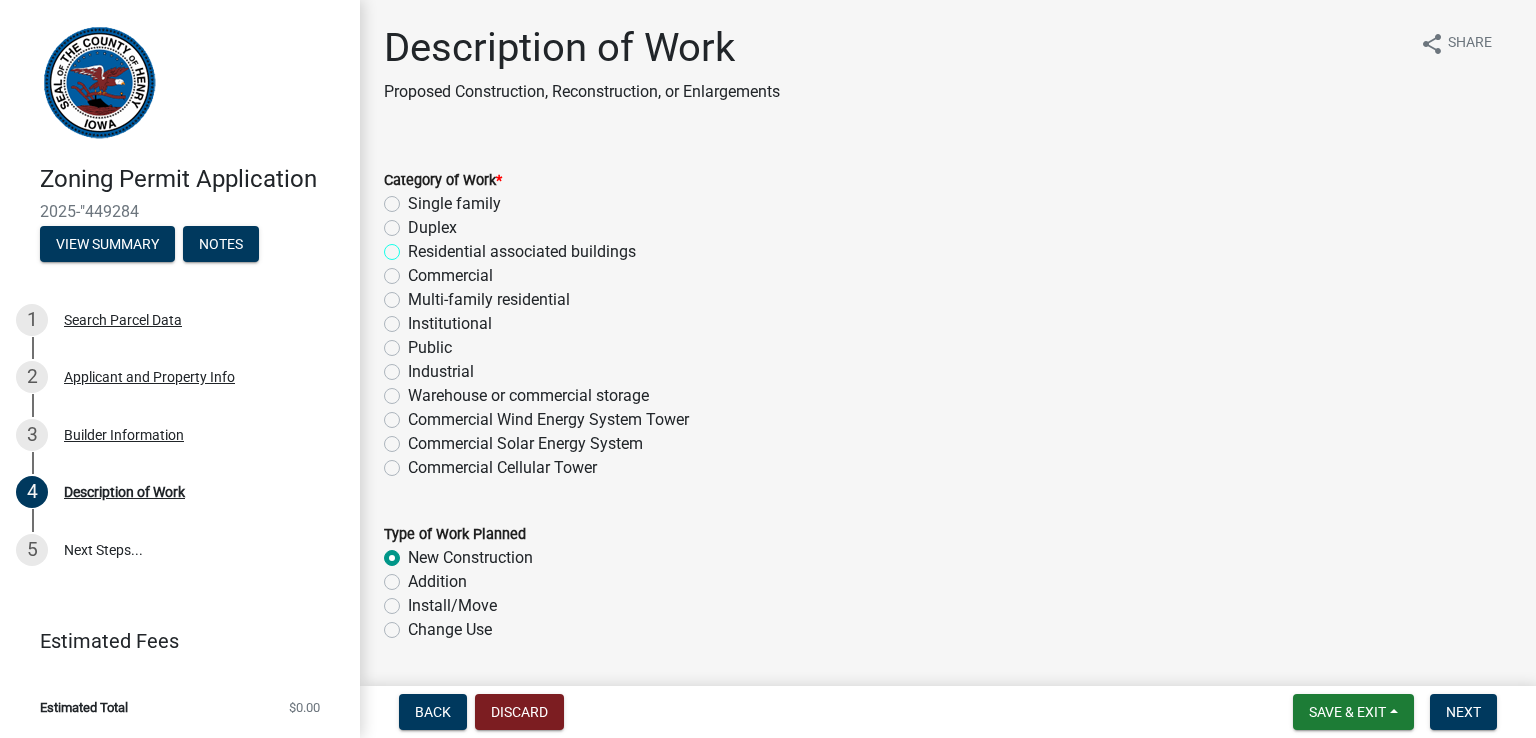 click on "Residential associated buildings" at bounding box center [414, 246] 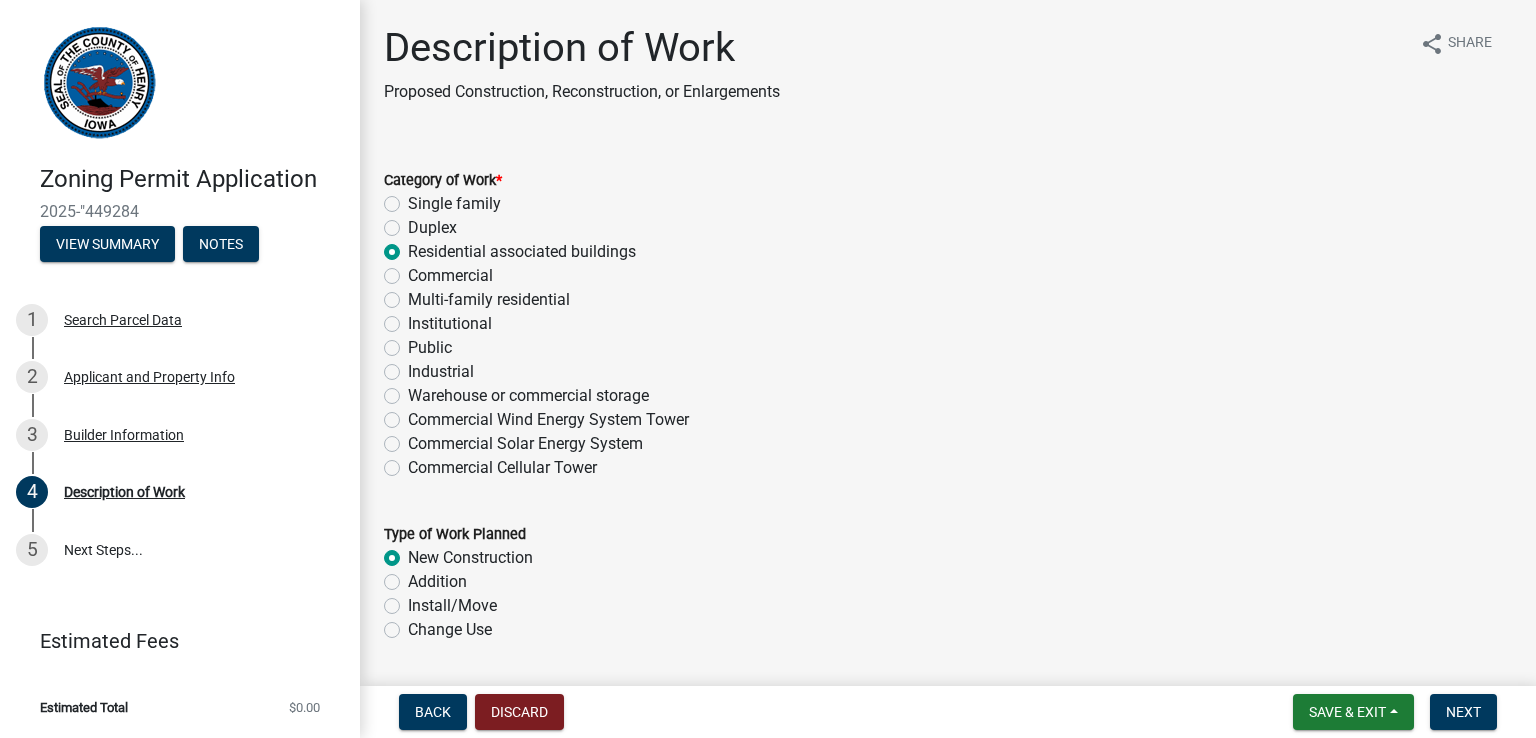 radio on "true" 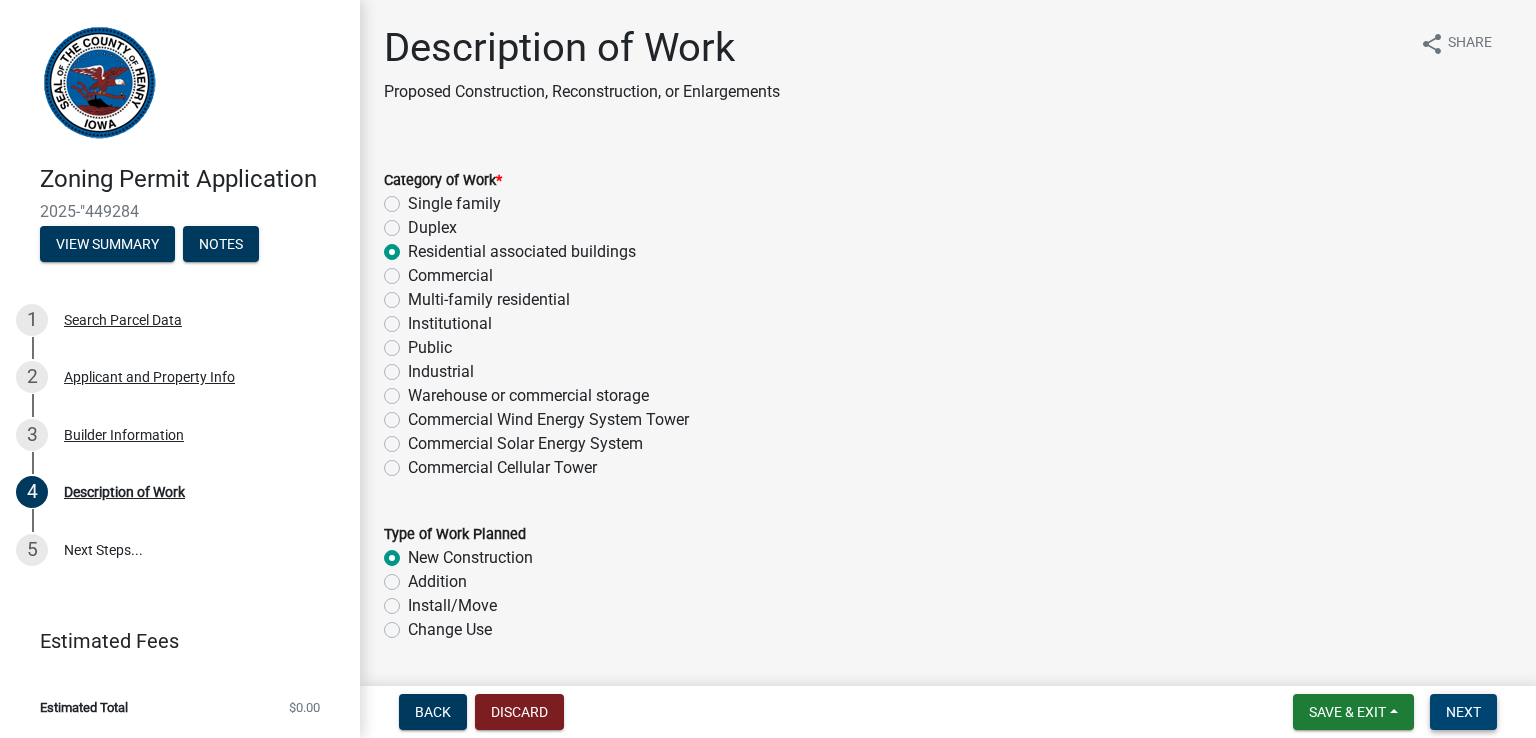 click on "Next" at bounding box center [1463, 712] 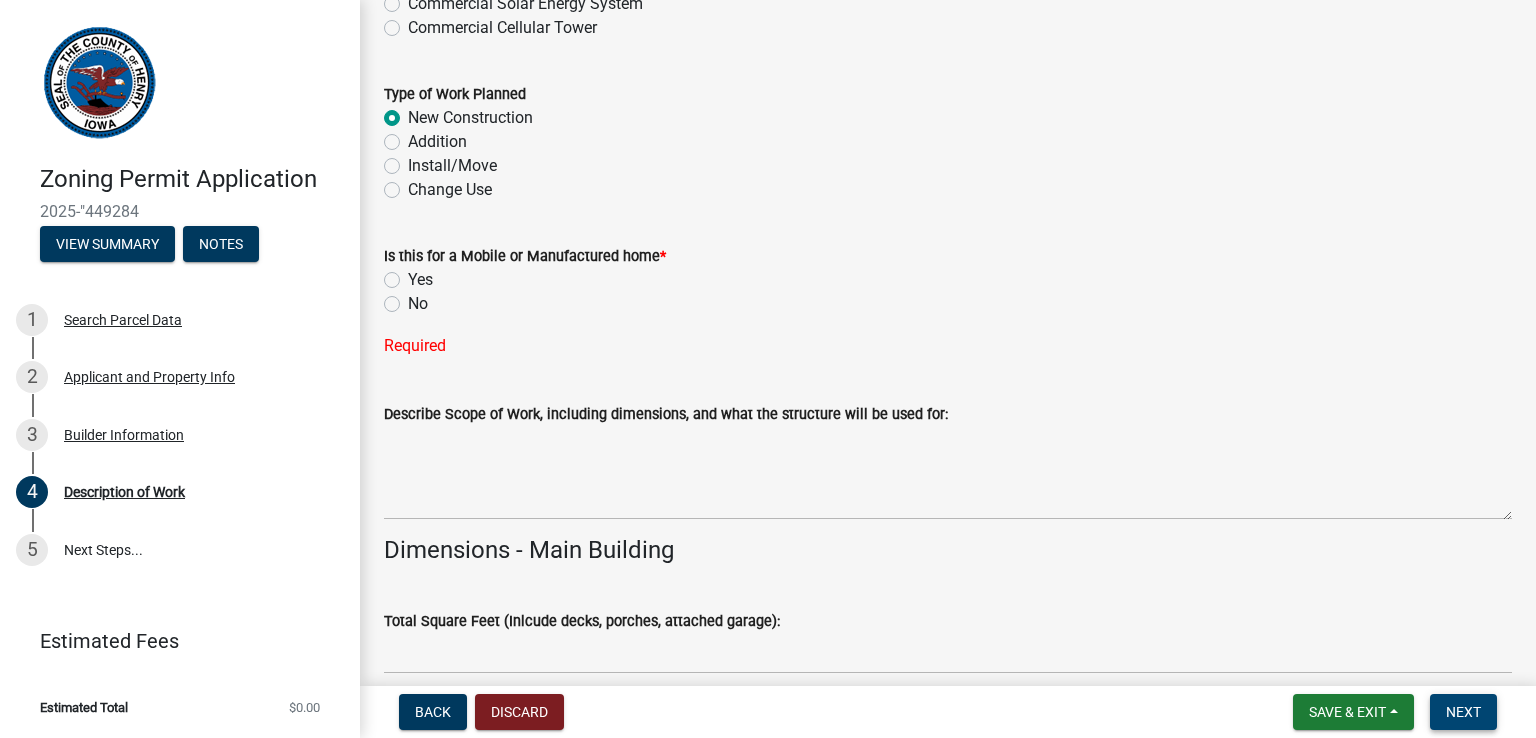 scroll, scrollTop: 480, scrollLeft: 0, axis: vertical 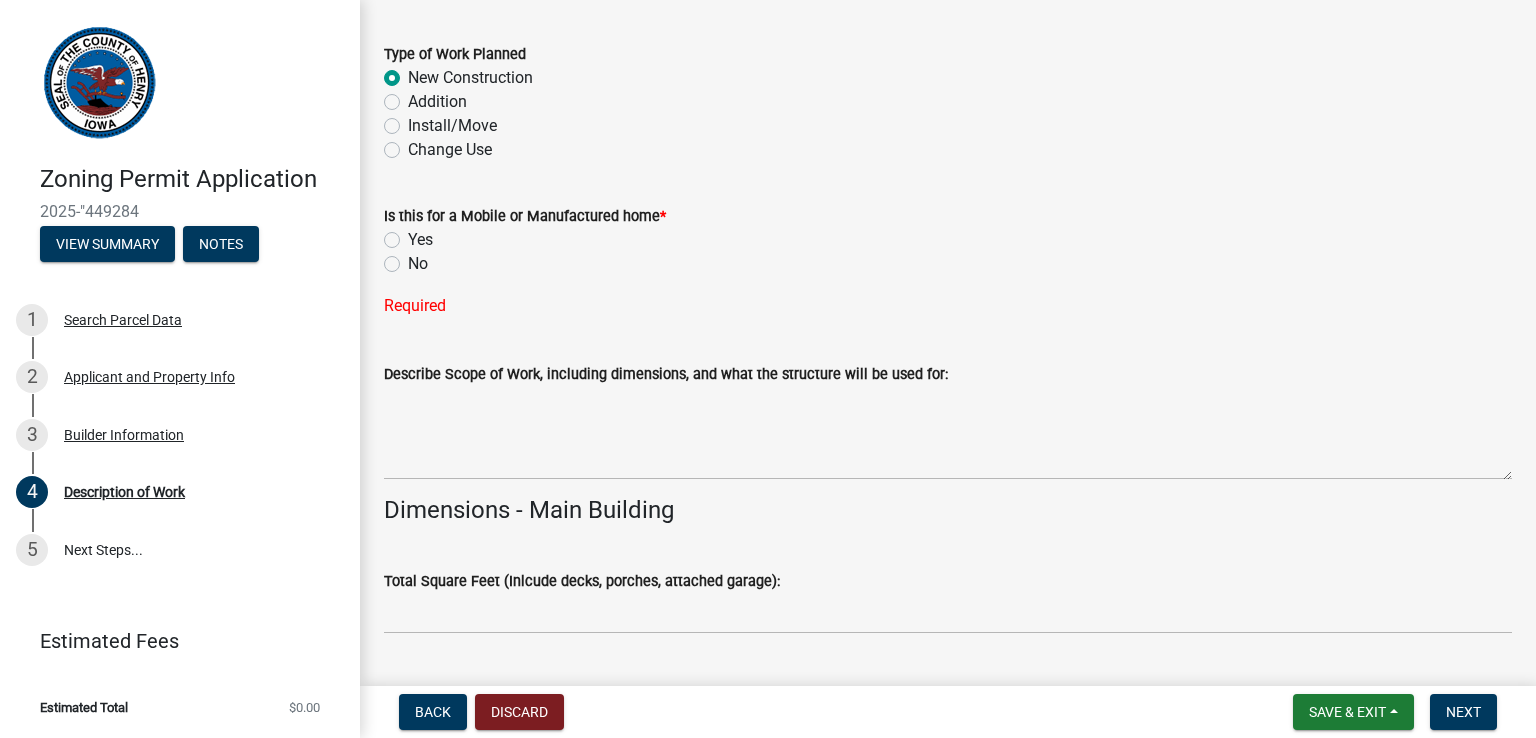 click on "No" 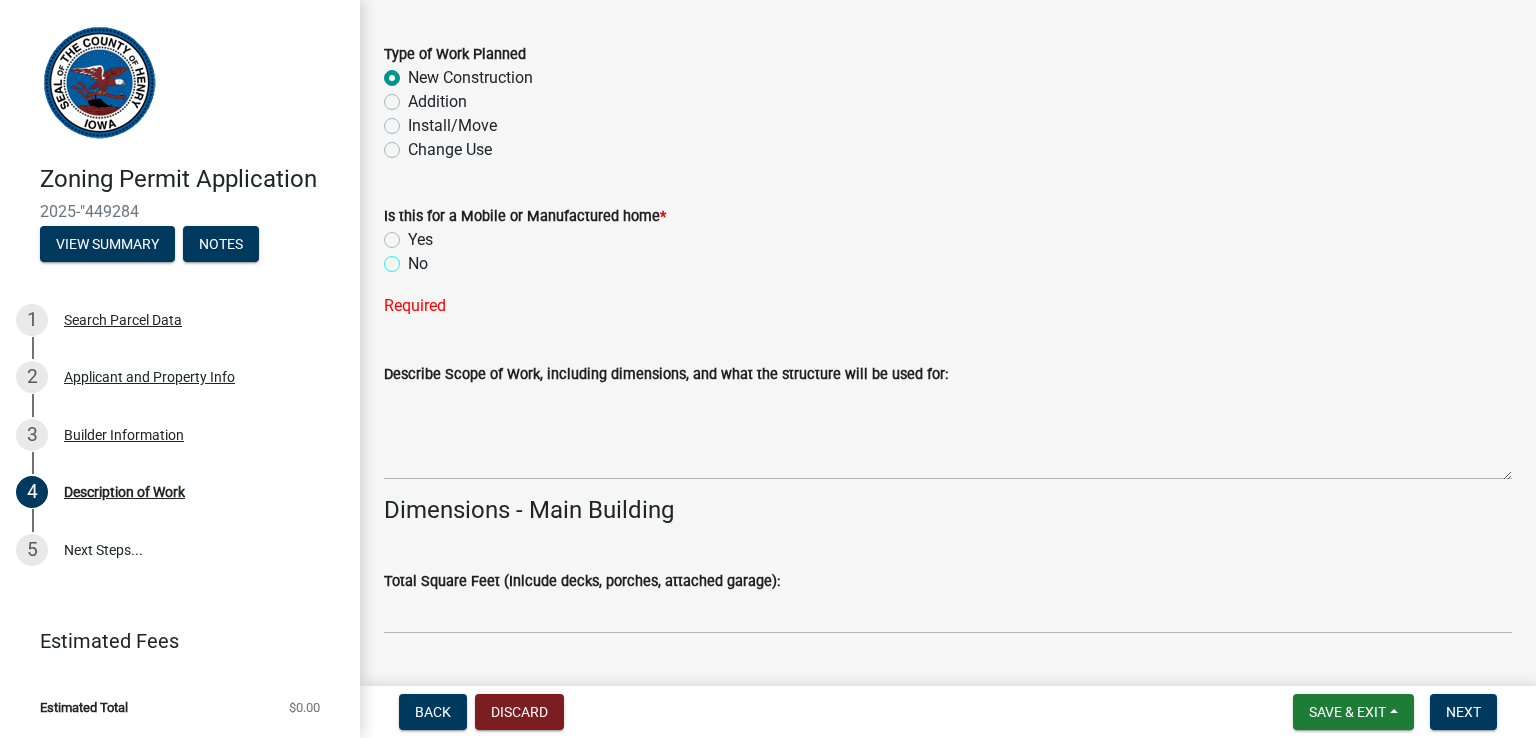 click on "No" at bounding box center (414, 258) 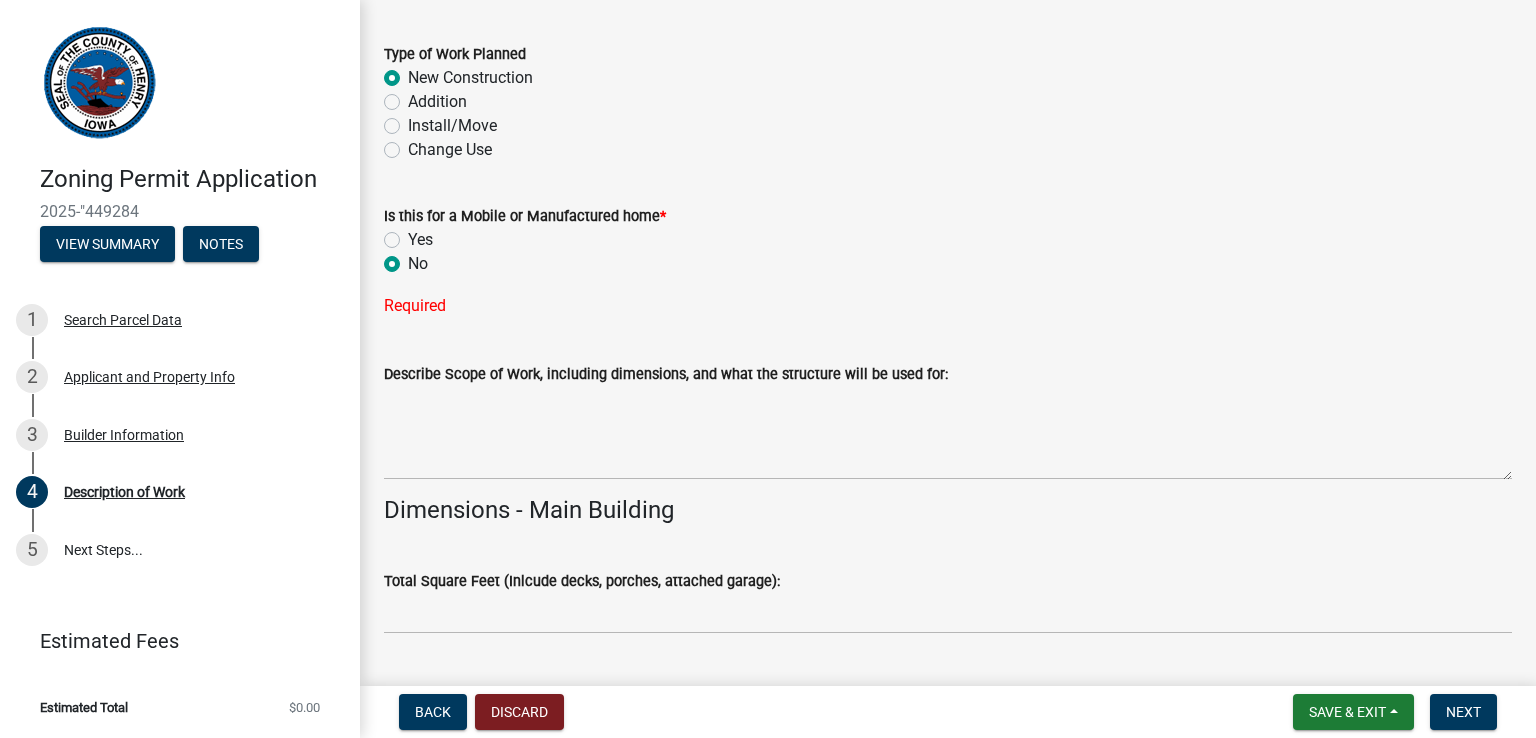 radio on "true" 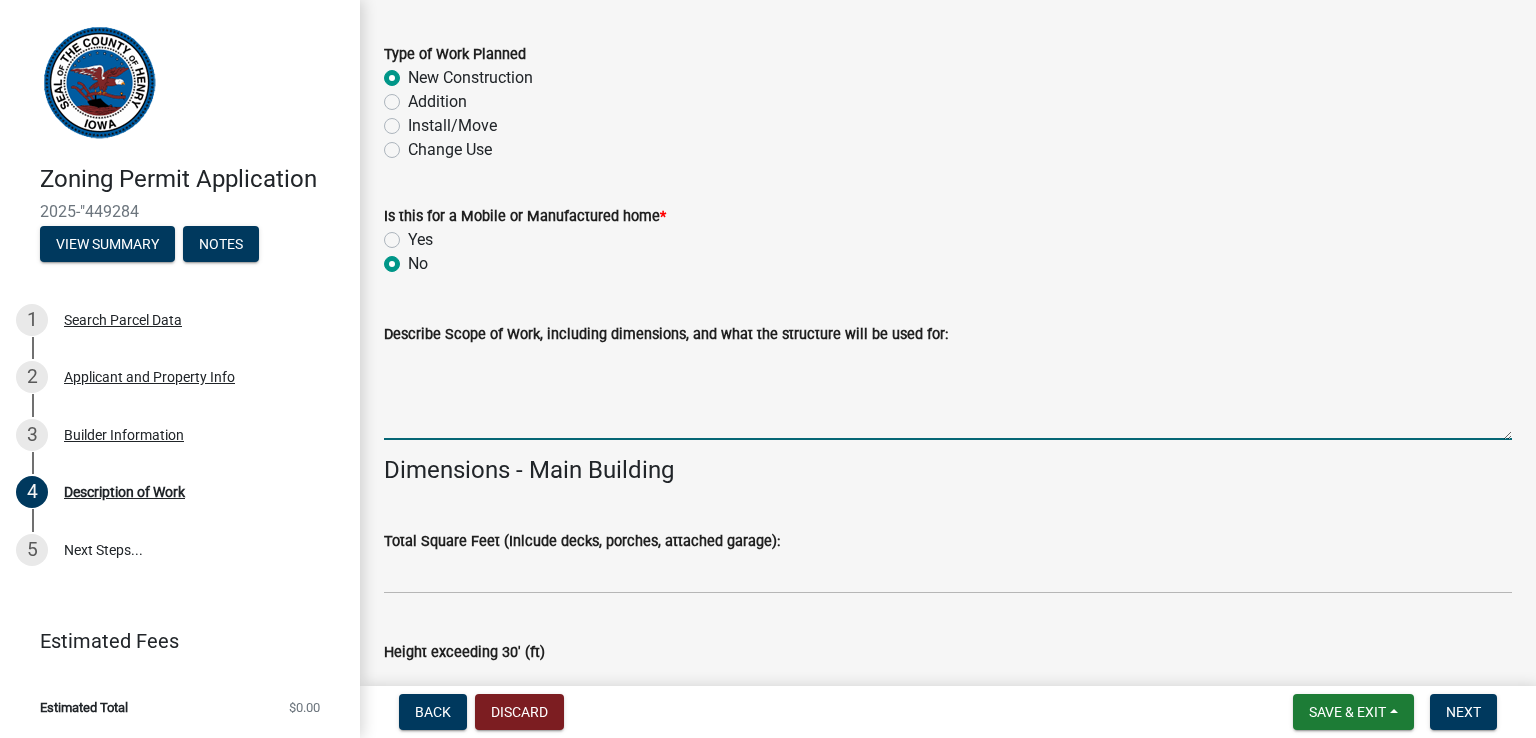 click on "Describe Scope of Work, including dimensions, and what the structure will be used for:" at bounding box center [948, 393] 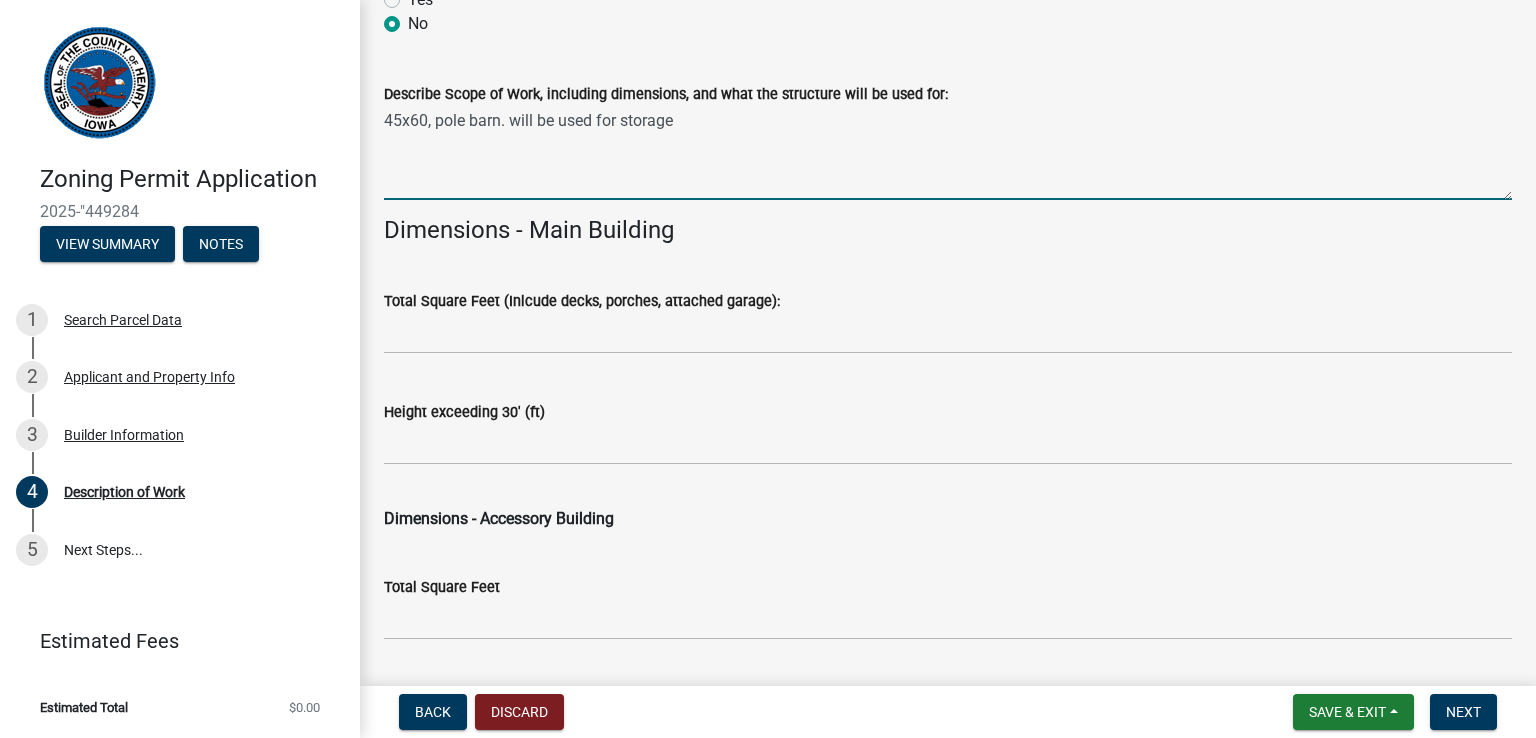 scroll, scrollTop: 760, scrollLeft: 0, axis: vertical 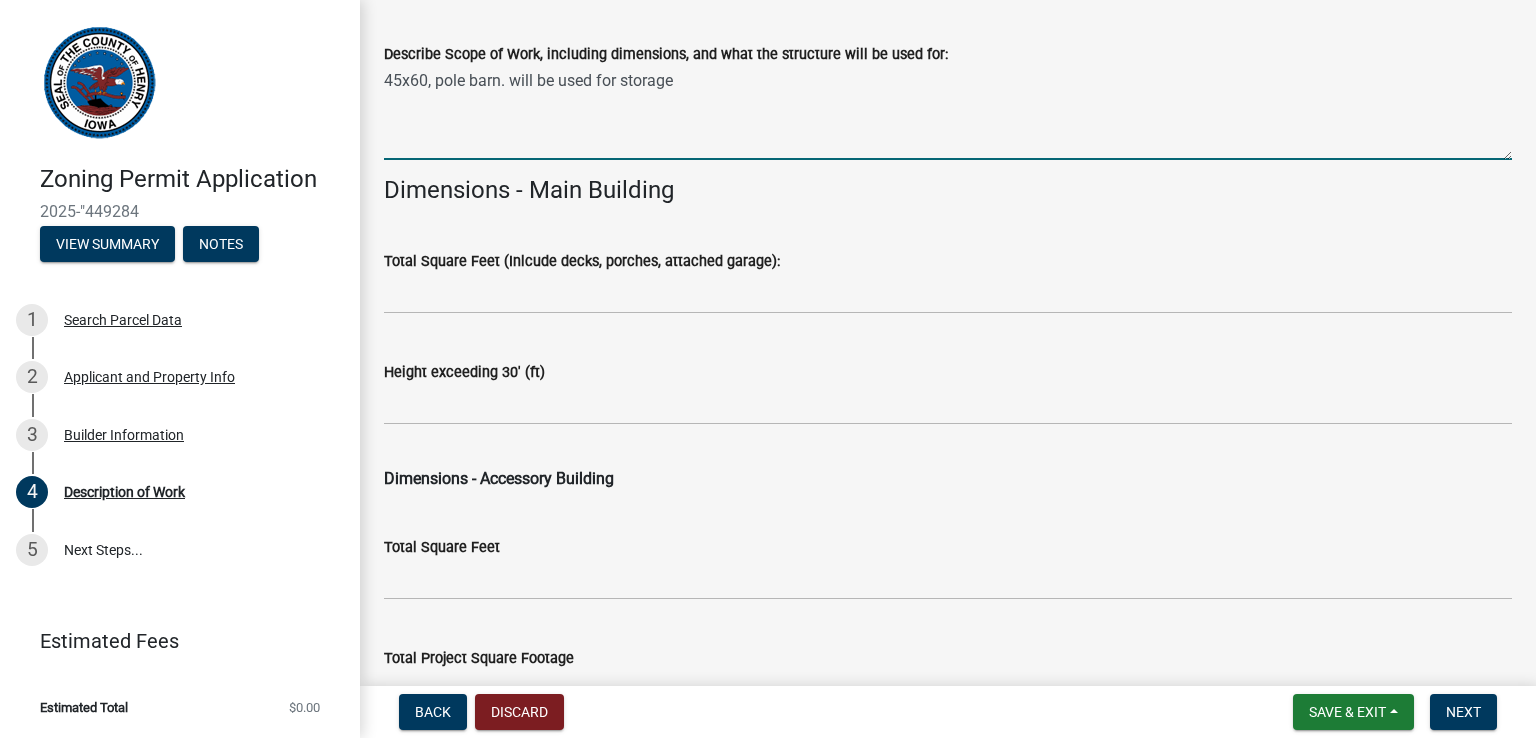 type on "45x60, pole barn. will be used for storage" 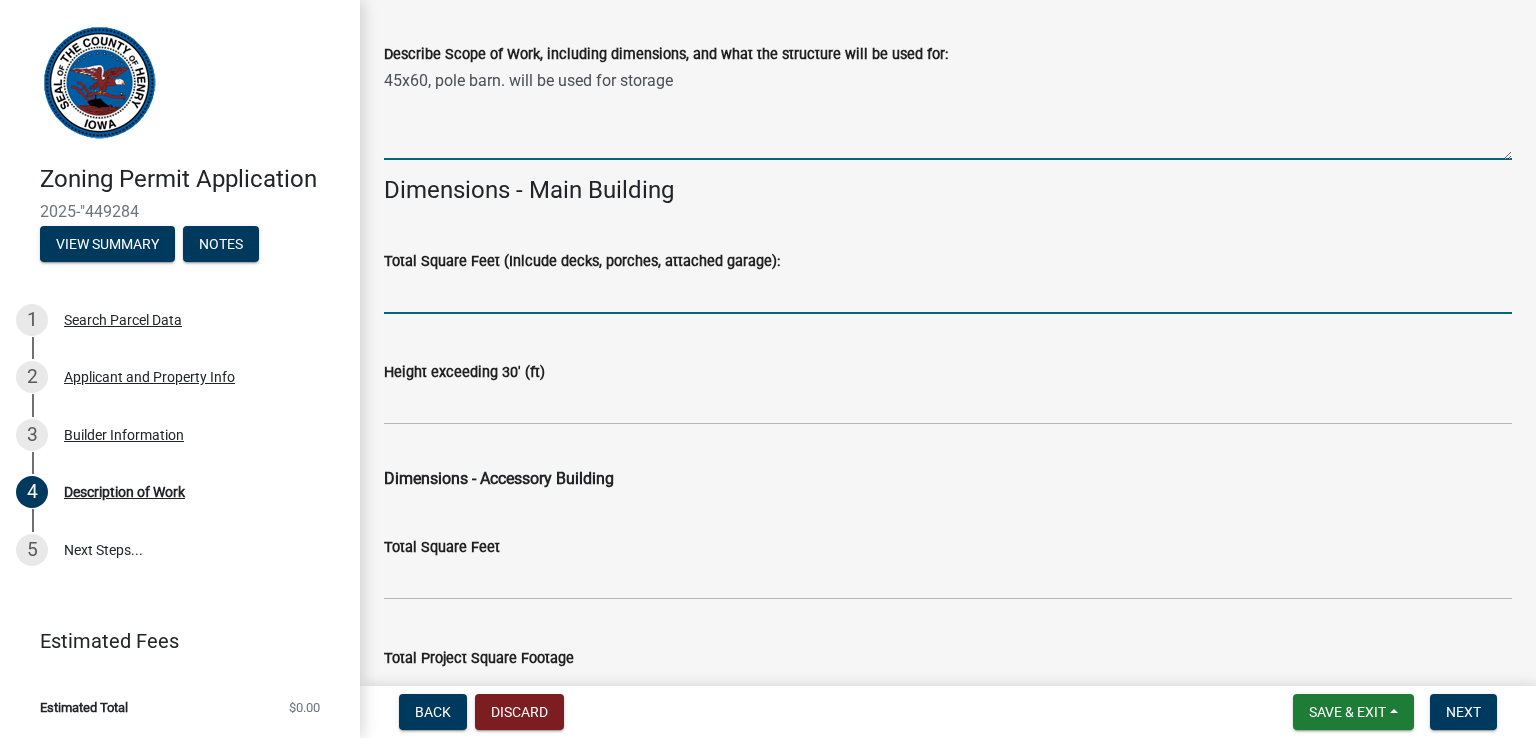 click 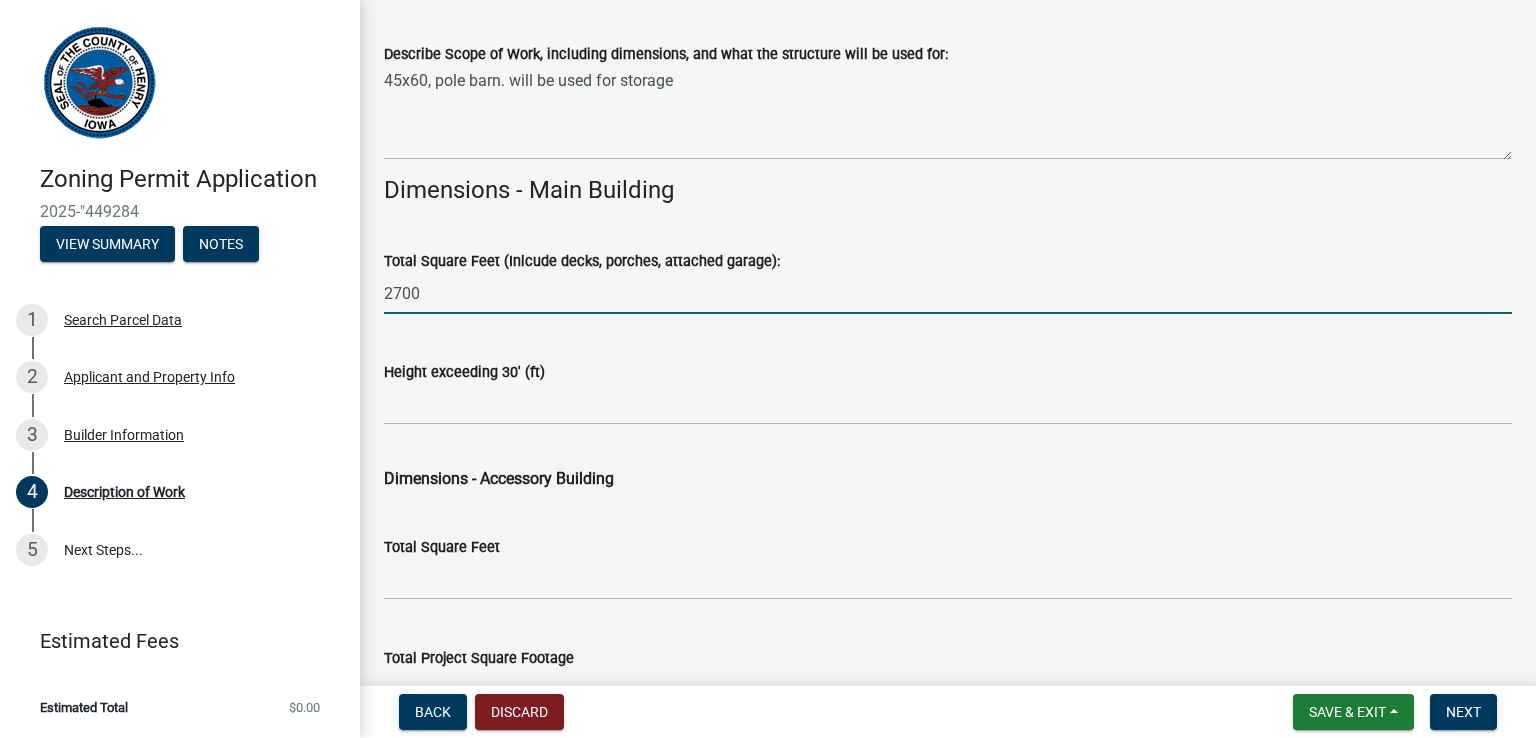 type on "2700" 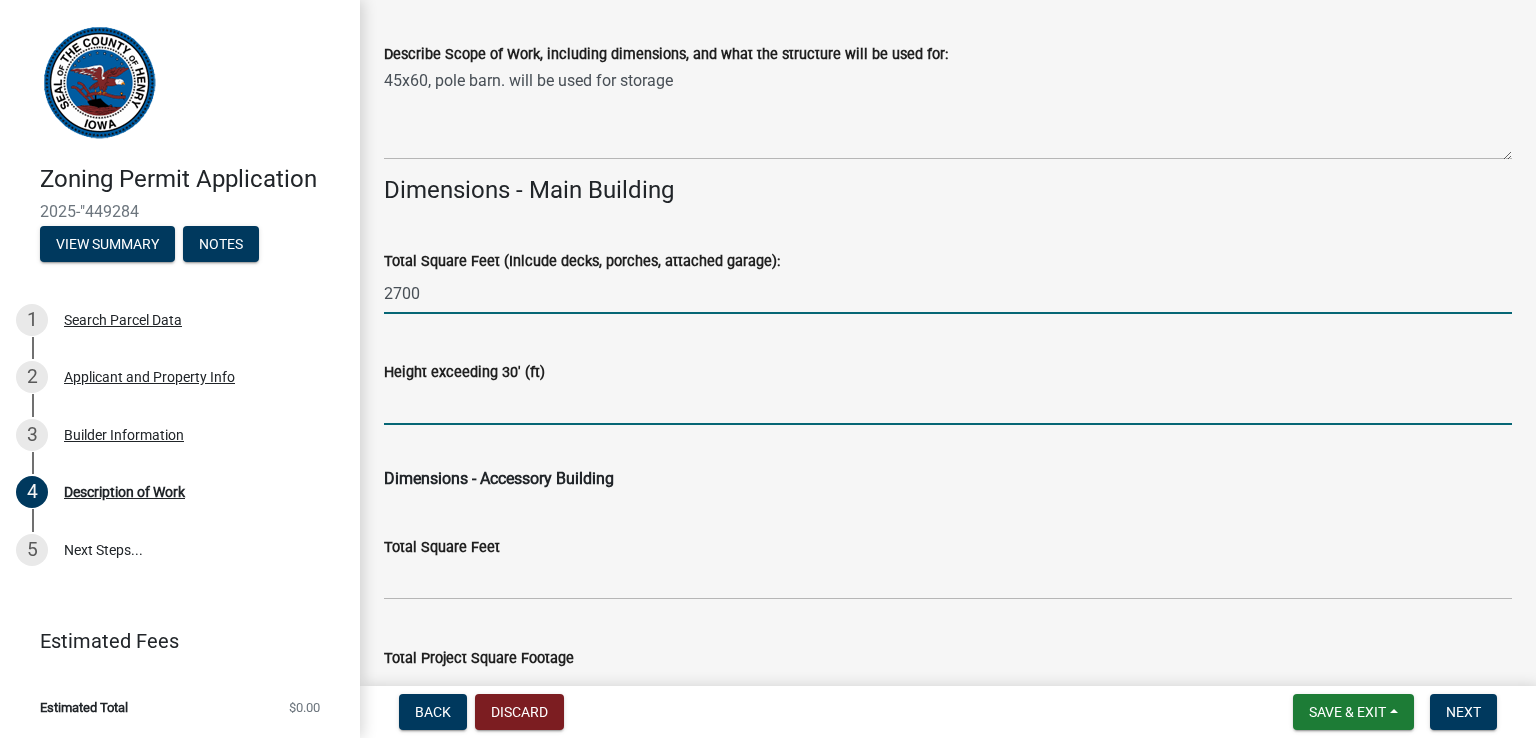click 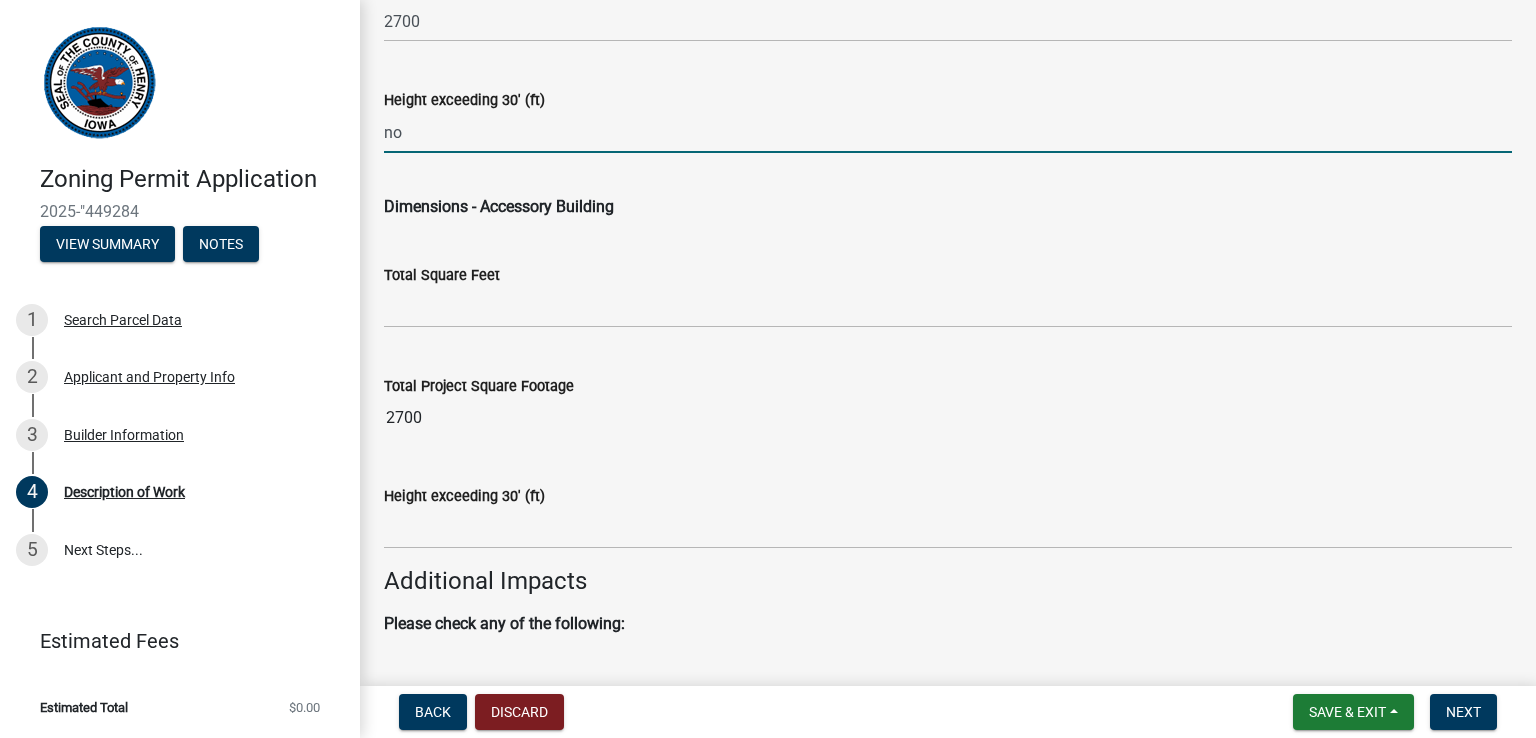 scroll, scrollTop: 1040, scrollLeft: 0, axis: vertical 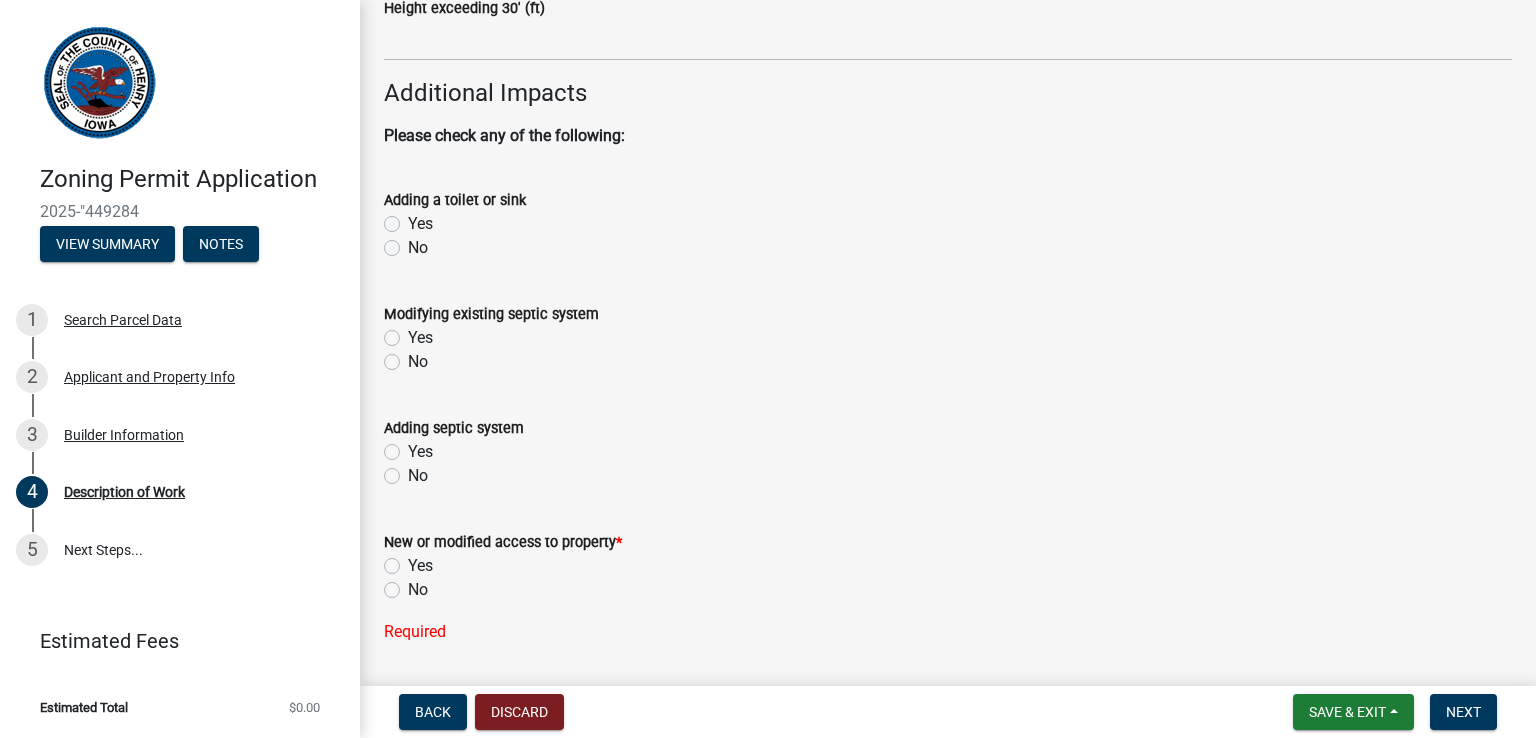 type on "0" 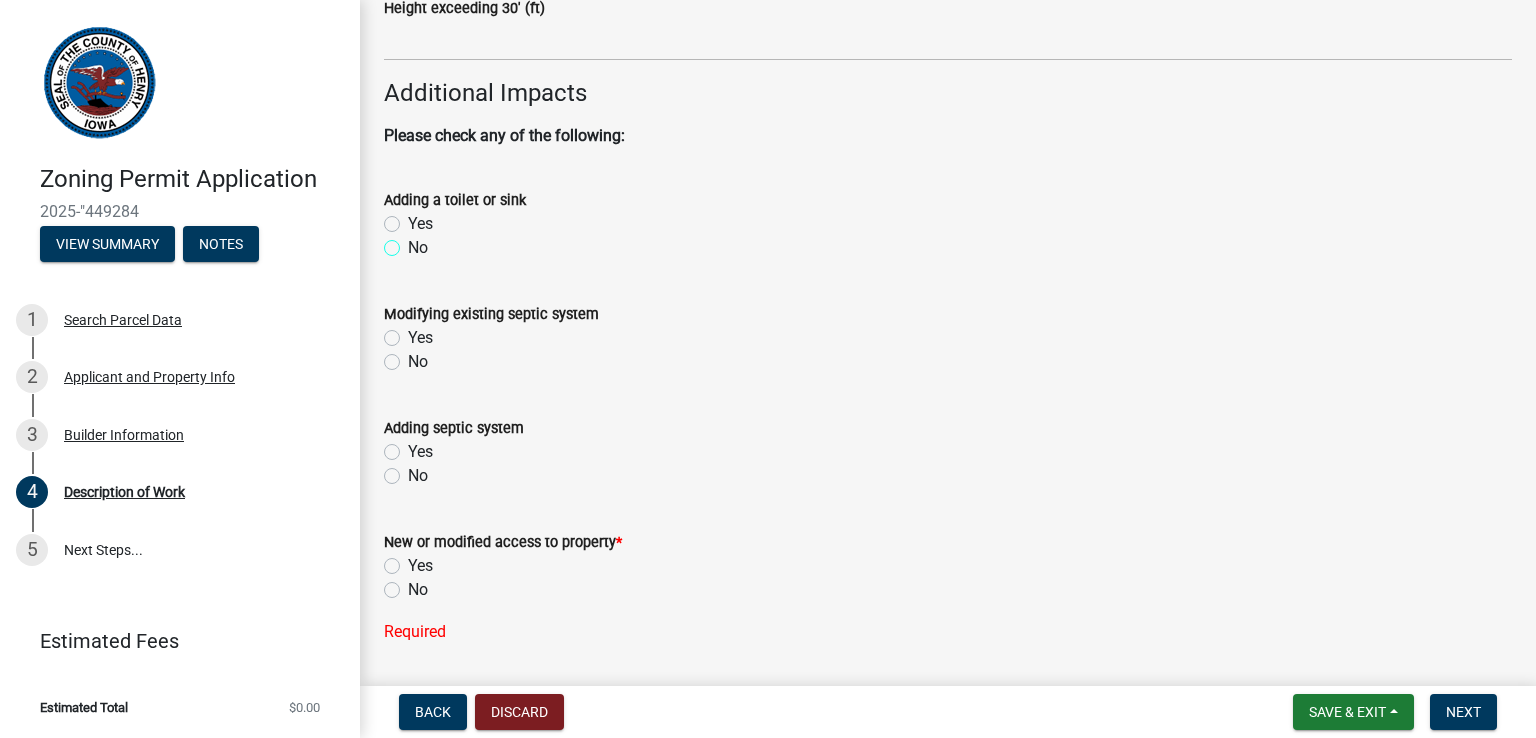 click on "No" at bounding box center [414, 242] 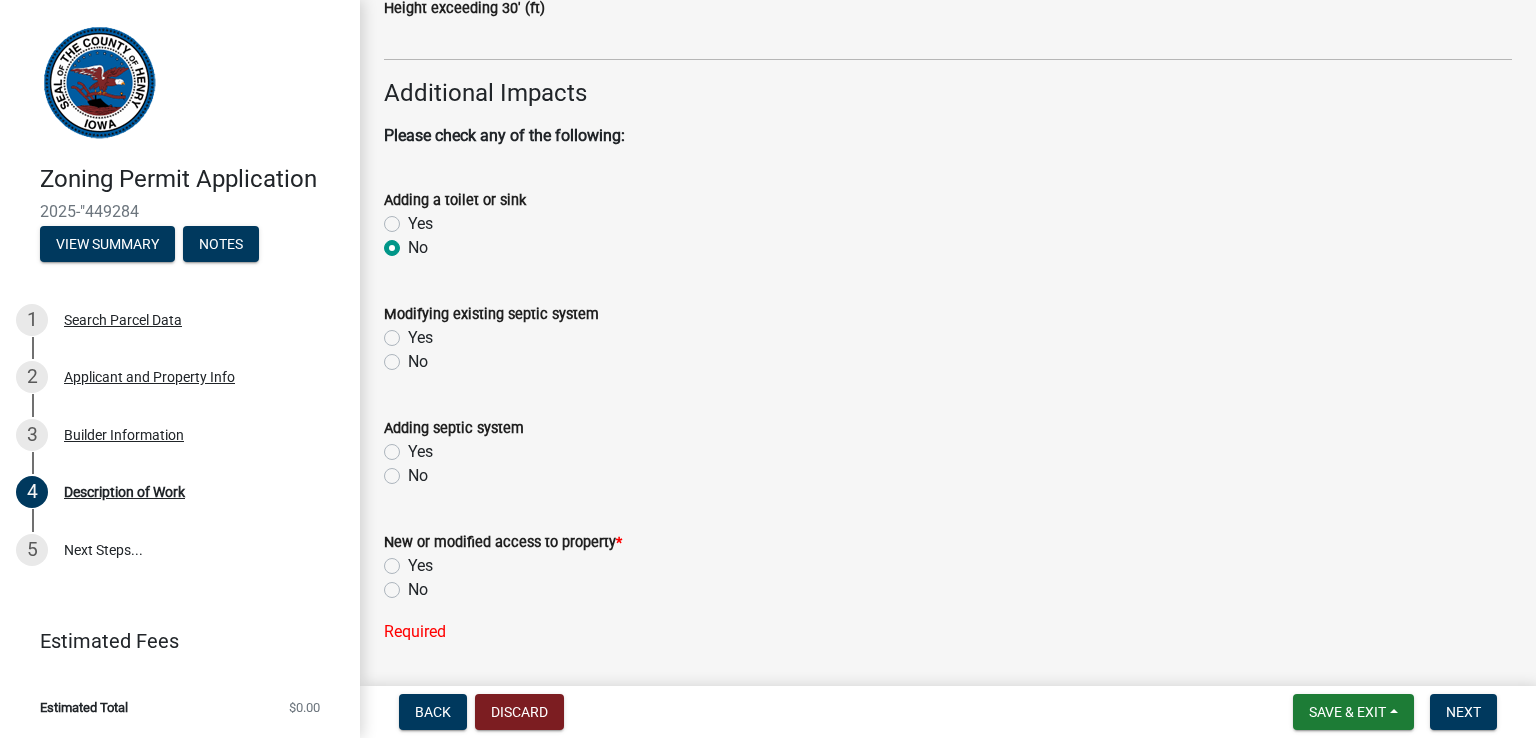 radio on "true" 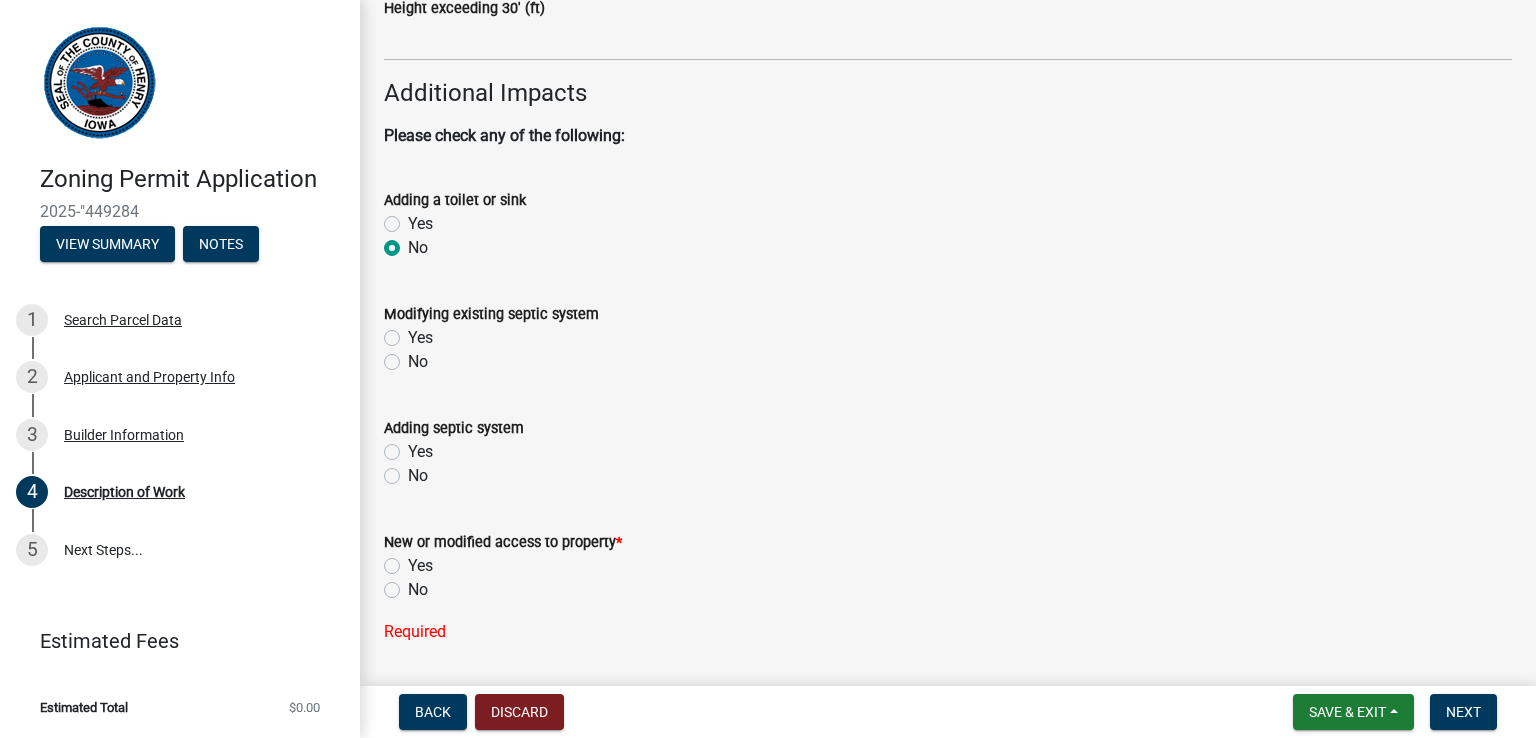 click on "No" 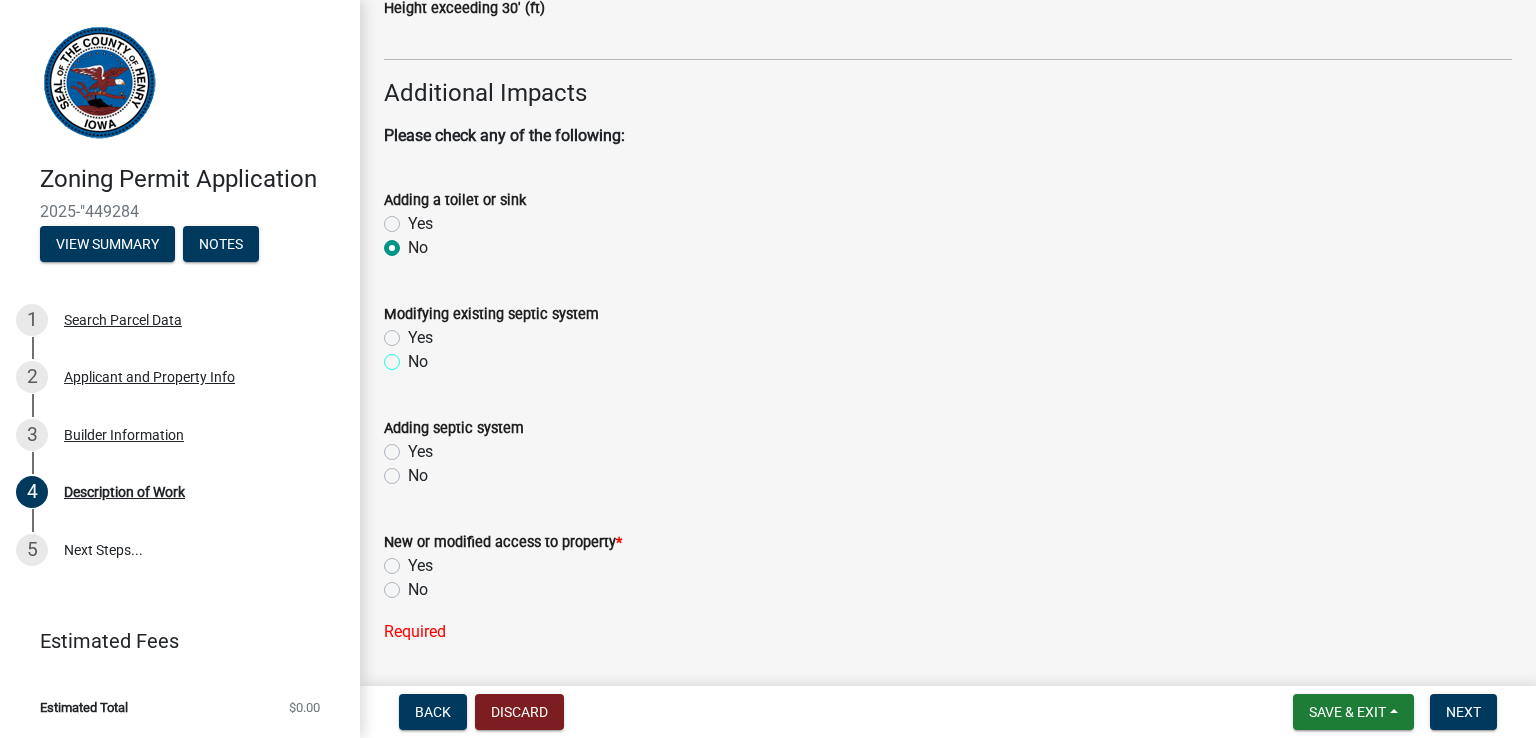 click on "No" at bounding box center (414, 356) 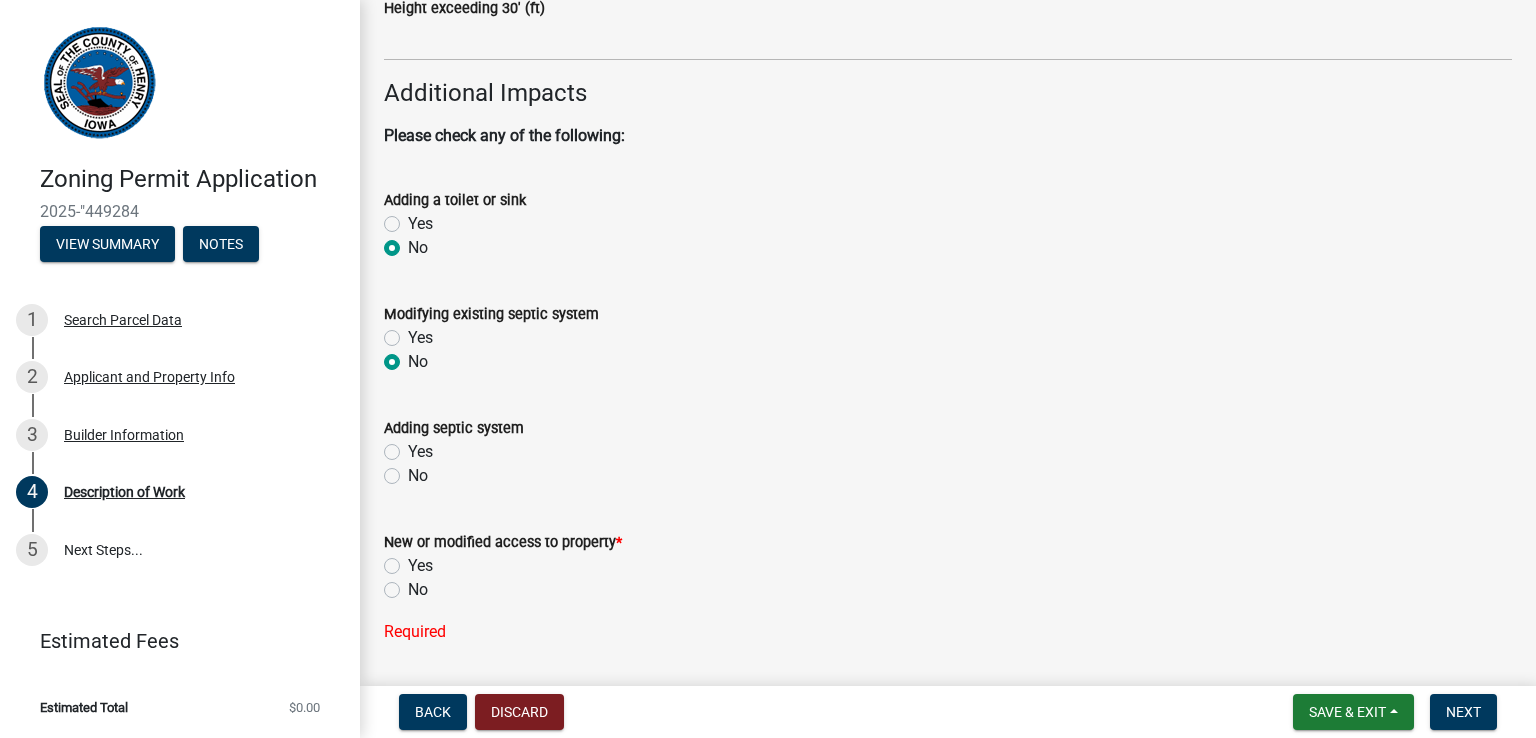 radio on "true" 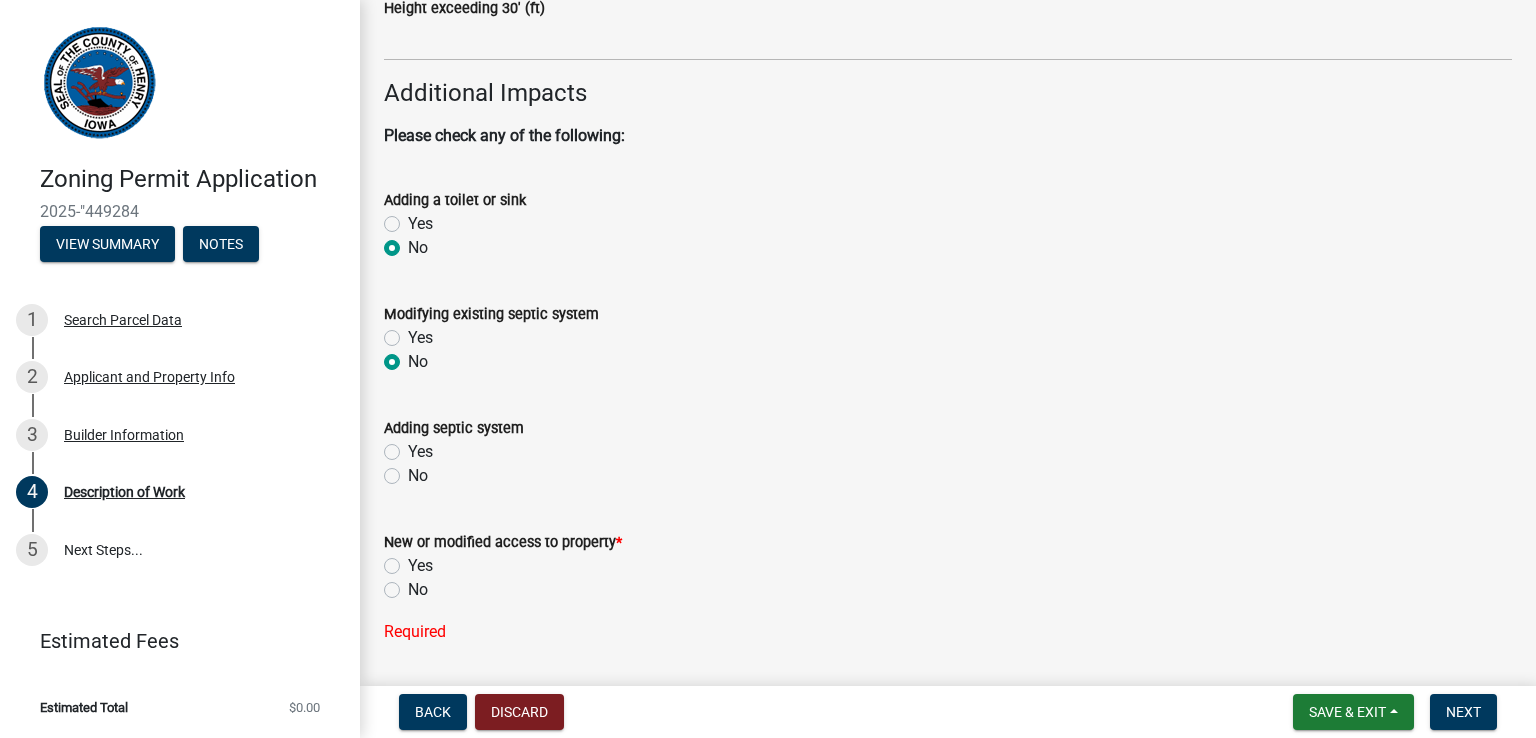 click on "No" 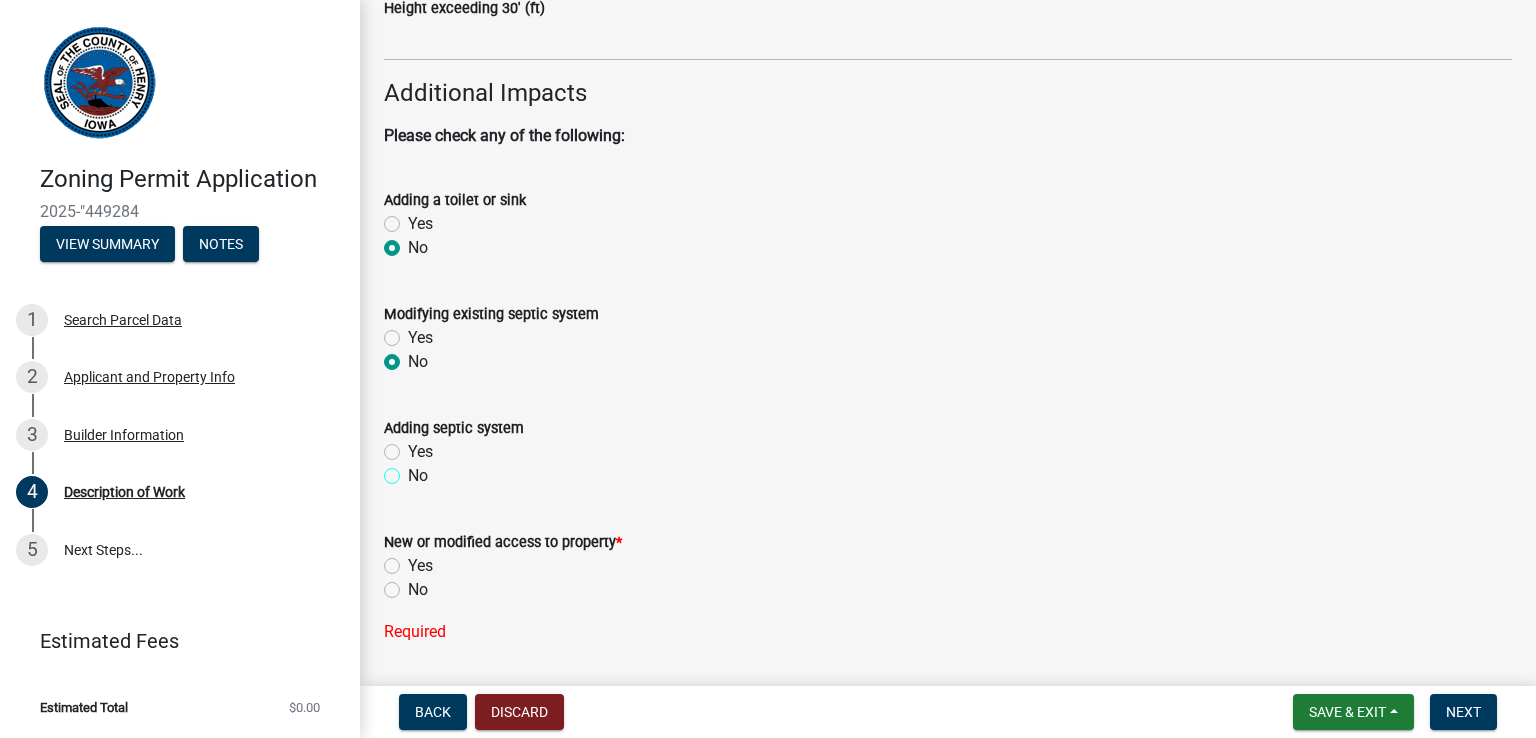 click on "No" at bounding box center (414, 470) 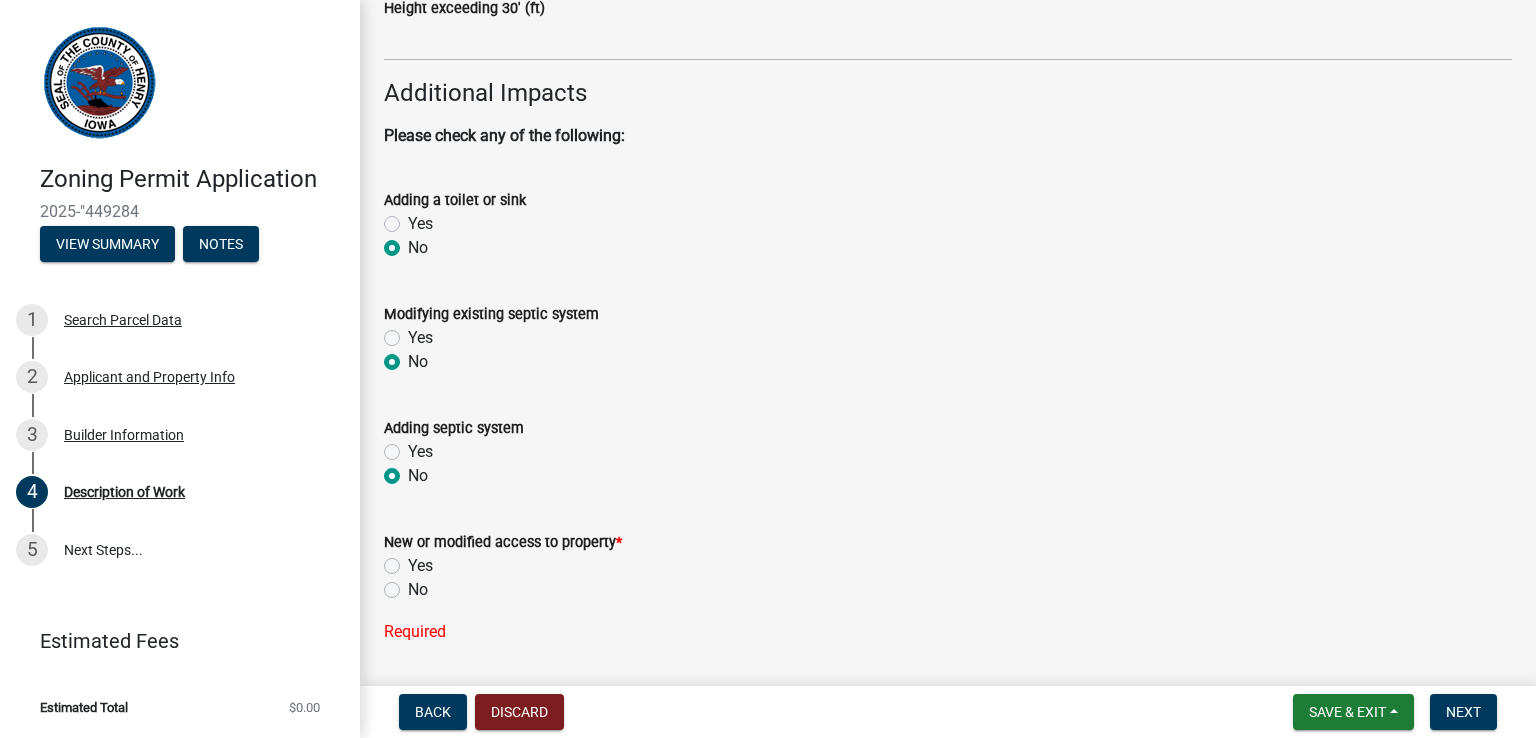 radio on "true" 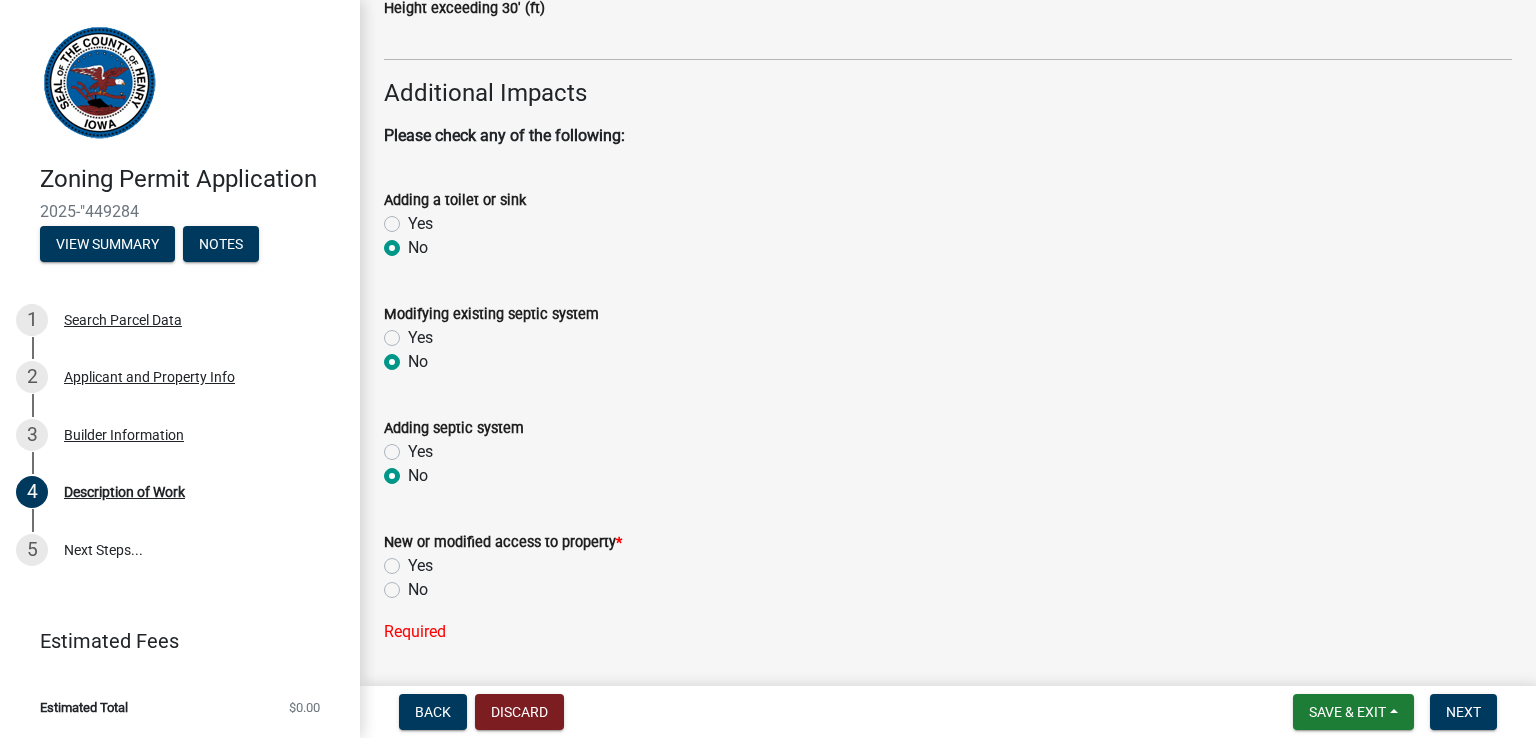 click on "No" 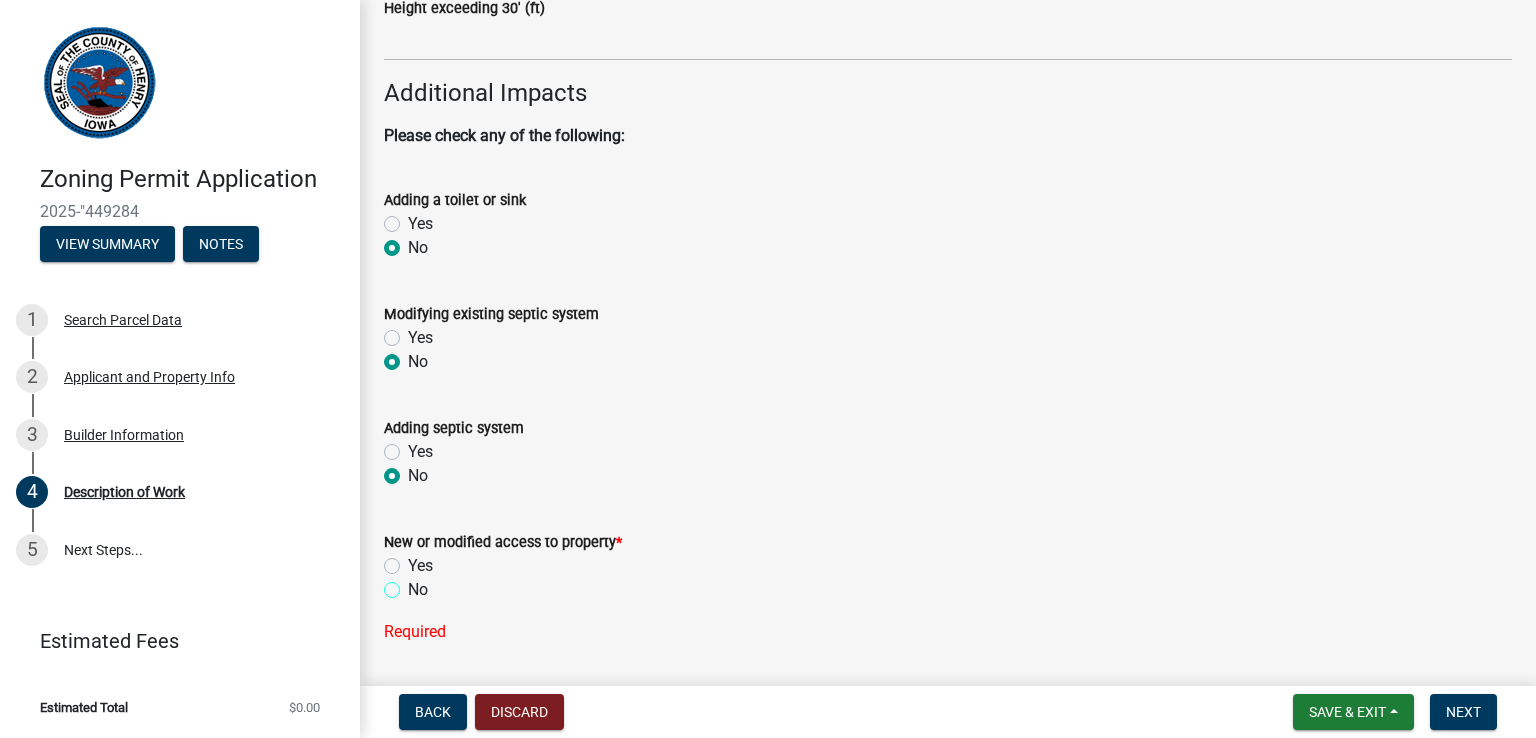 click on "No" at bounding box center (414, 584) 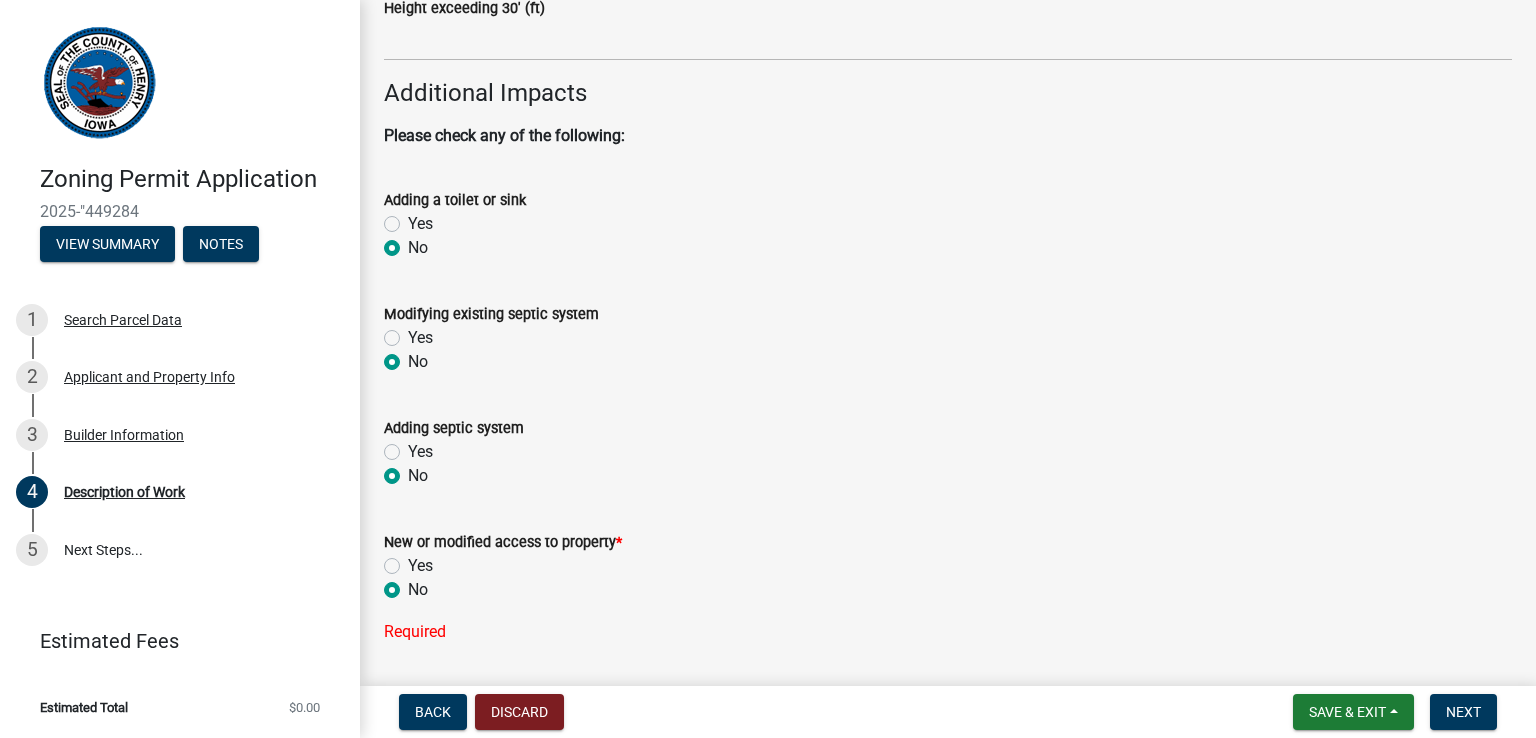 radio on "true" 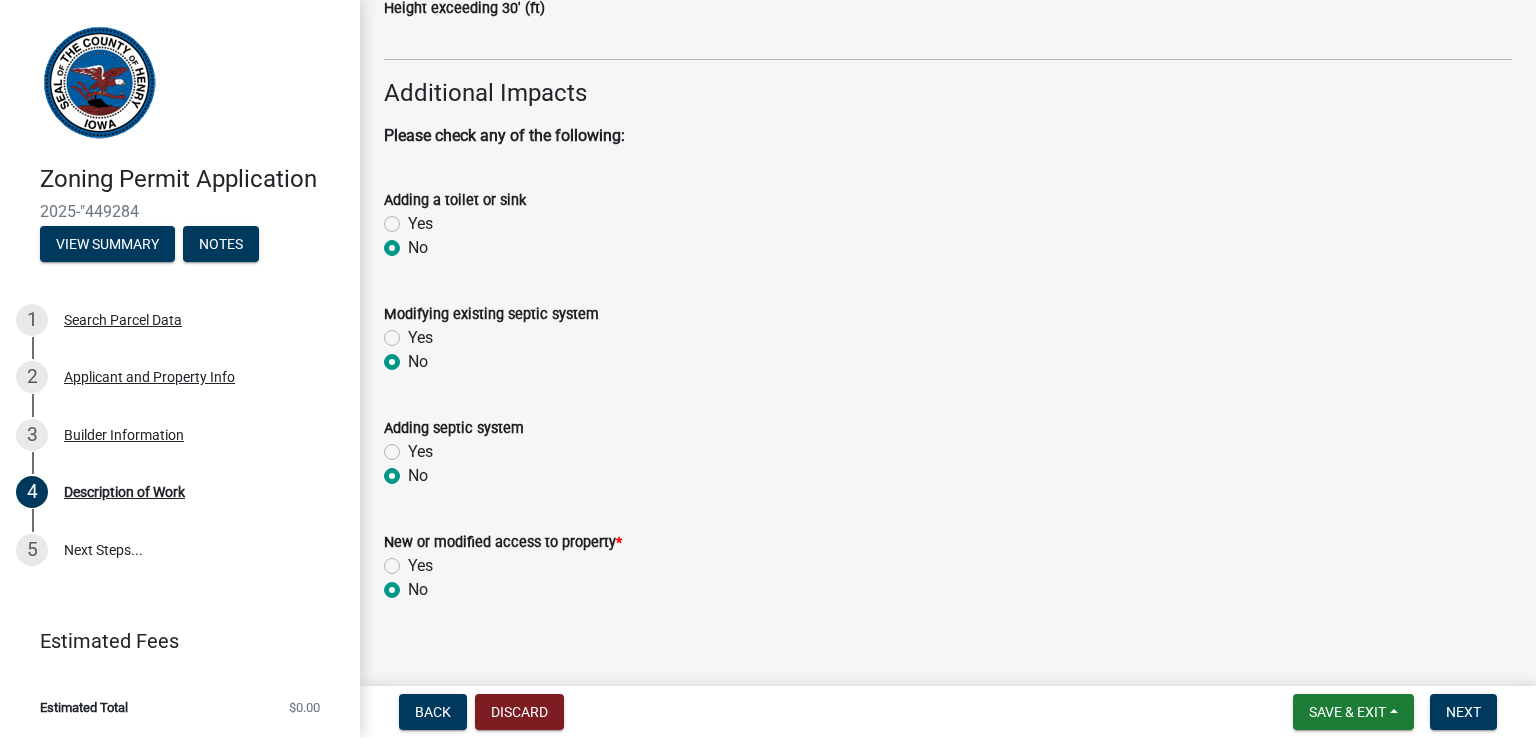 scroll, scrollTop: 1540, scrollLeft: 0, axis: vertical 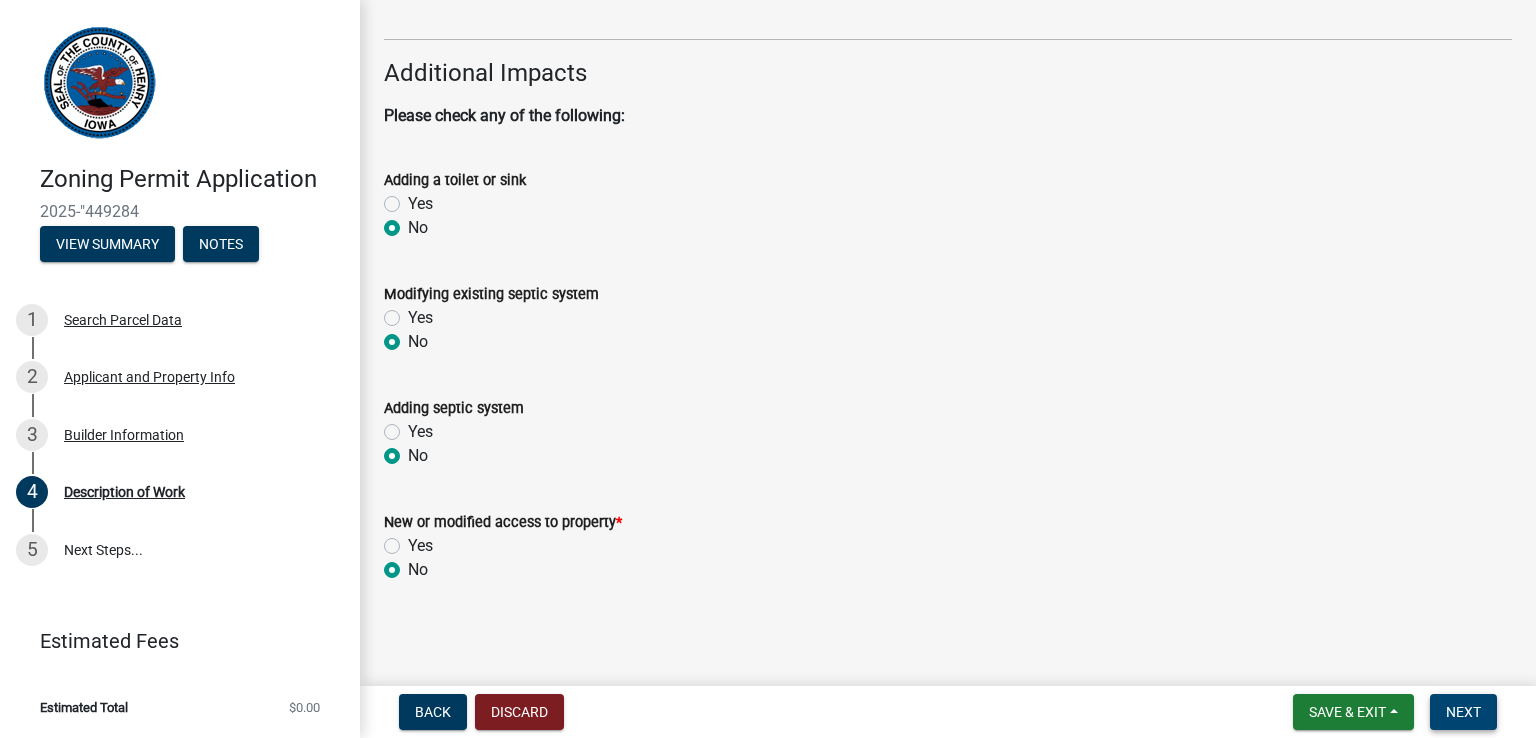 click on "Next" at bounding box center [1463, 712] 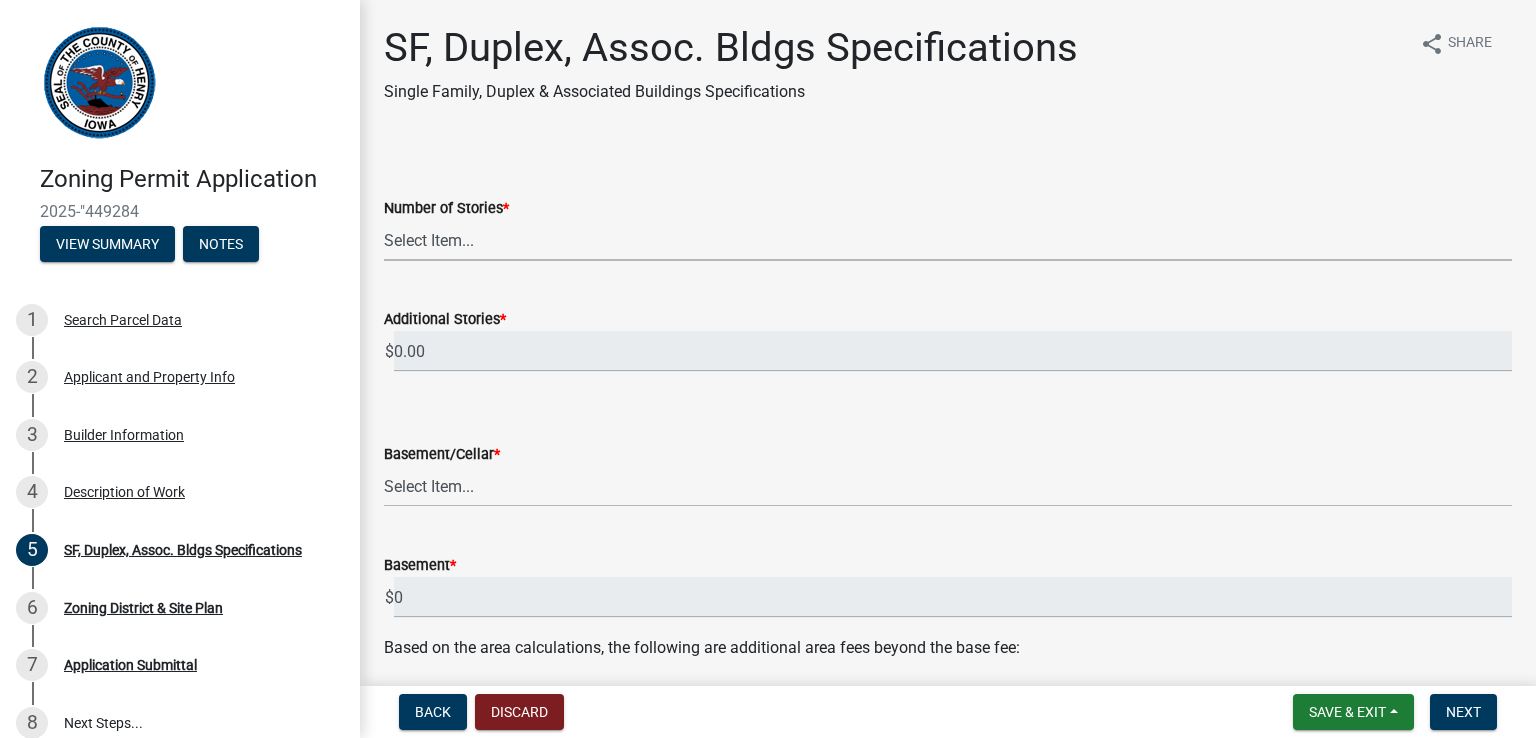 click on "Select Item...   1   2   3   4   5   6" at bounding box center [948, 240] 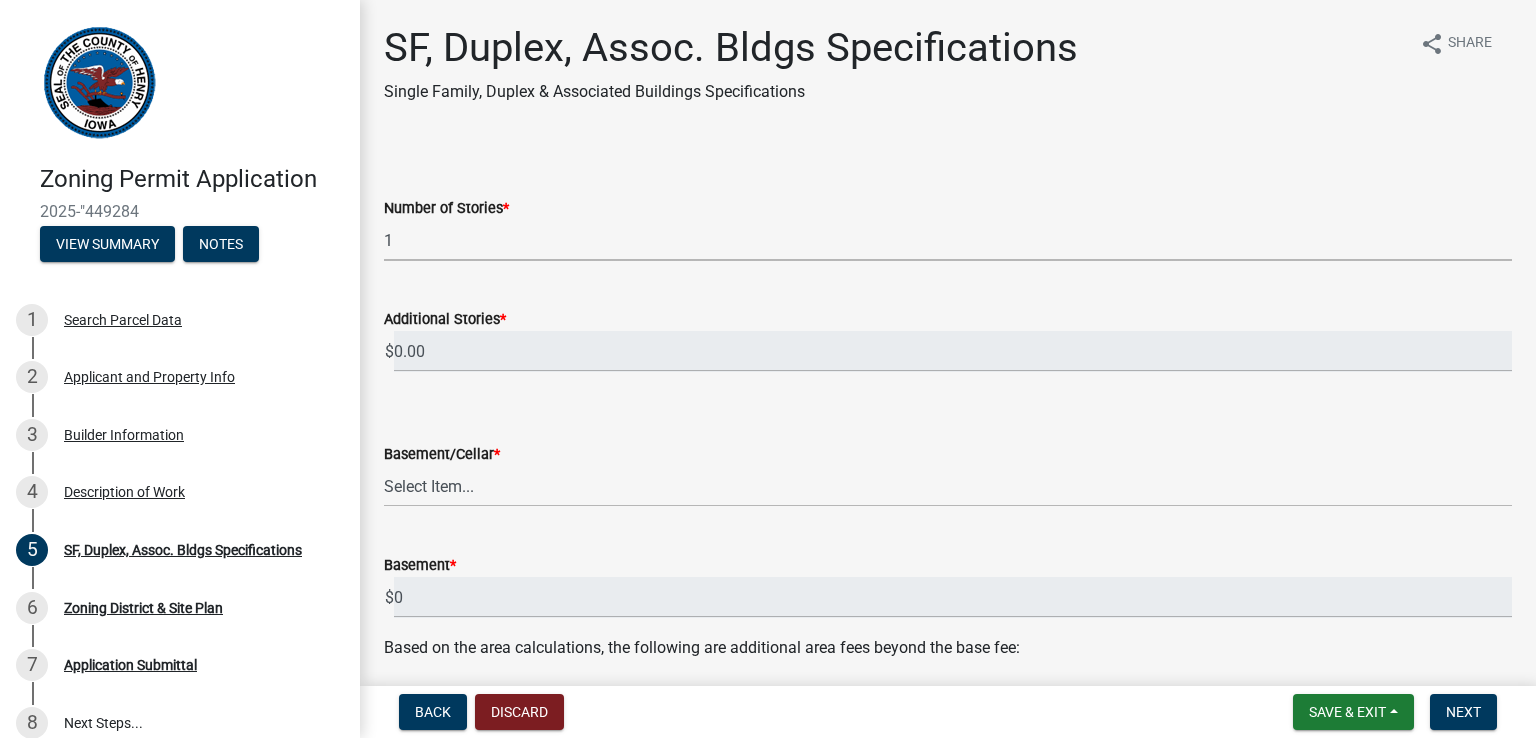 click on "Select Item...   1   2   3   4   5   6" at bounding box center [948, 240] 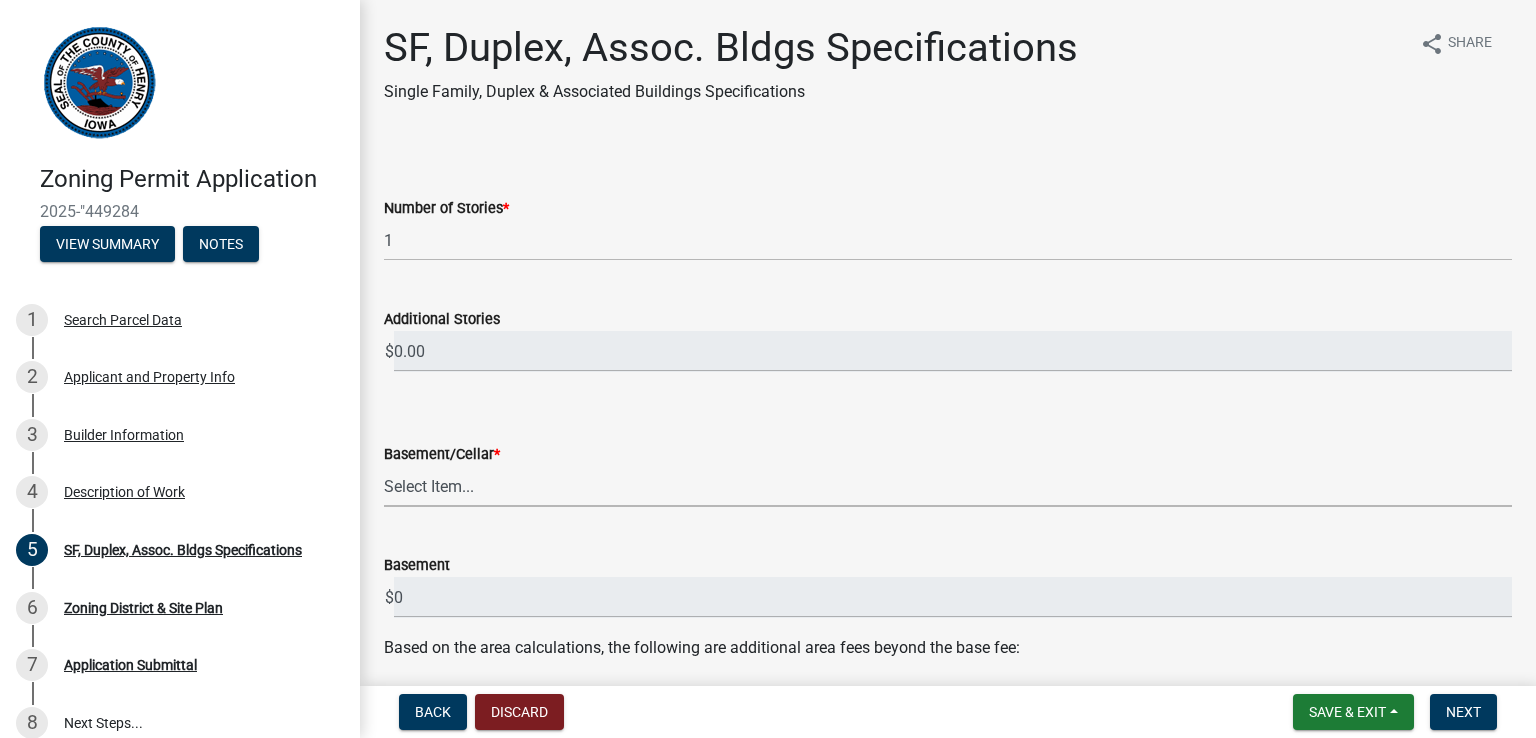 click on "Select Item...   Yes   No" at bounding box center [948, 486] 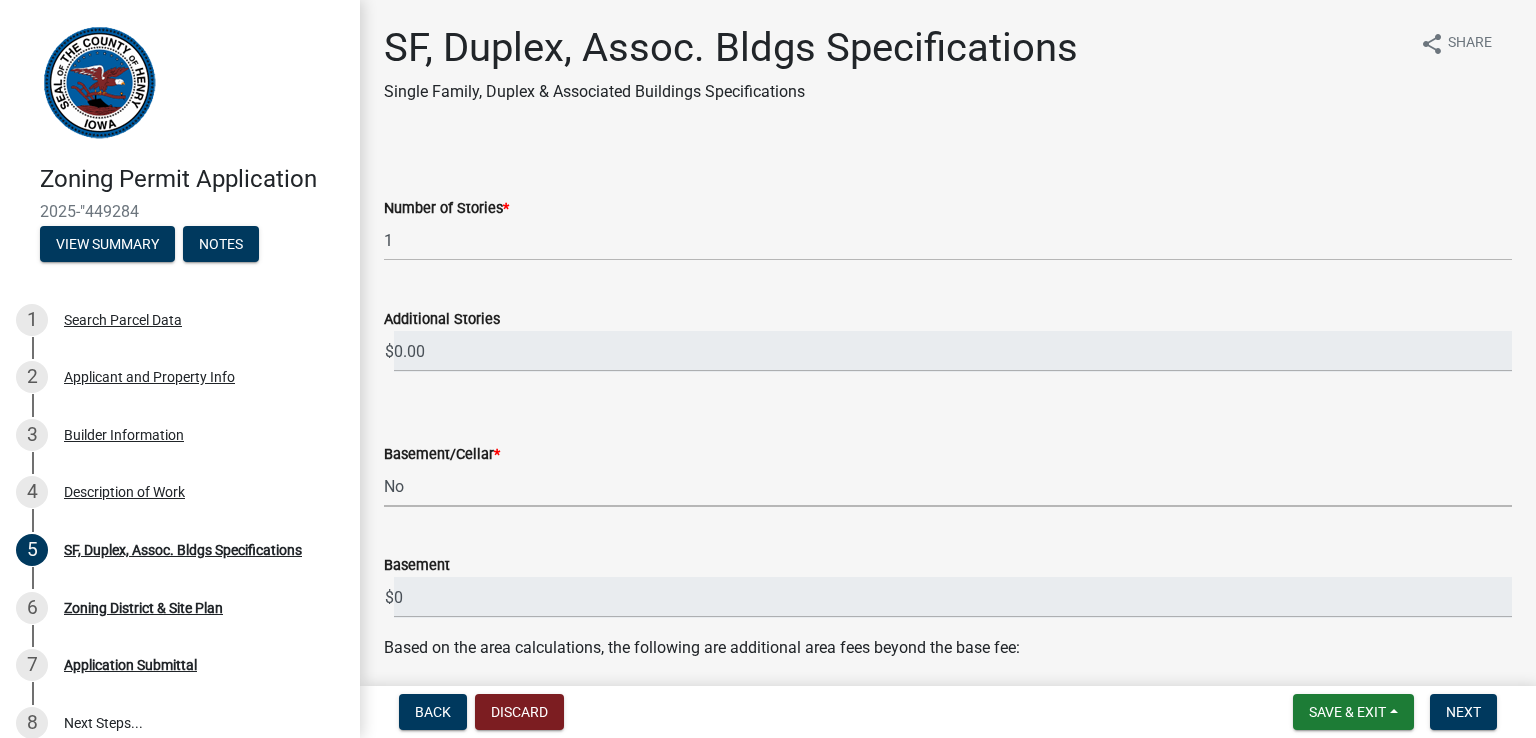 click on "Select Item...   Yes   No" at bounding box center (948, 486) 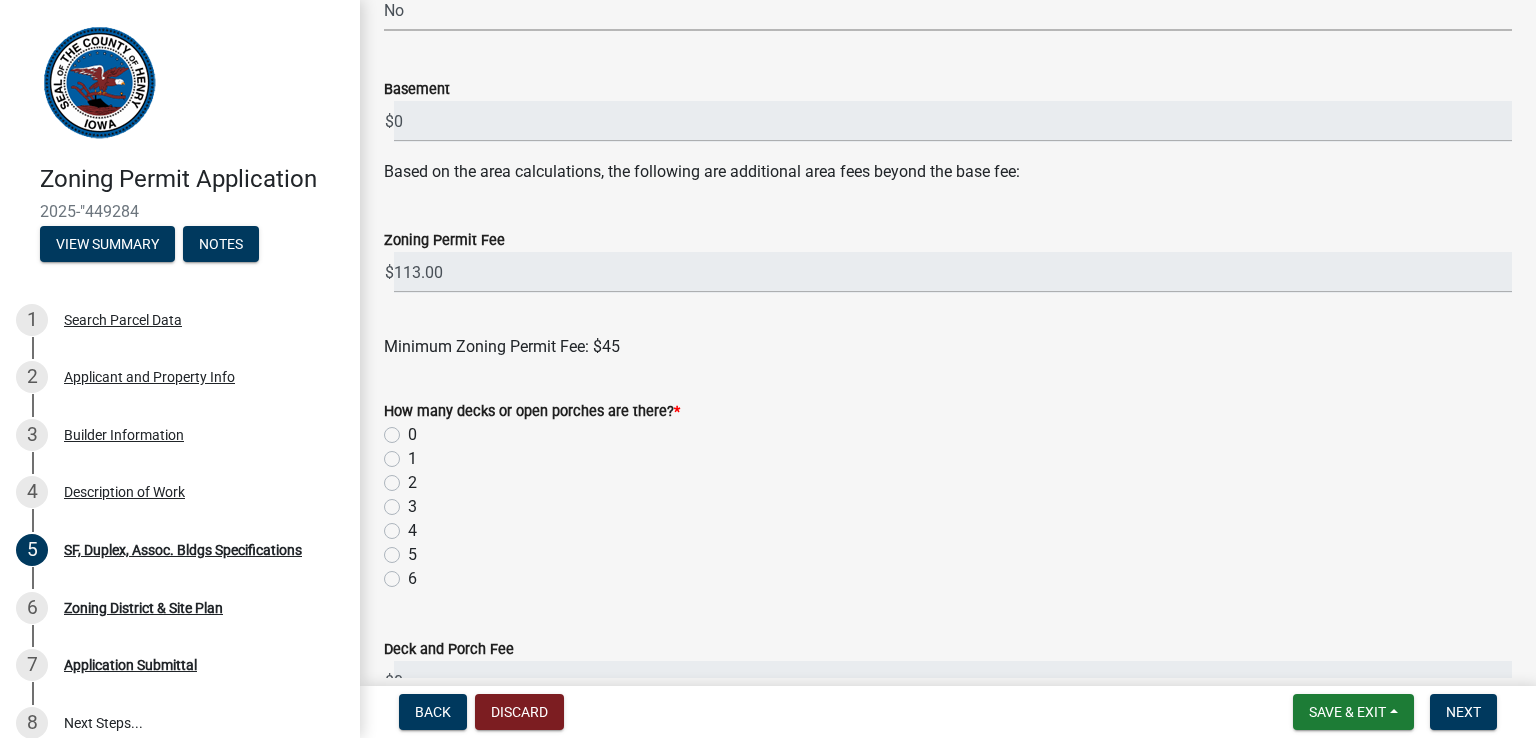 scroll, scrollTop: 520, scrollLeft: 0, axis: vertical 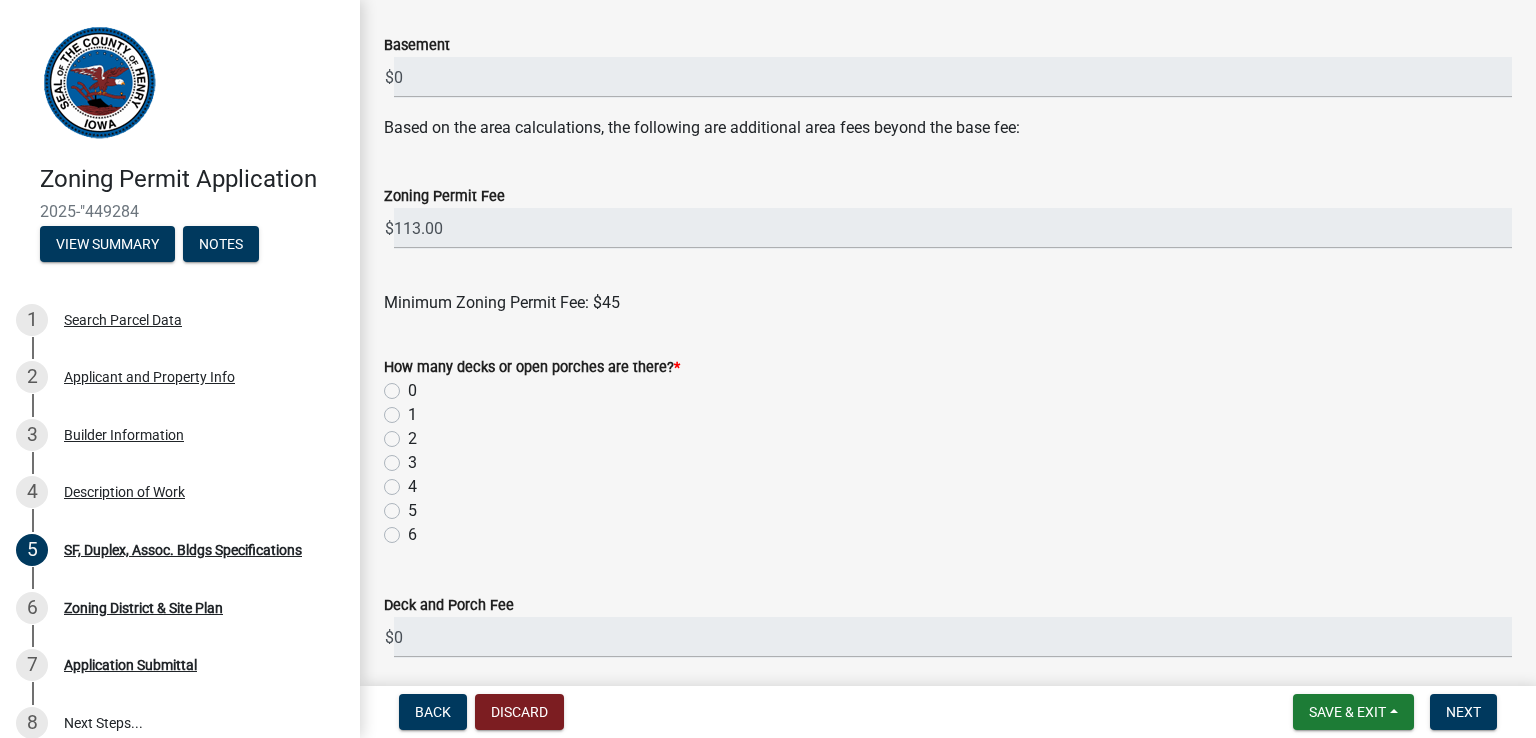 click on "0" 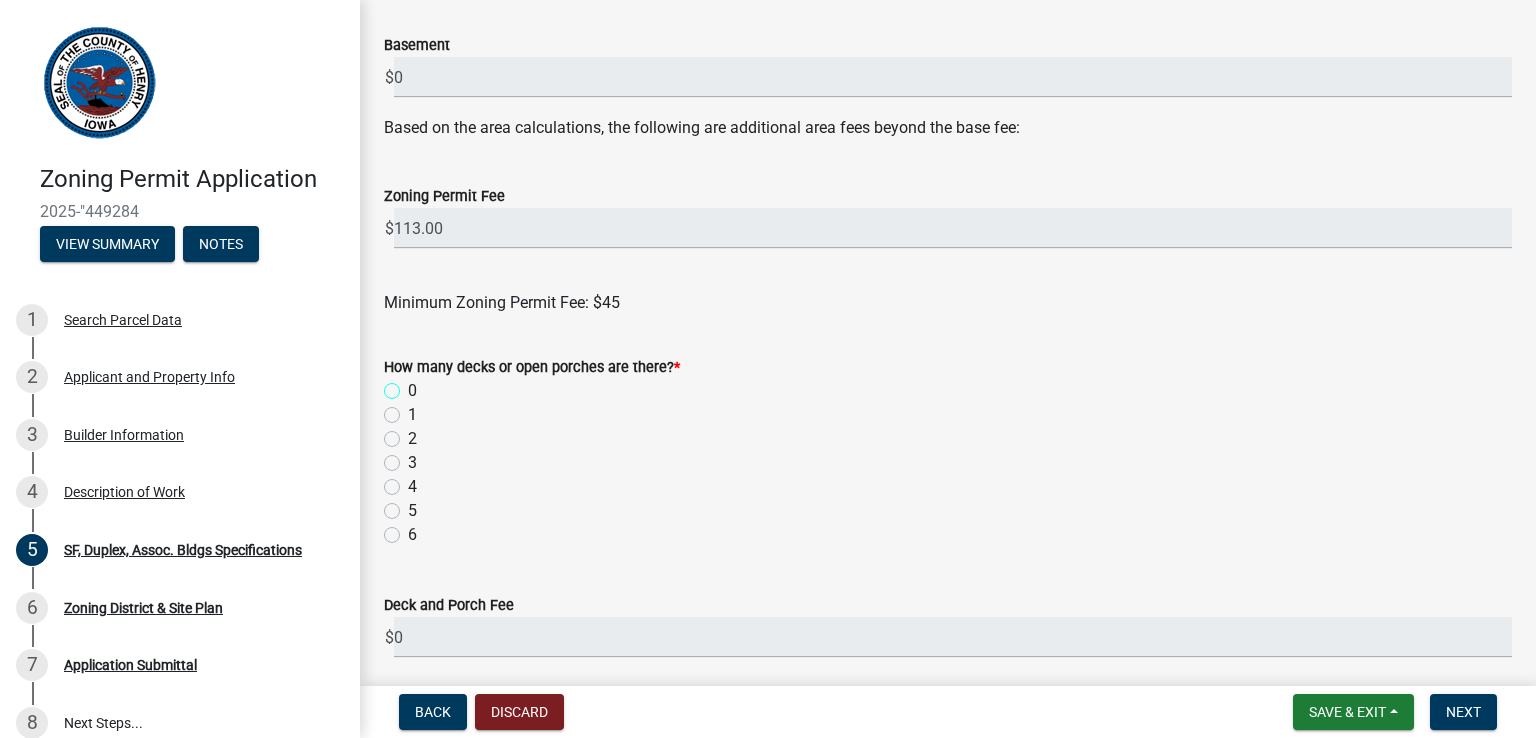click on "0" at bounding box center (414, 385) 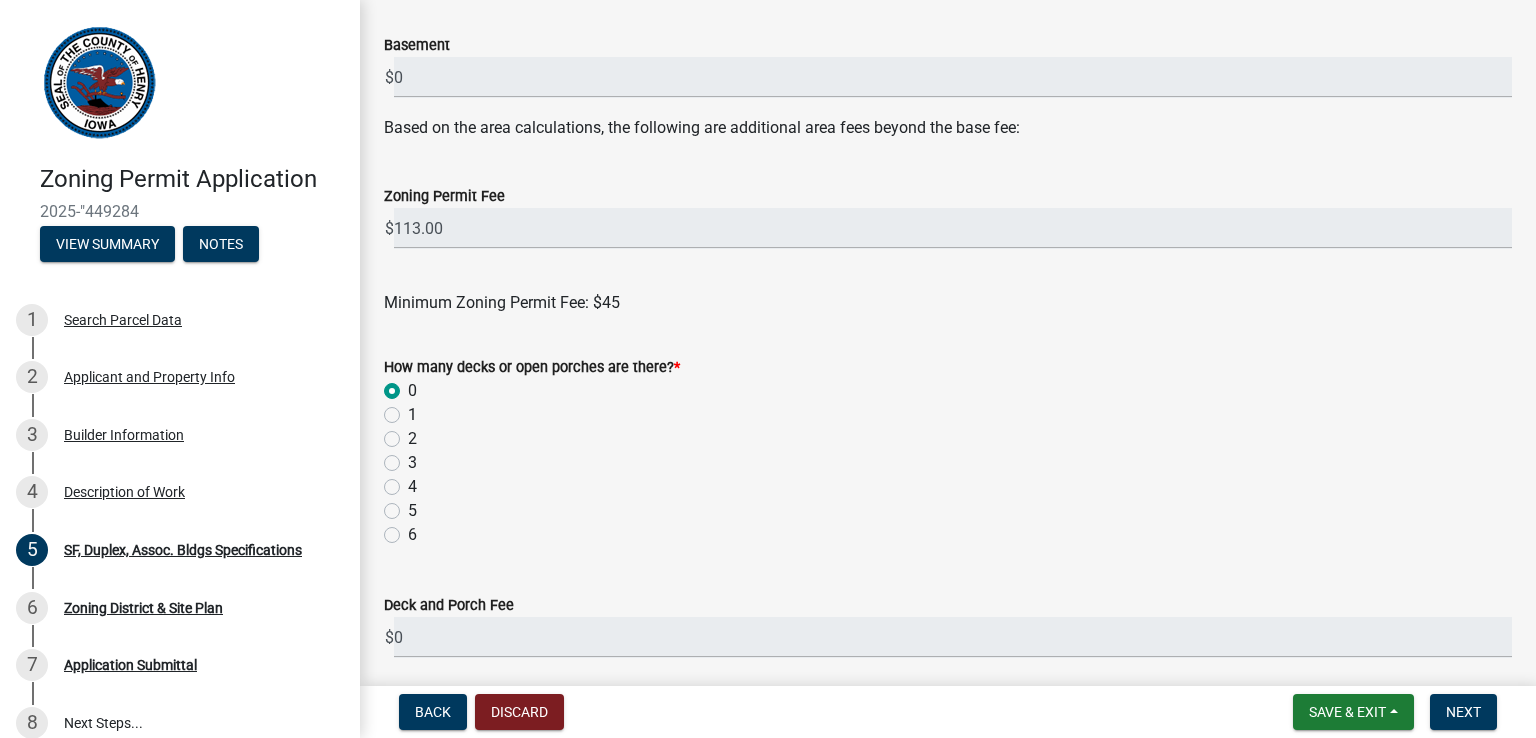 radio on "true" 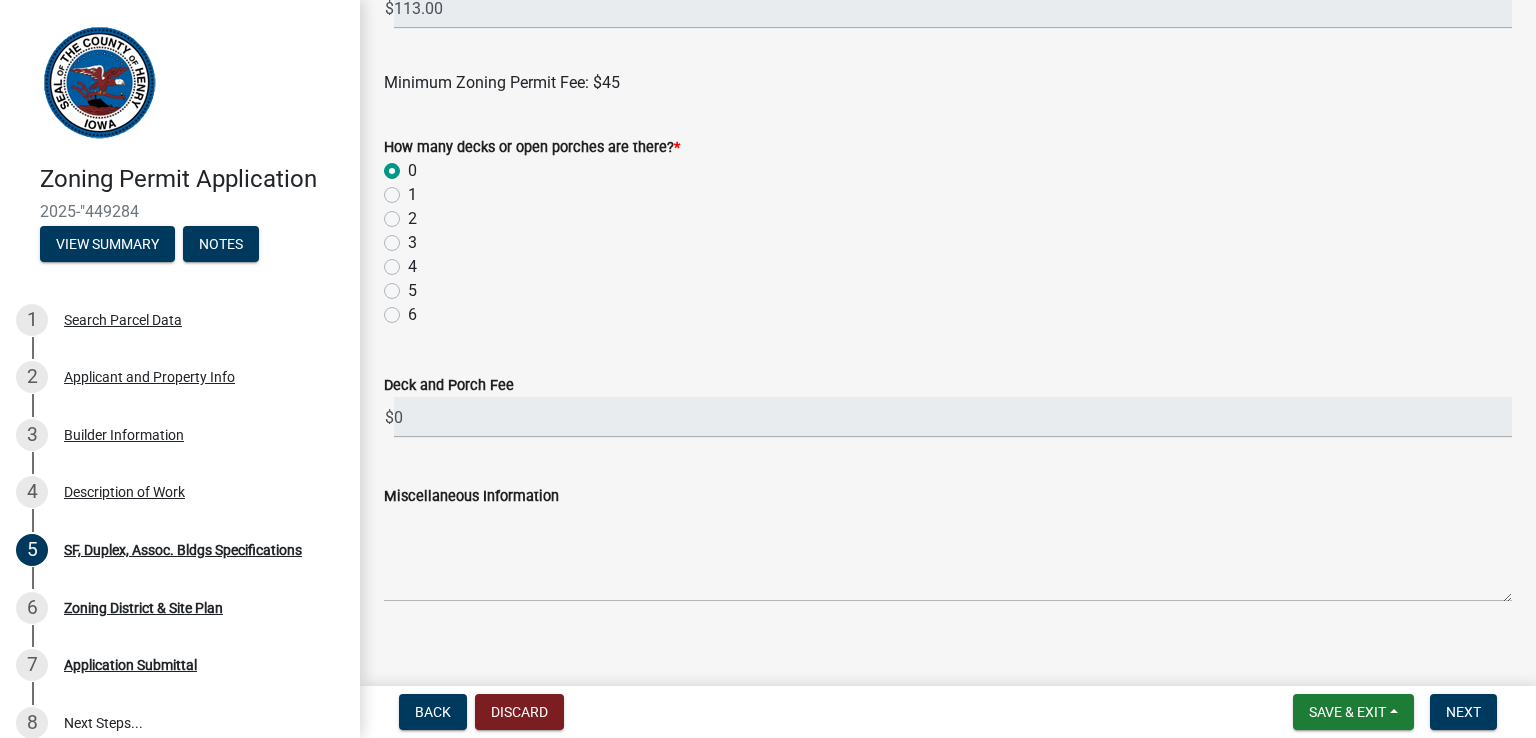 scroll, scrollTop: 758, scrollLeft: 0, axis: vertical 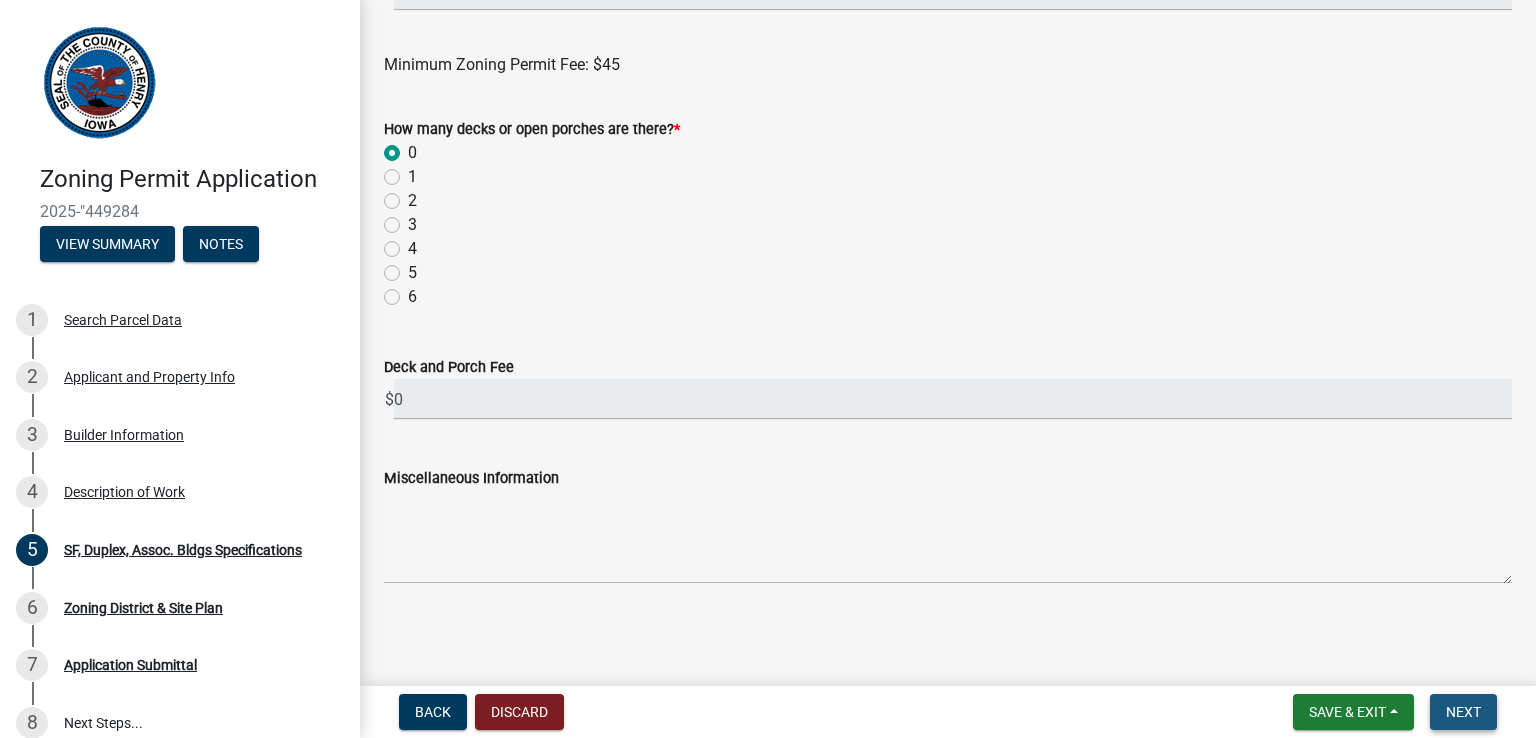 click on "Next" at bounding box center [1463, 712] 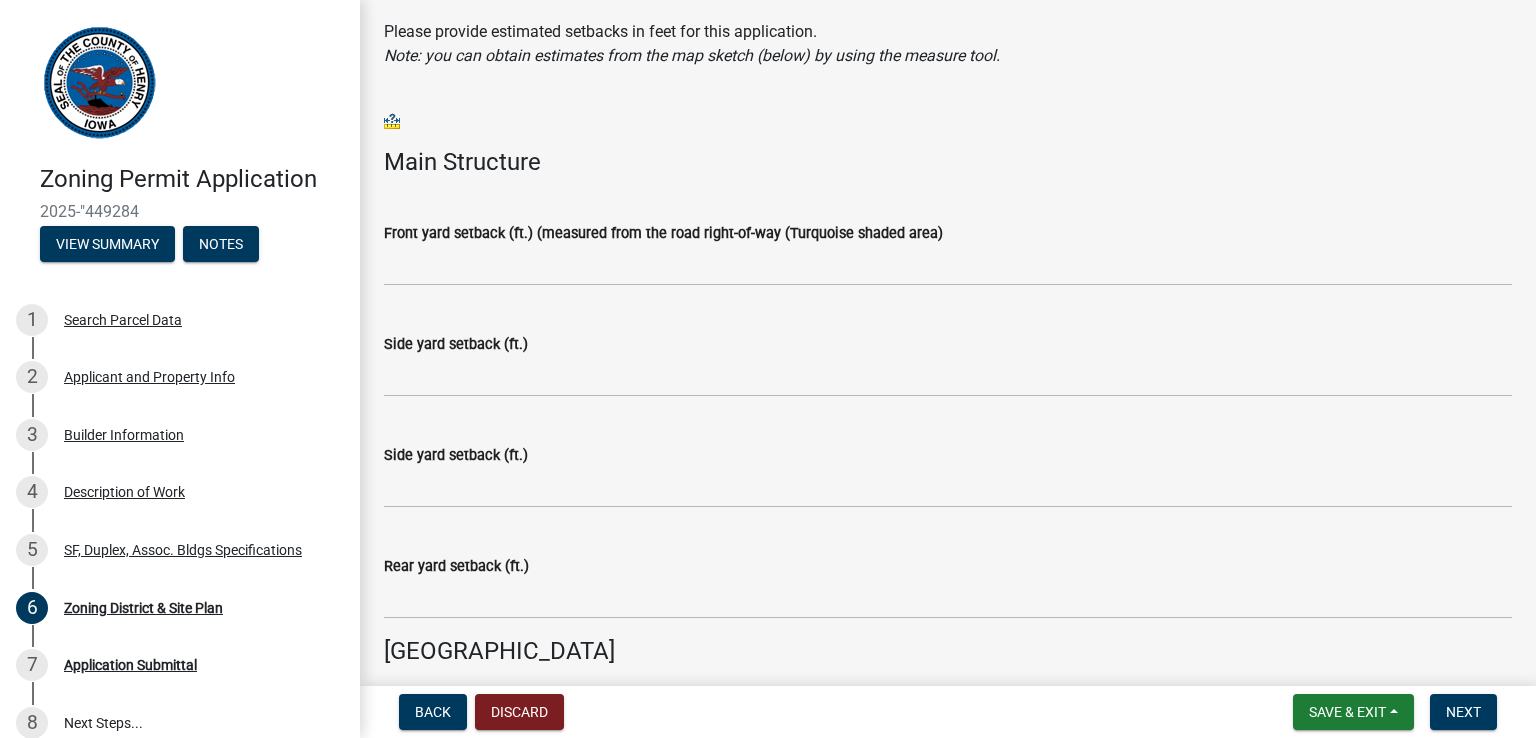 scroll, scrollTop: 269, scrollLeft: 0, axis: vertical 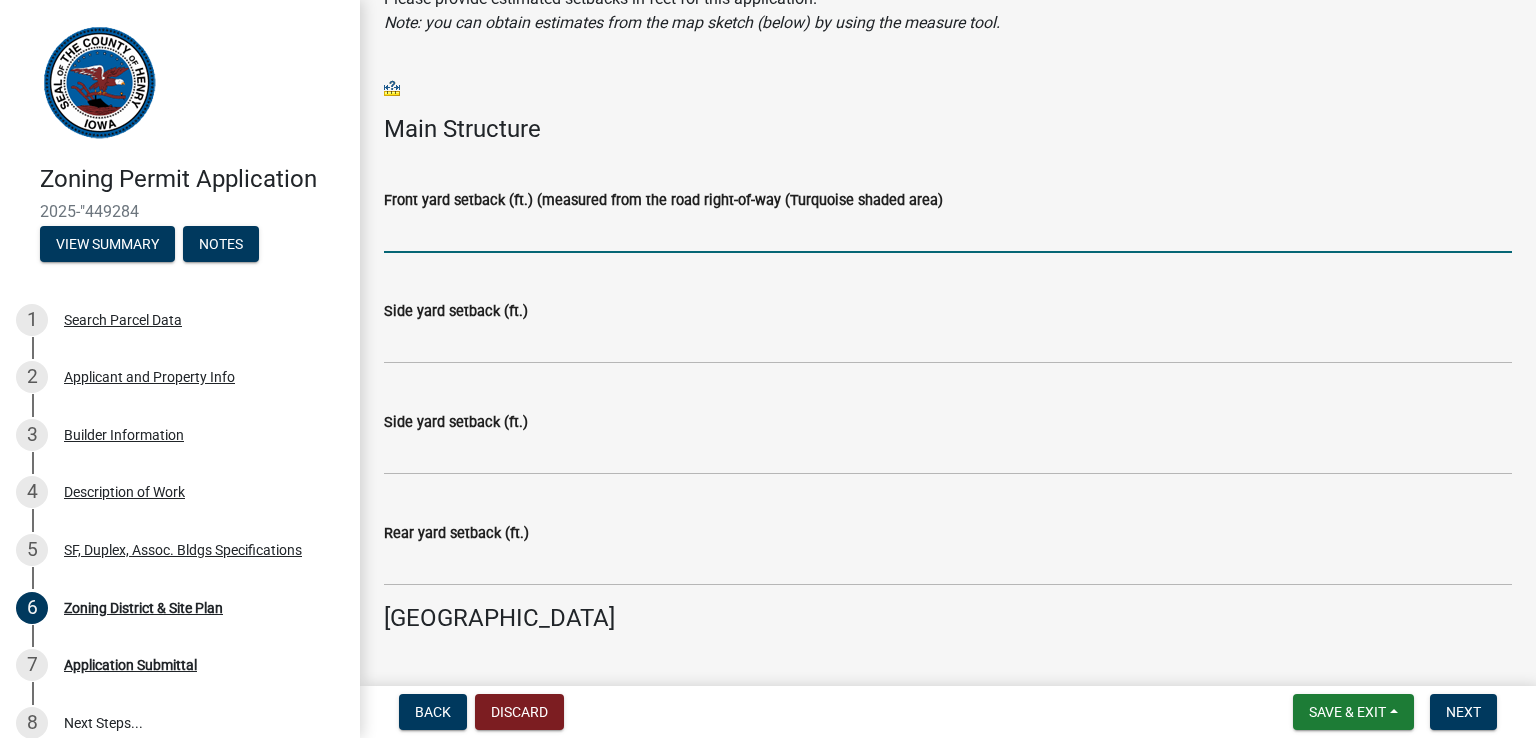 click 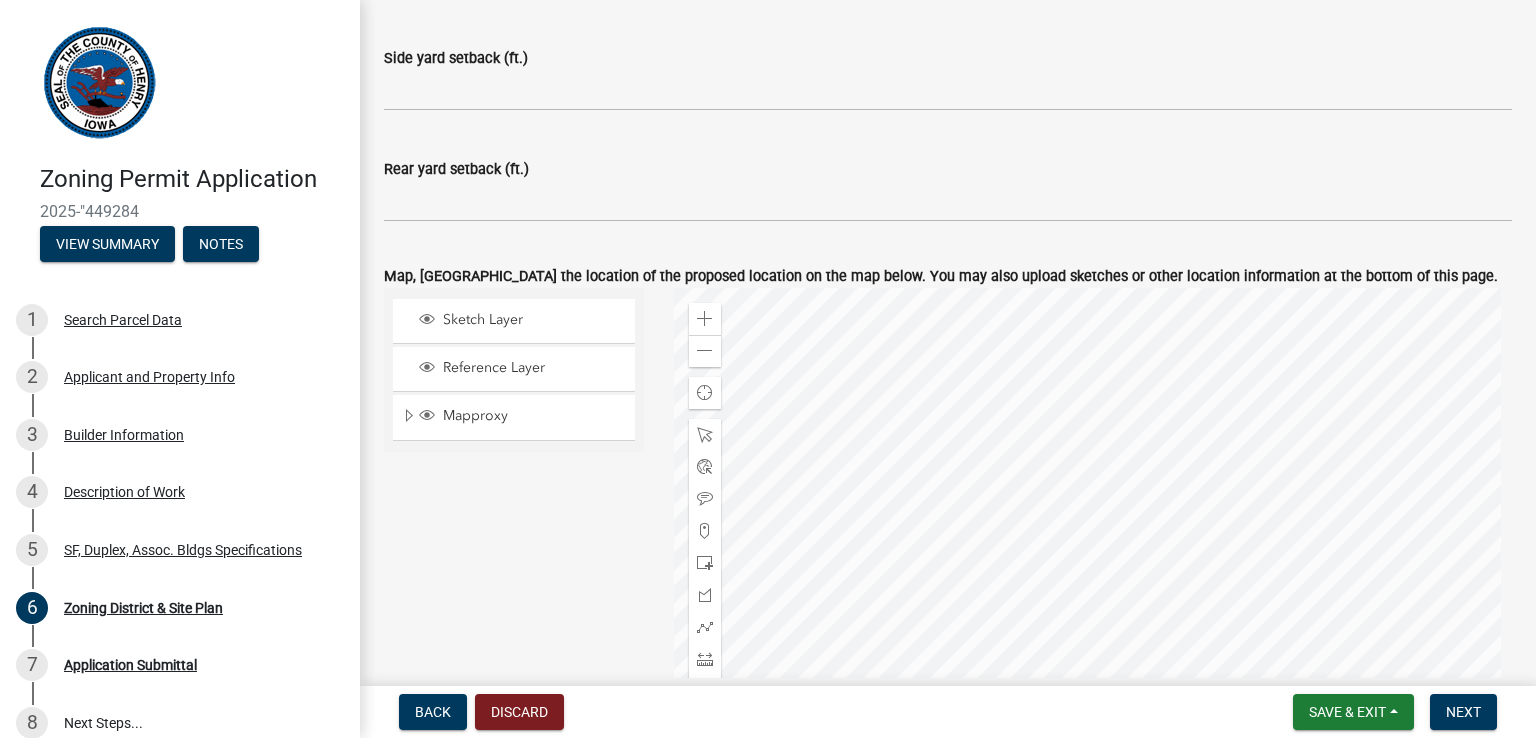 scroll, scrollTop: 1189, scrollLeft: 0, axis: vertical 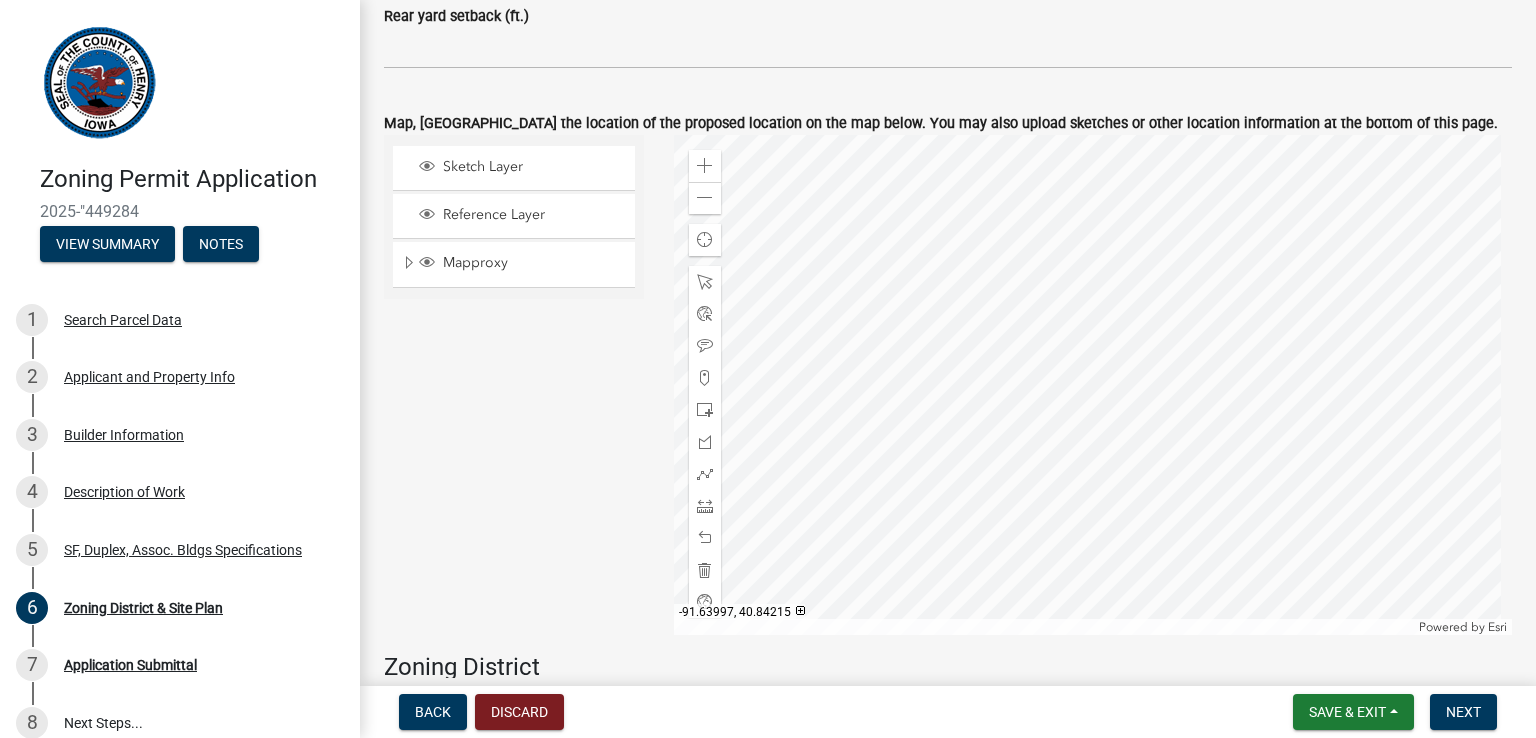 type on "-7080.5" 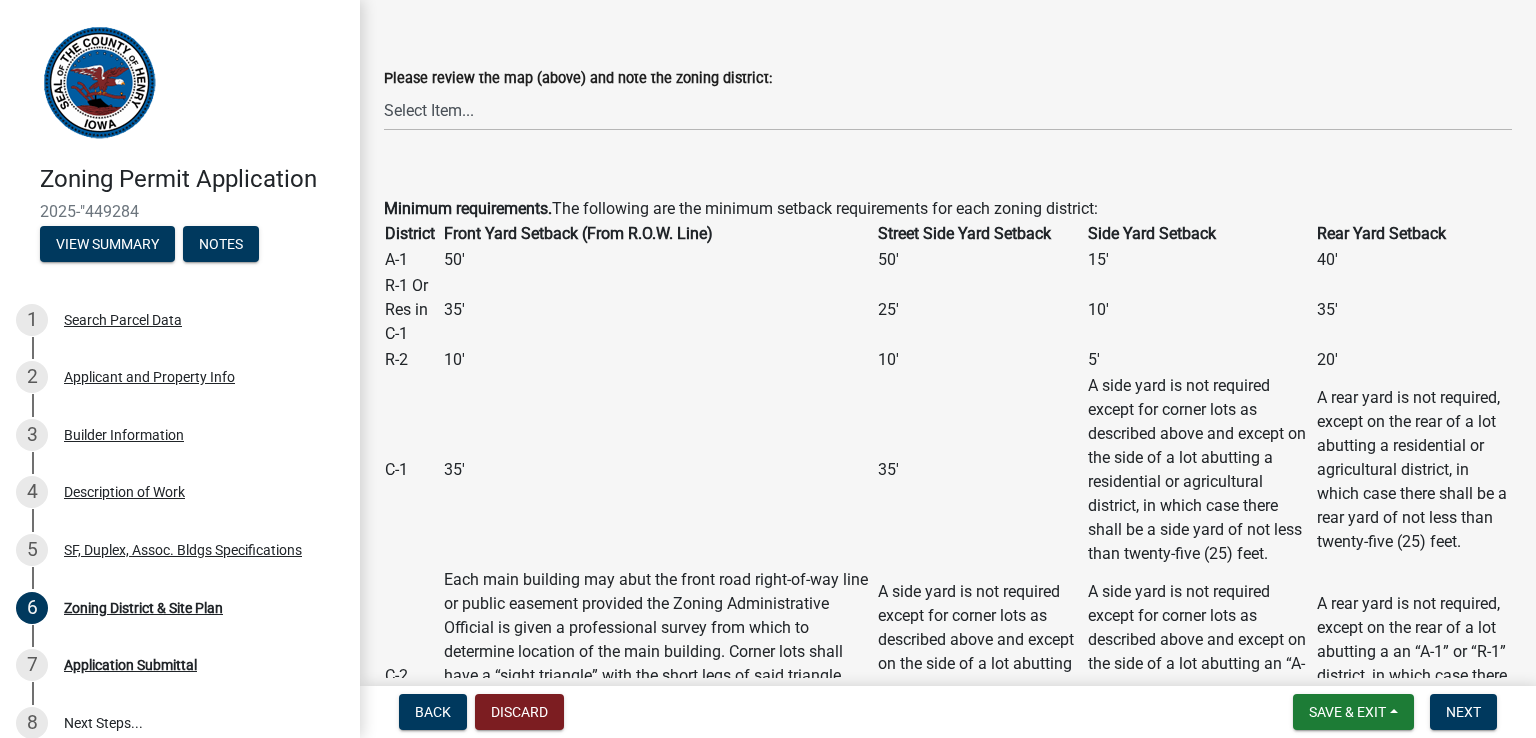 scroll, scrollTop: 1928, scrollLeft: 0, axis: vertical 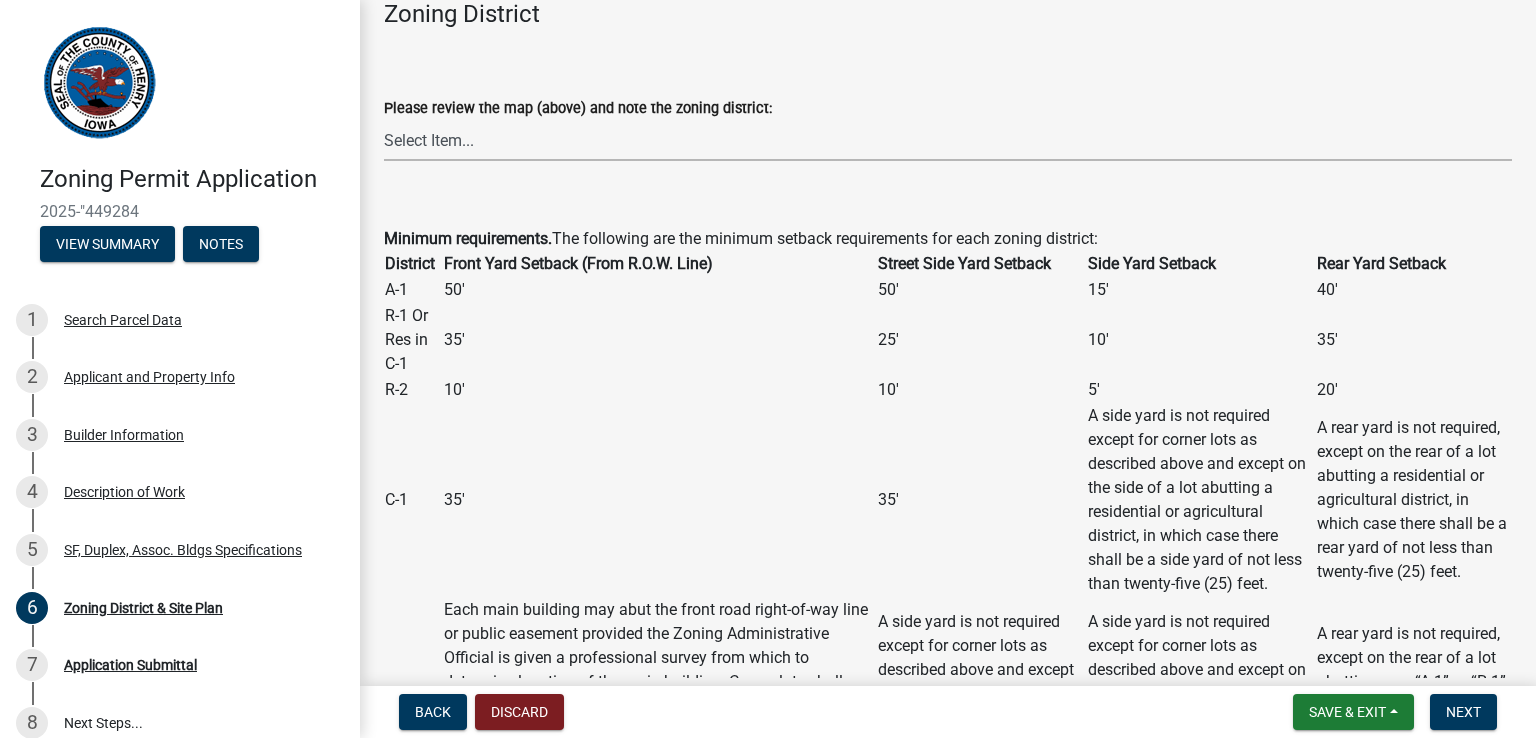 click on "Select Item...   A-1   R-1   R-2   C-1   C-2   I-1" at bounding box center [948, 140] 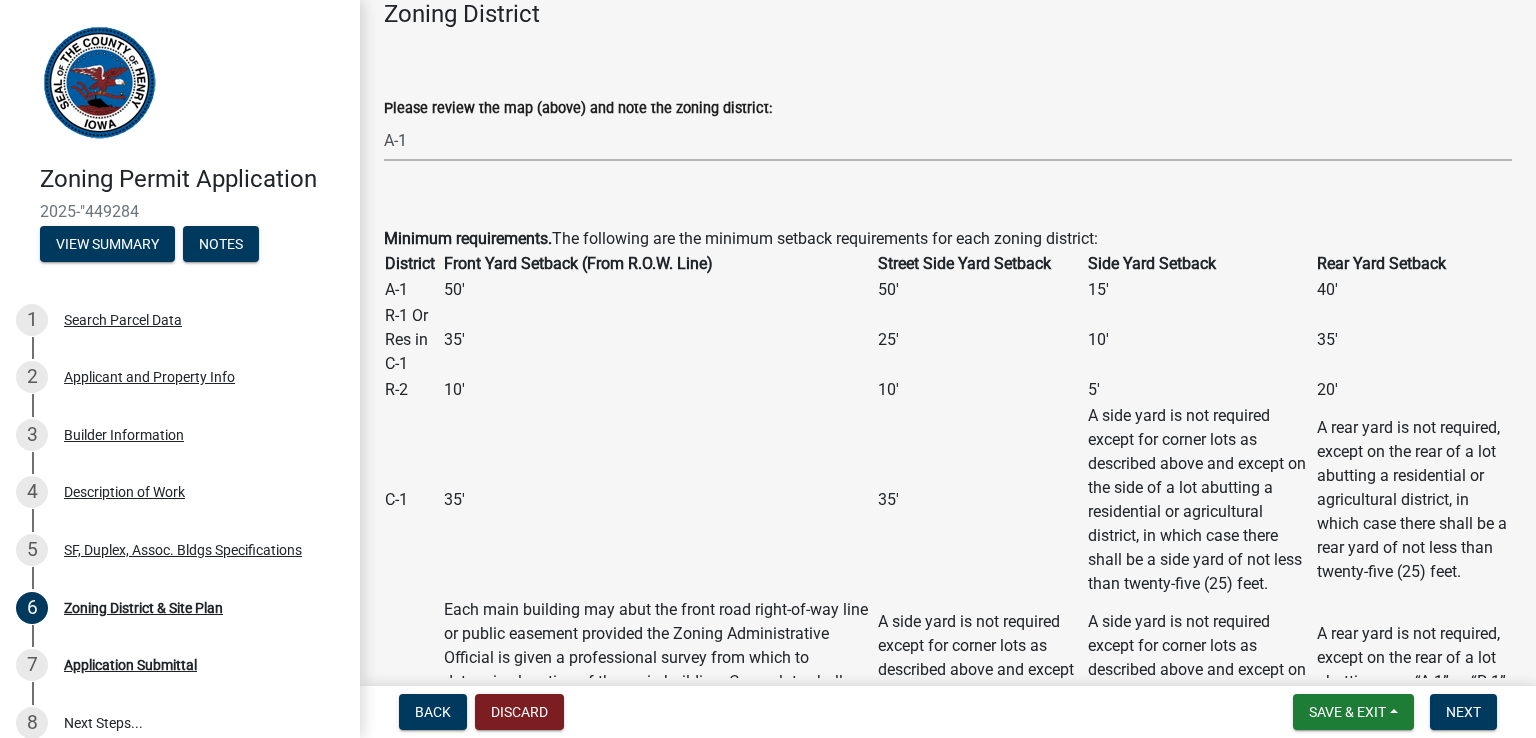 click on "Select Item...   A-1   R-1   R-2   C-1   C-2   I-1" at bounding box center (948, 140) 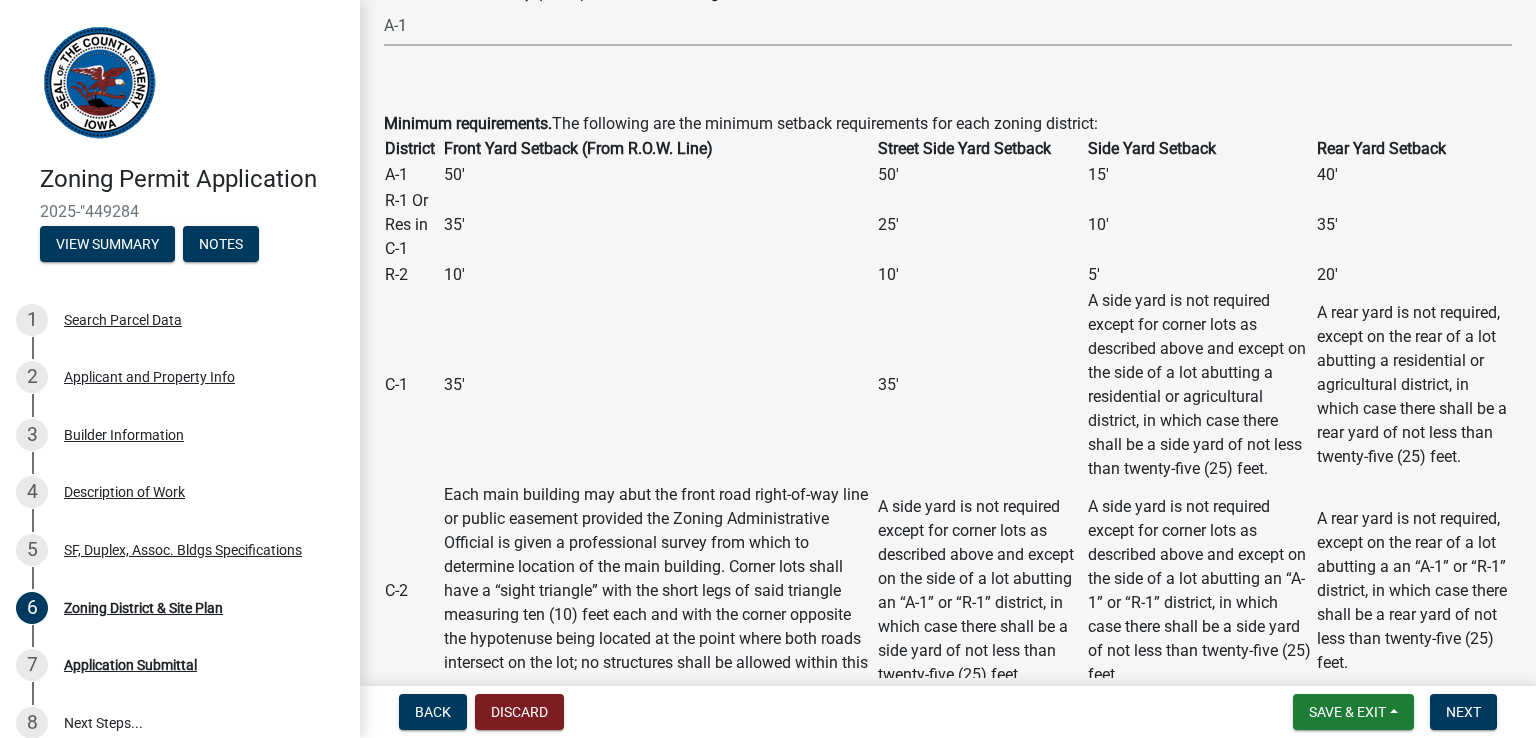scroll, scrollTop: 2055, scrollLeft: 0, axis: vertical 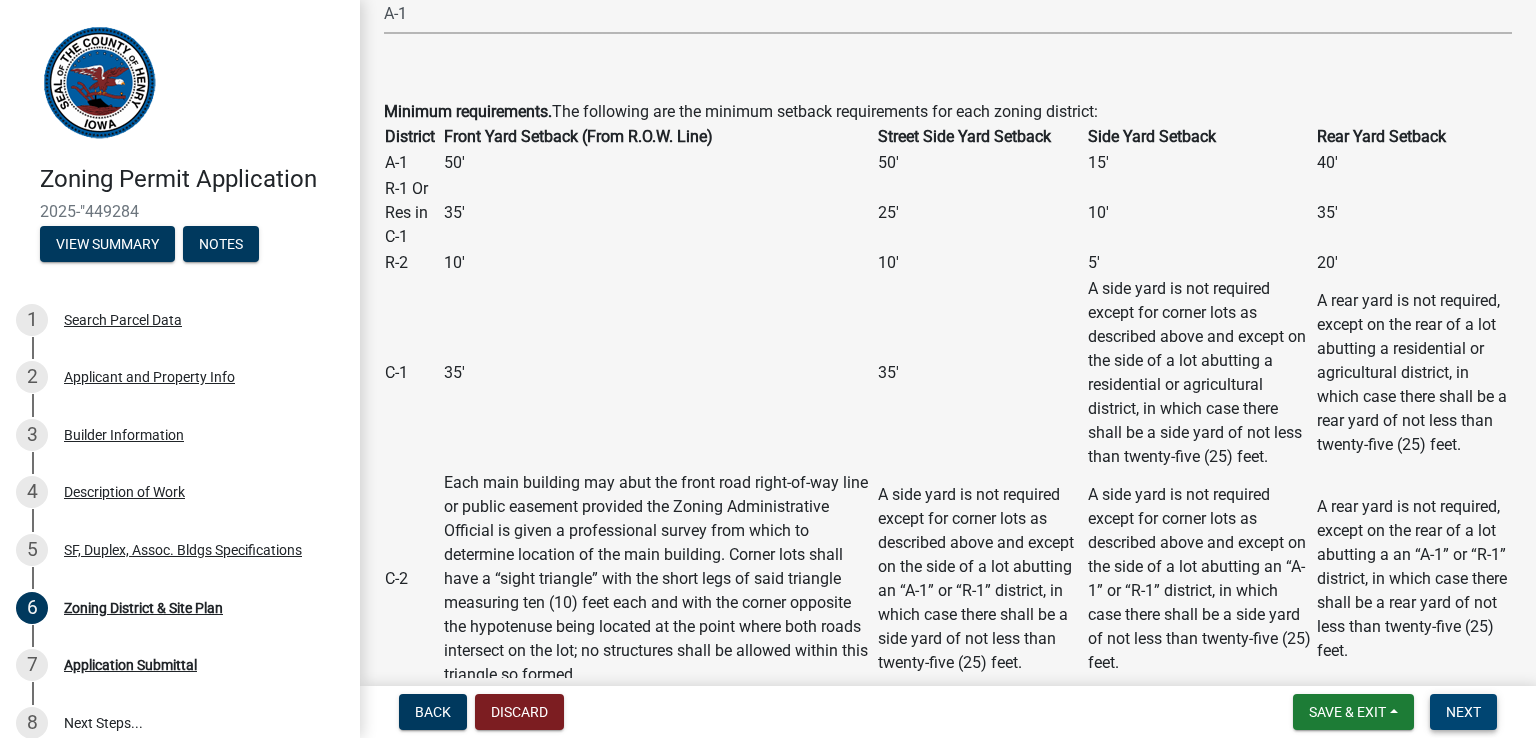 click on "Next" at bounding box center (1463, 712) 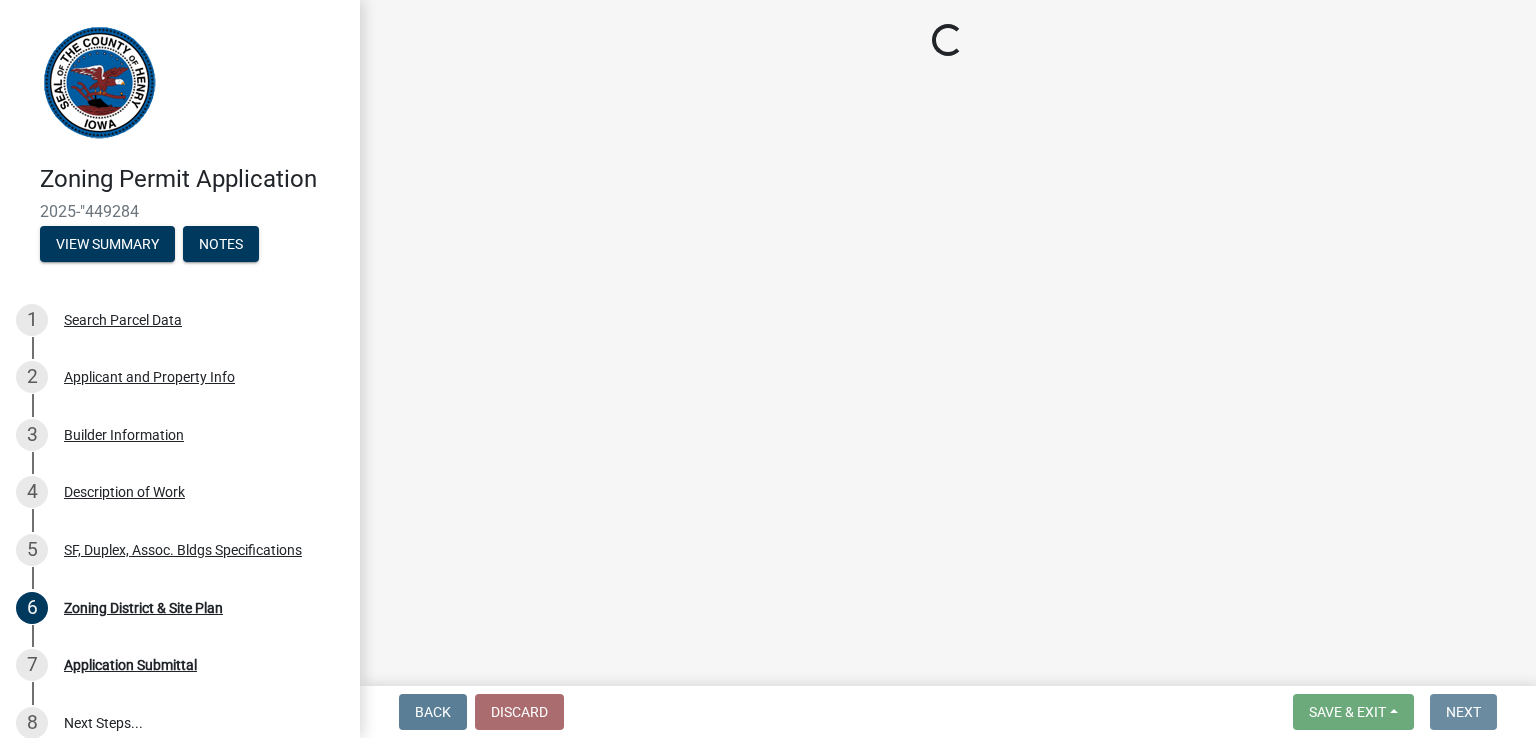 scroll, scrollTop: 0, scrollLeft: 0, axis: both 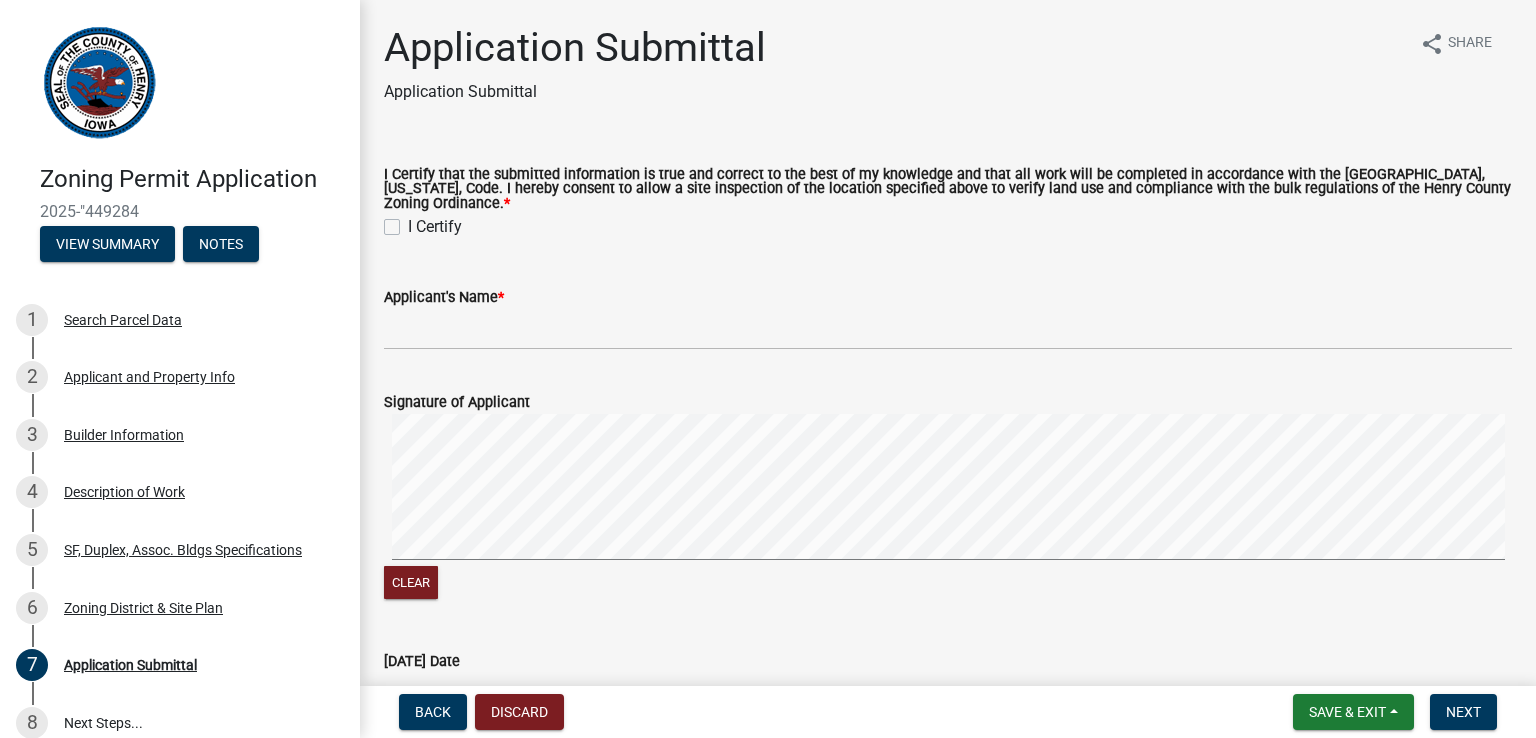 click on "I Certify" 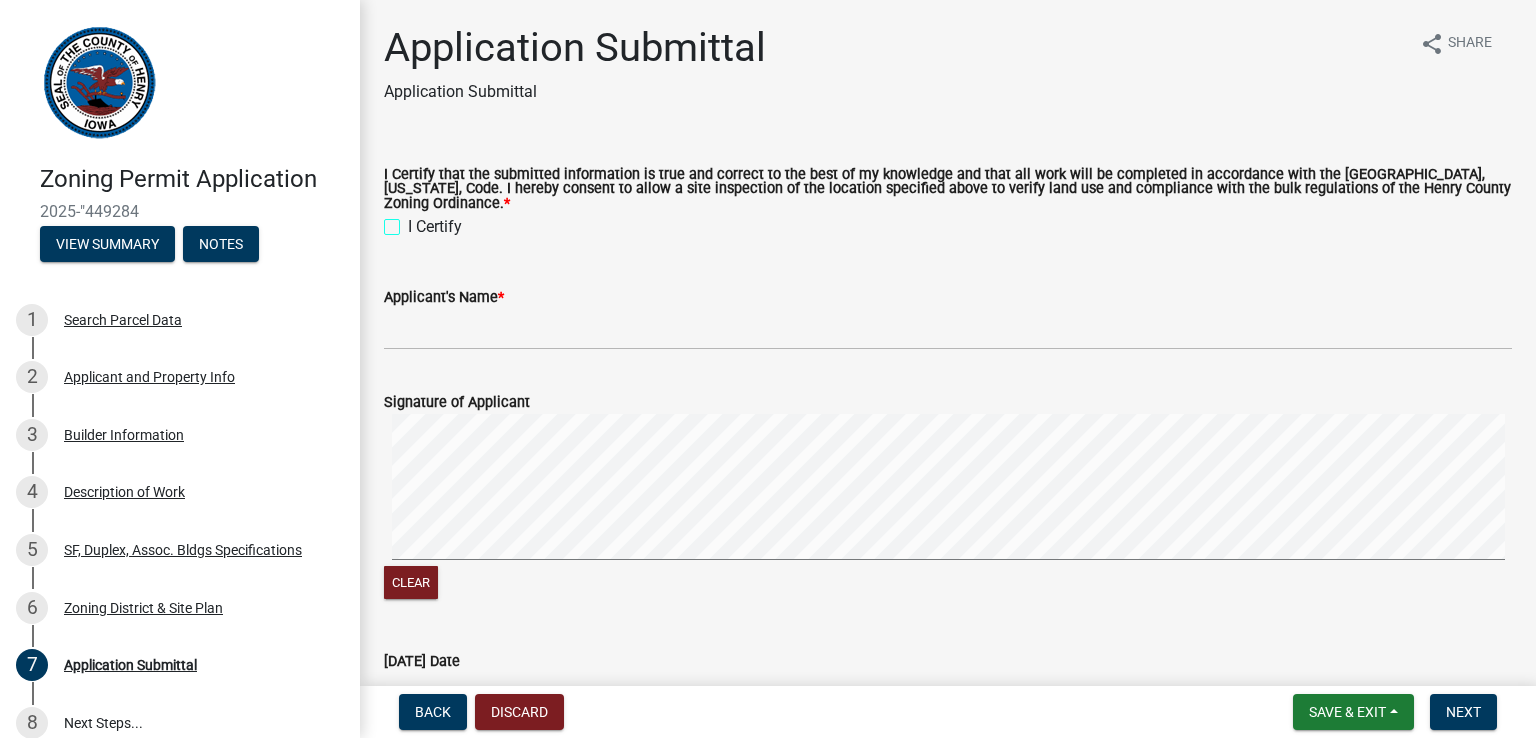 click on "I Certify" at bounding box center [414, 221] 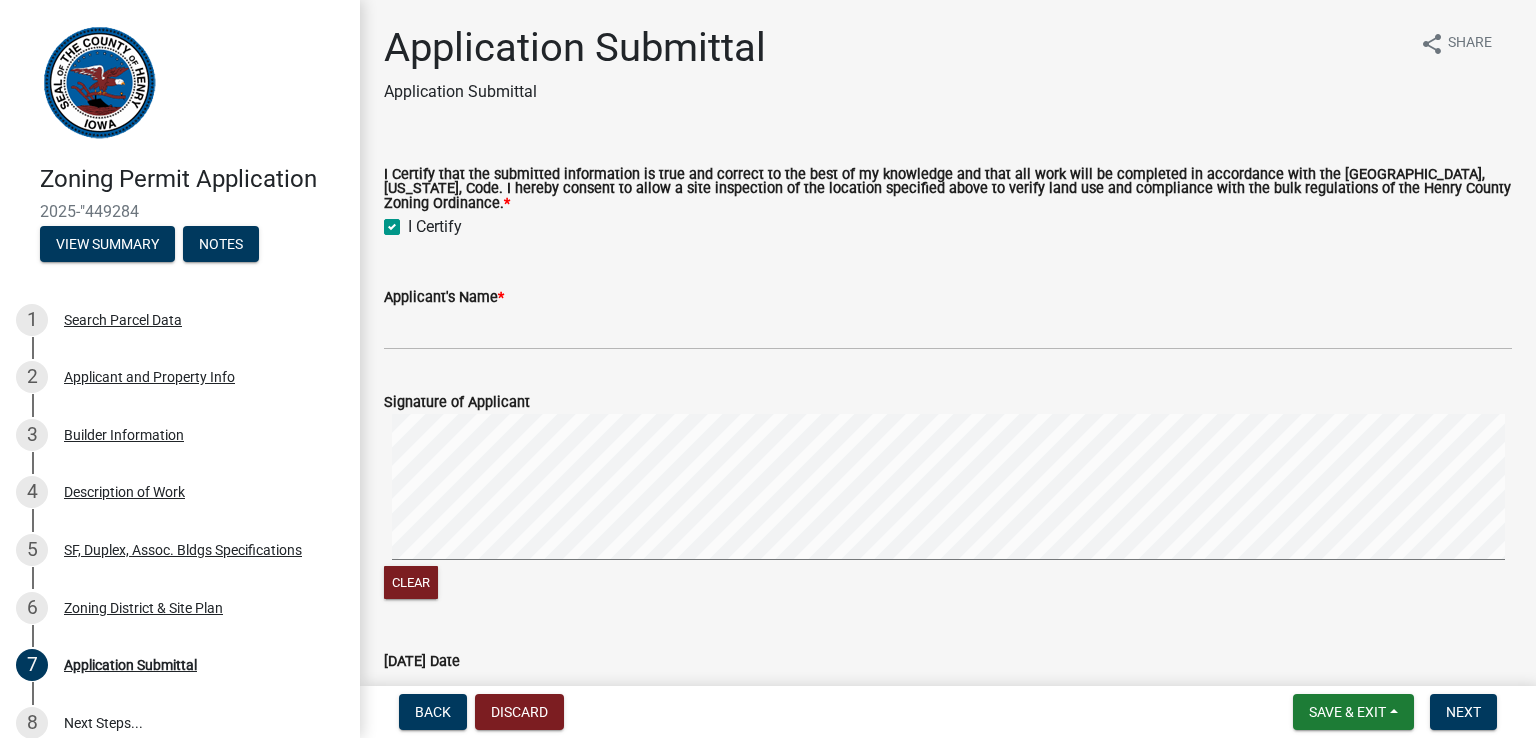 checkbox on "true" 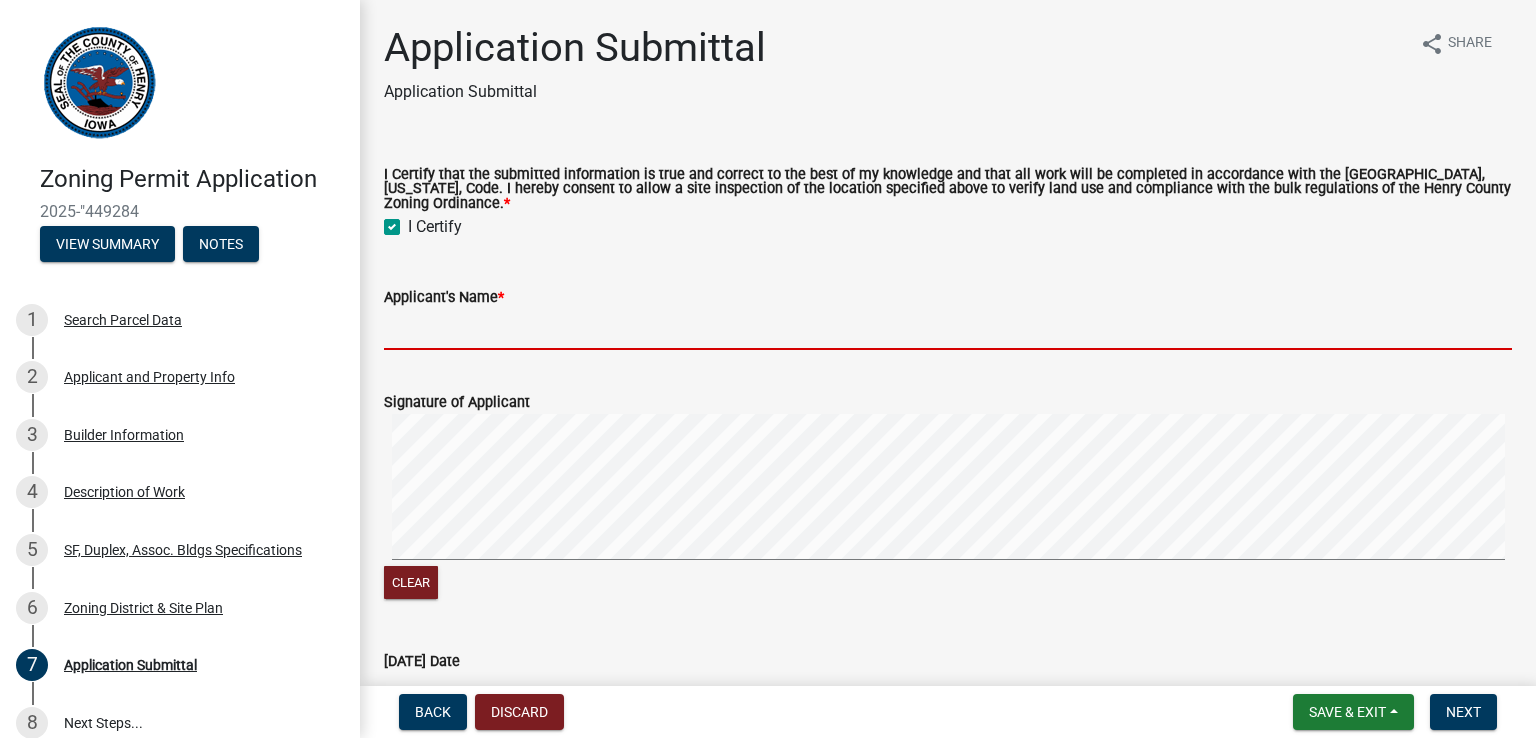 click on "Applicant's Name  *" at bounding box center (948, 329) 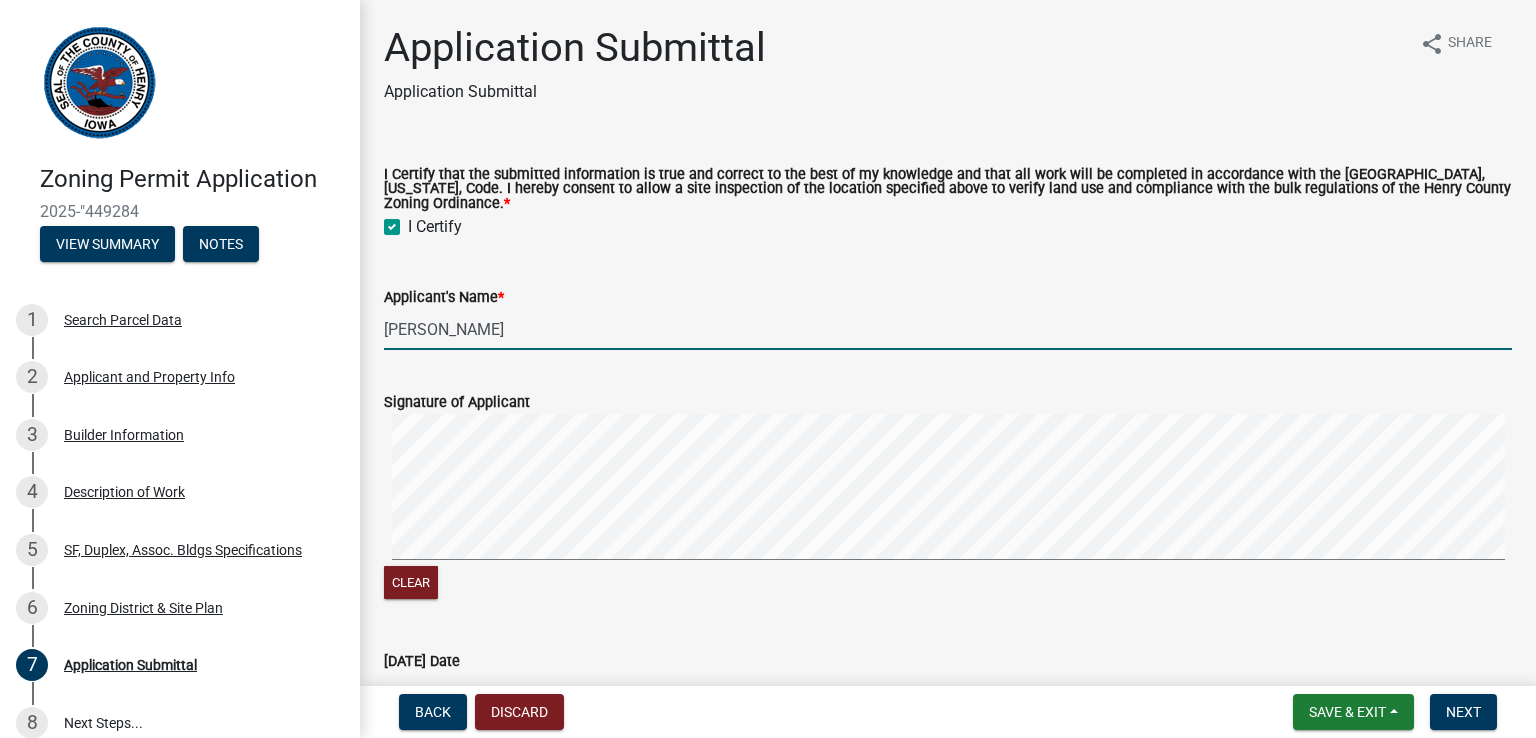 click on "Clear" 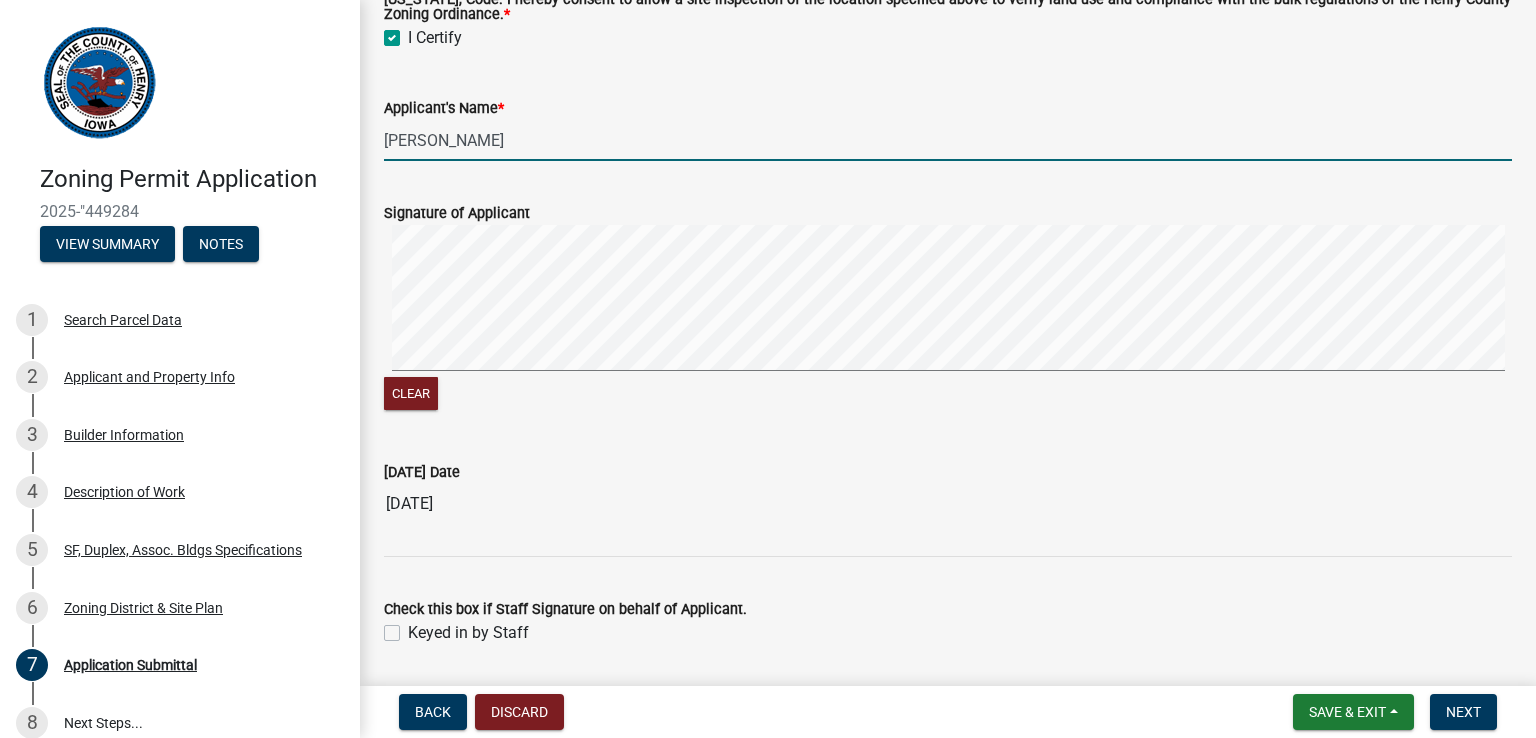 scroll, scrollTop: 190, scrollLeft: 0, axis: vertical 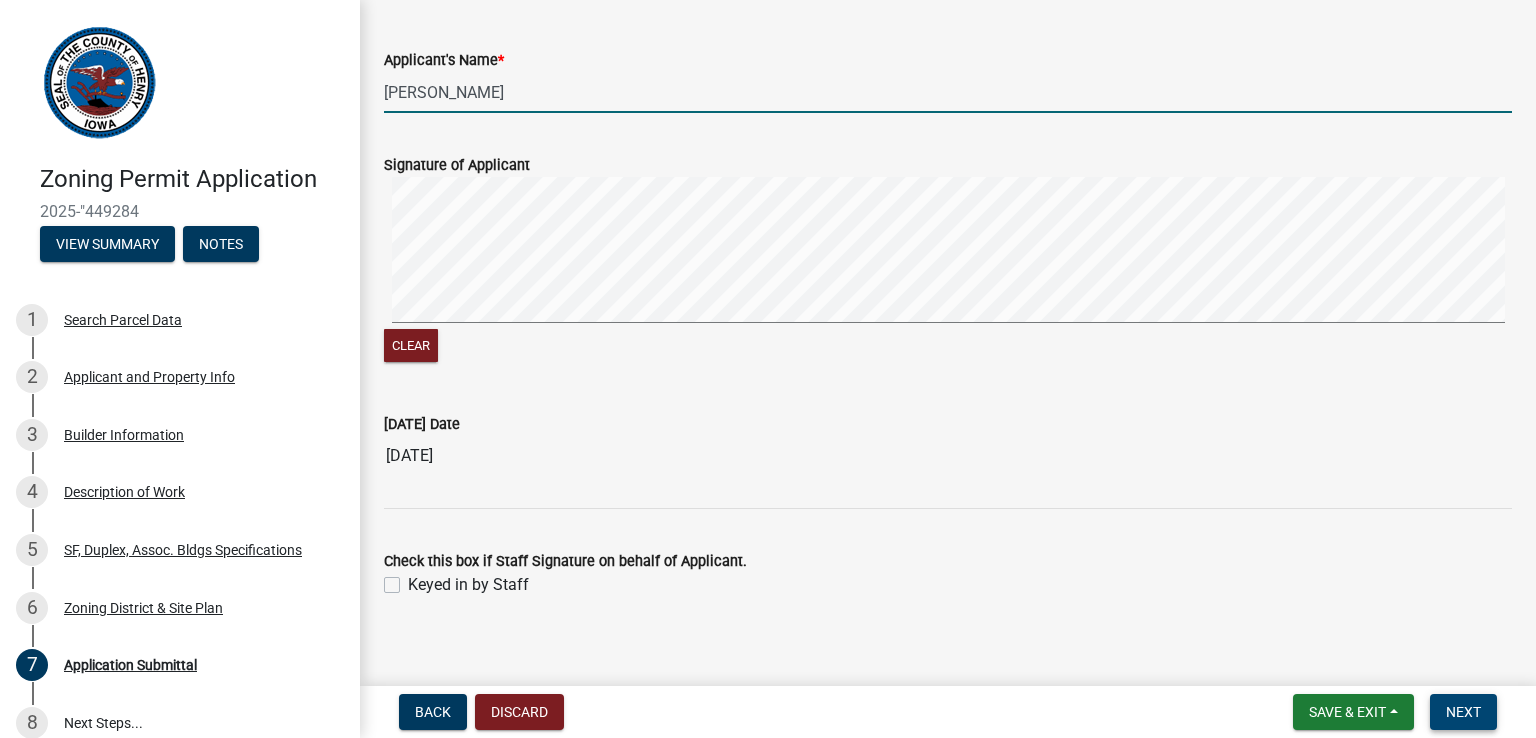 type on "[PERSON_NAME]" 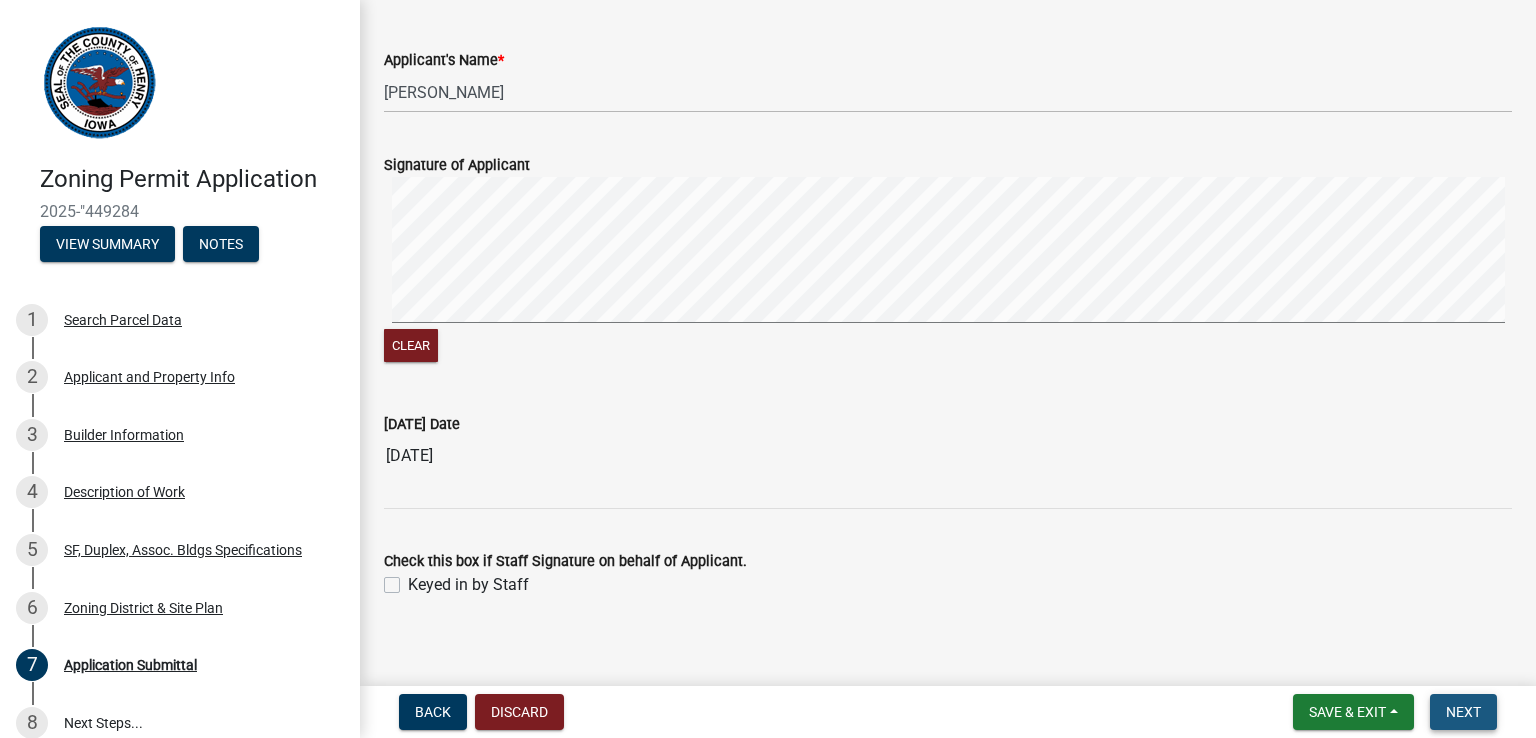 click on "Next" at bounding box center (1463, 712) 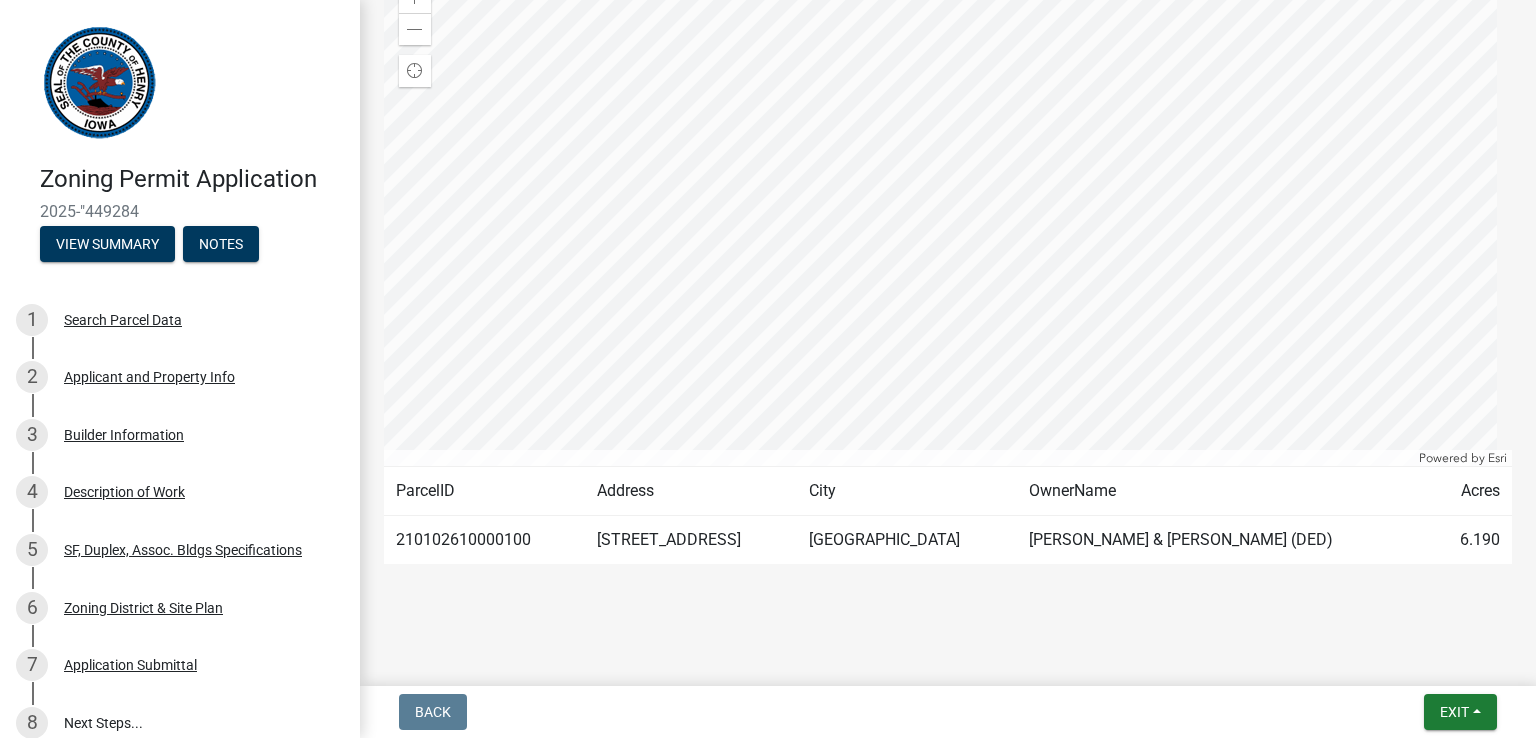 scroll, scrollTop: 340, scrollLeft: 0, axis: vertical 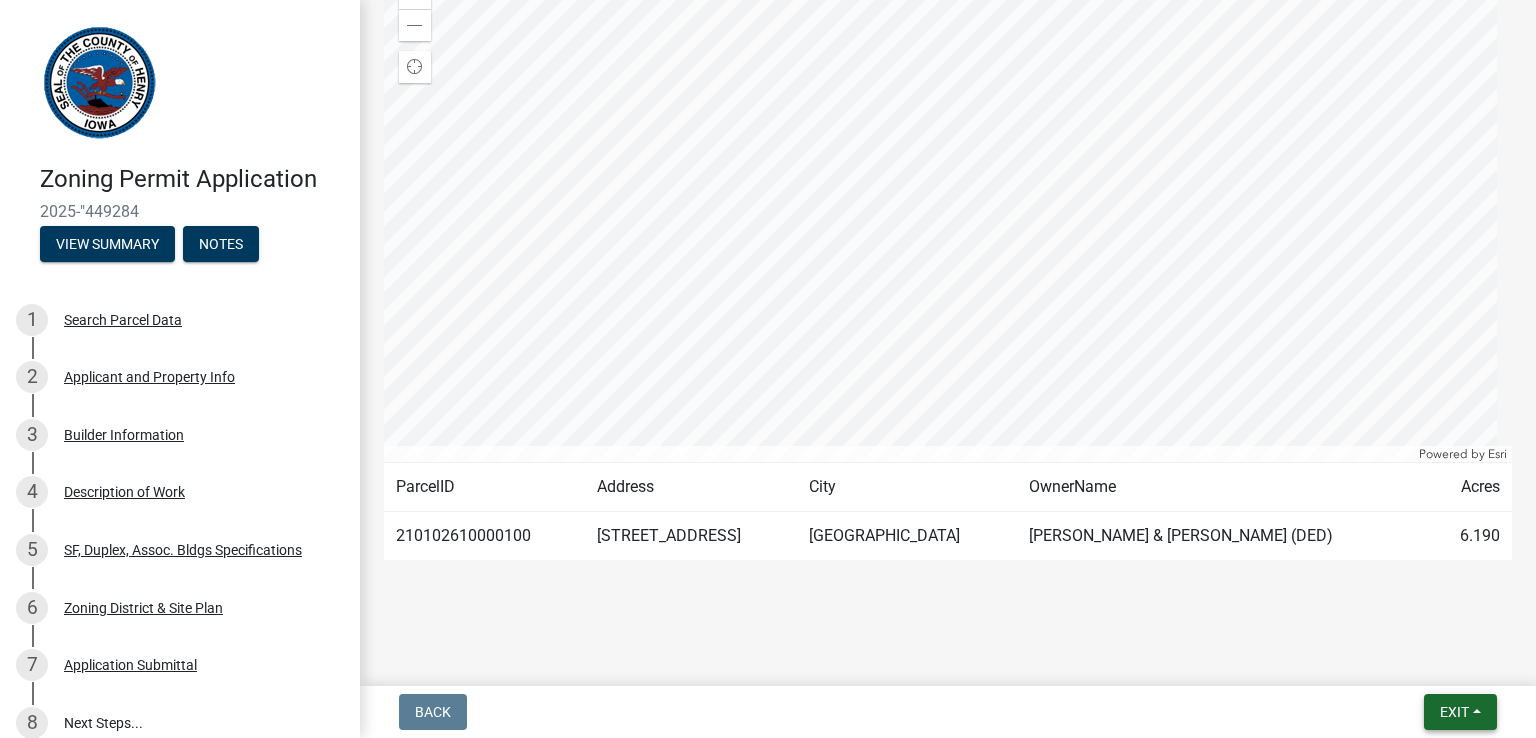 click on "Exit" at bounding box center [1454, 712] 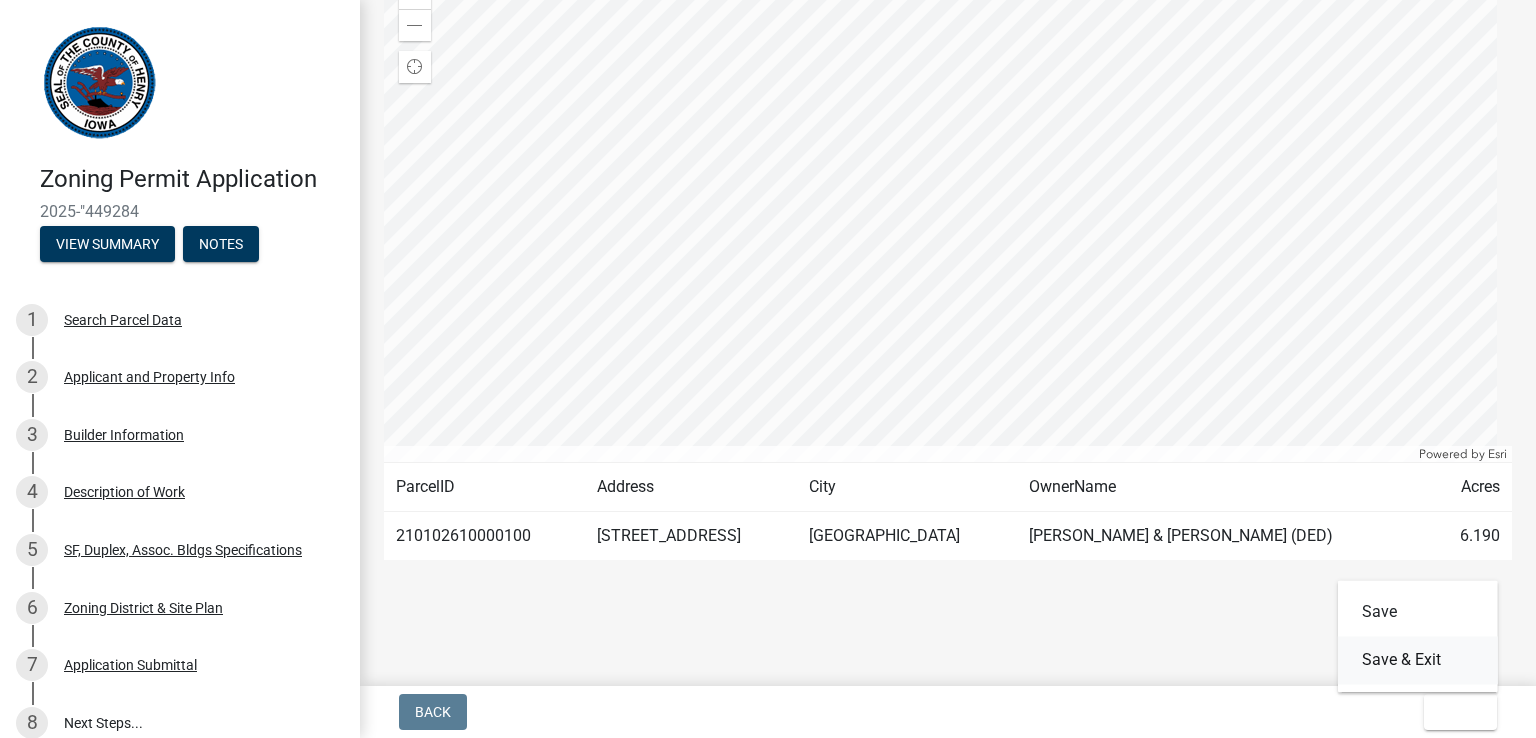 click on "Save & Exit" at bounding box center [1418, 660] 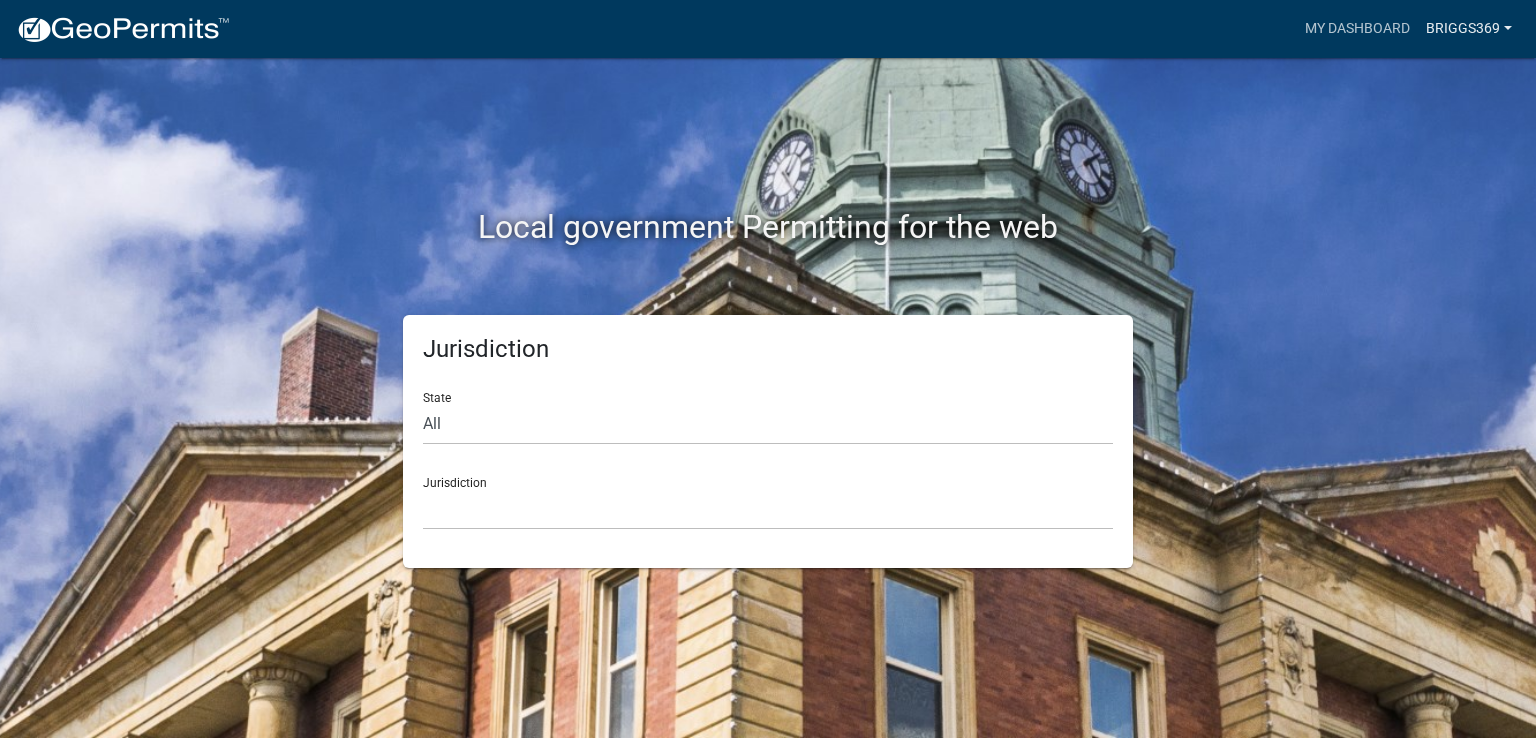 click on "Briggs369" at bounding box center [1469, 29] 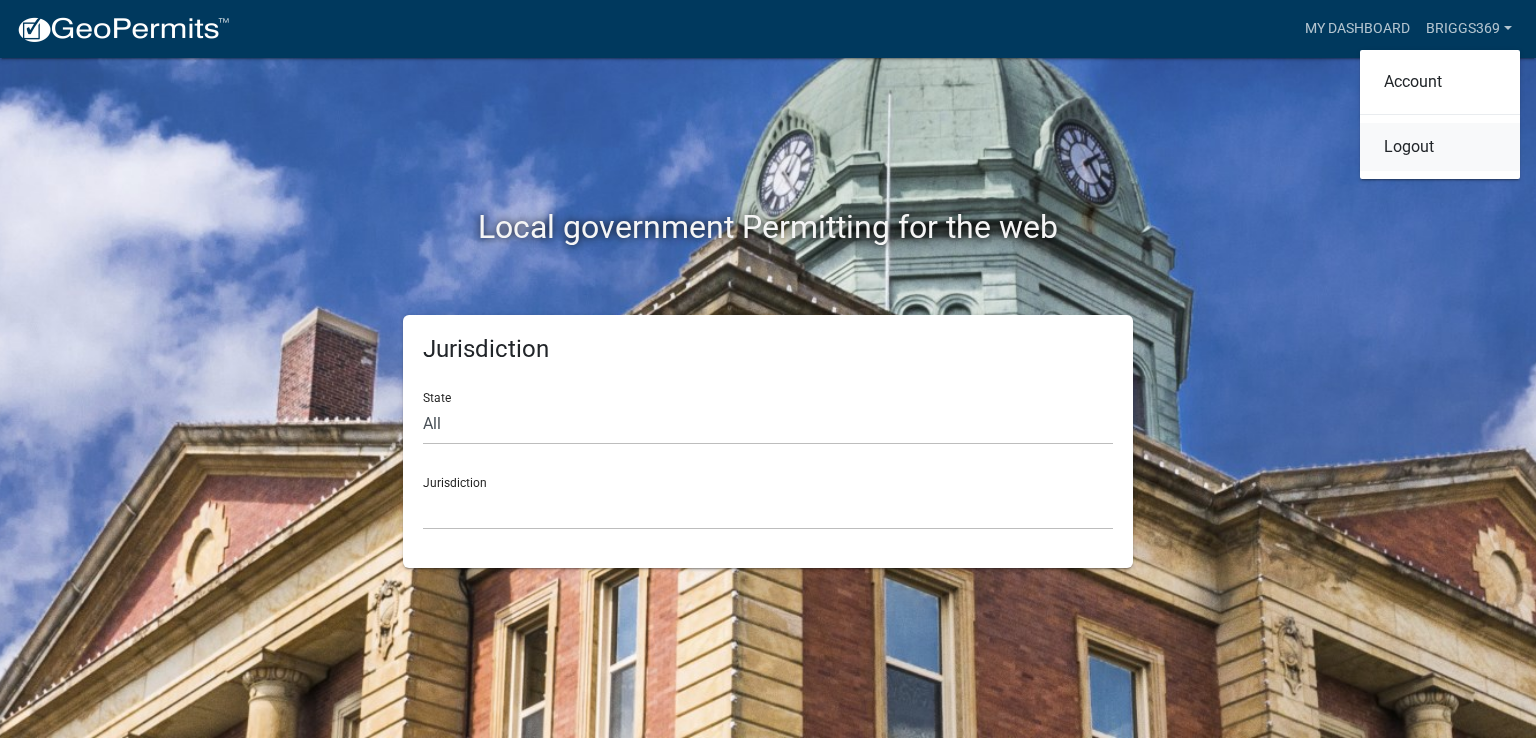 click on "Logout" at bounding box center [1440, 147] 